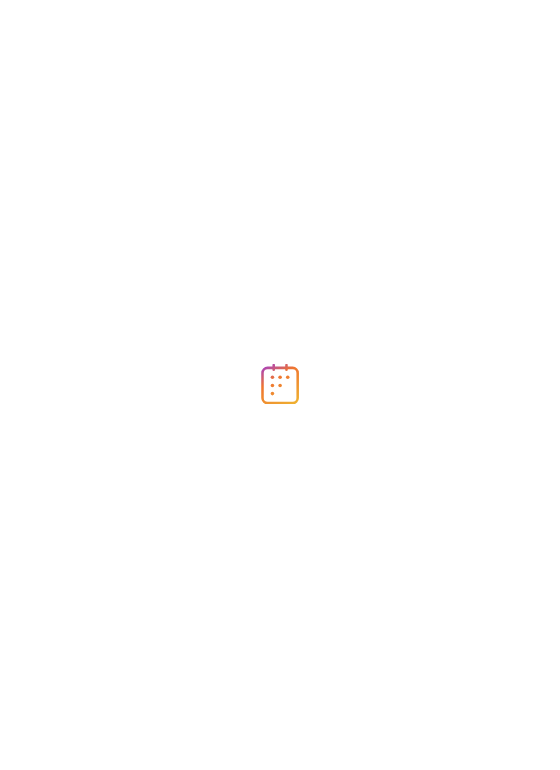 scroll, scrollTop: 0, scrollLeft: 0, axis: both 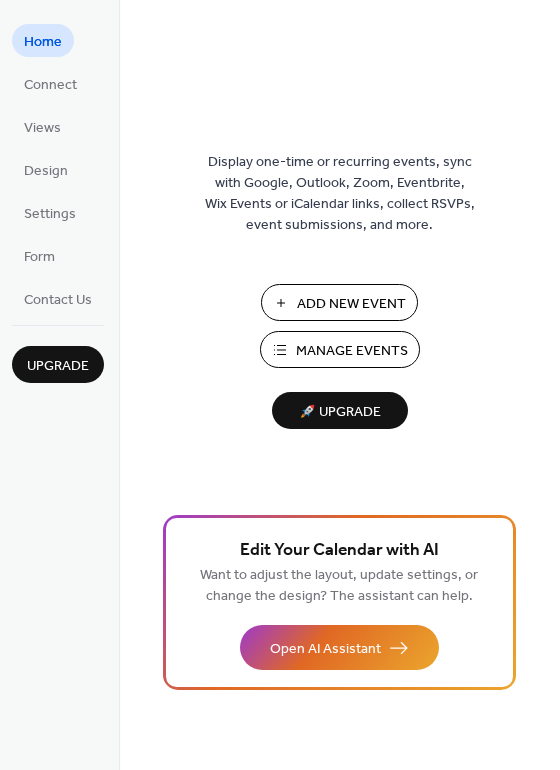 click on "Manage Events" at bounding box center (352, 351) 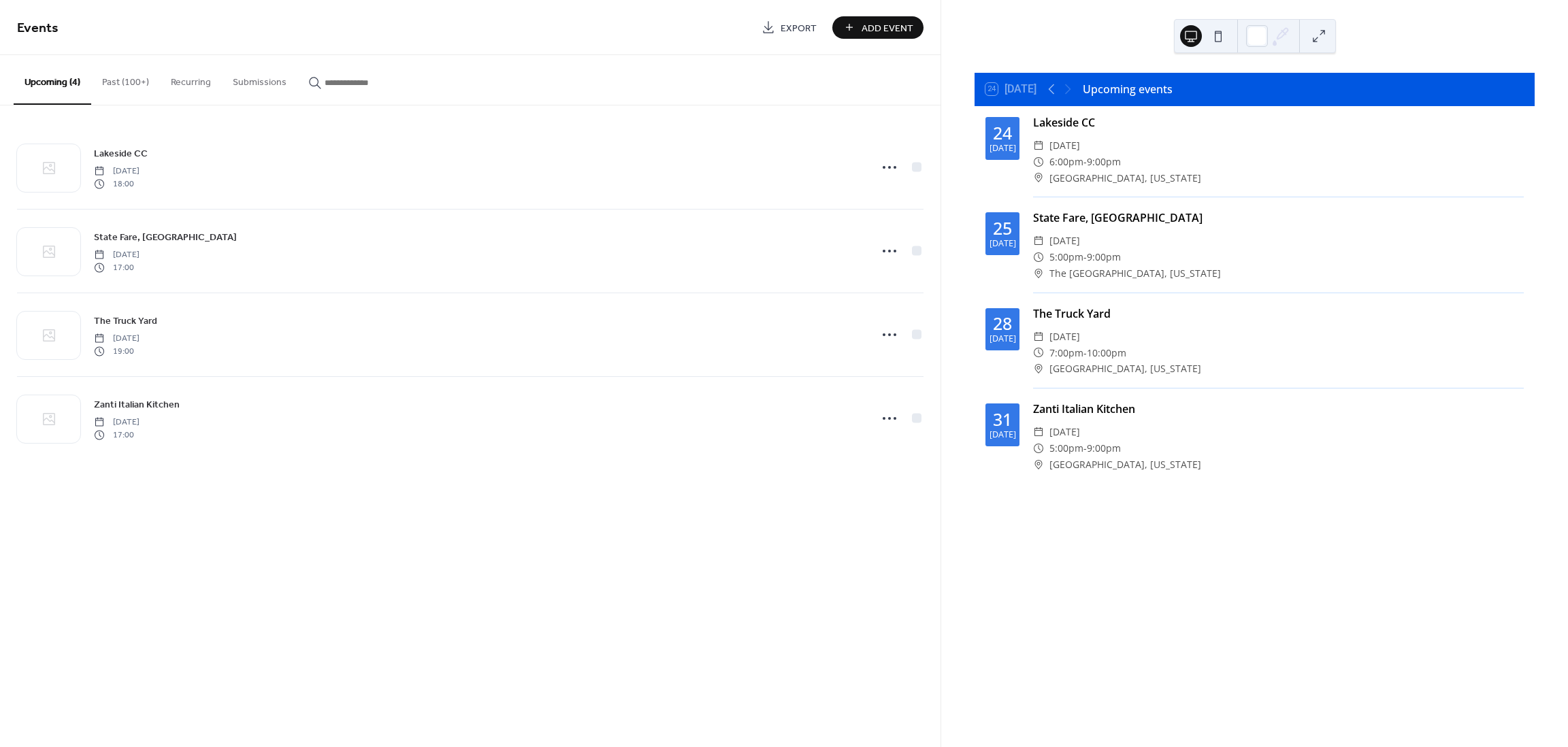 scroll, scrollTop: 0, scrollLeft: 0, axis: both 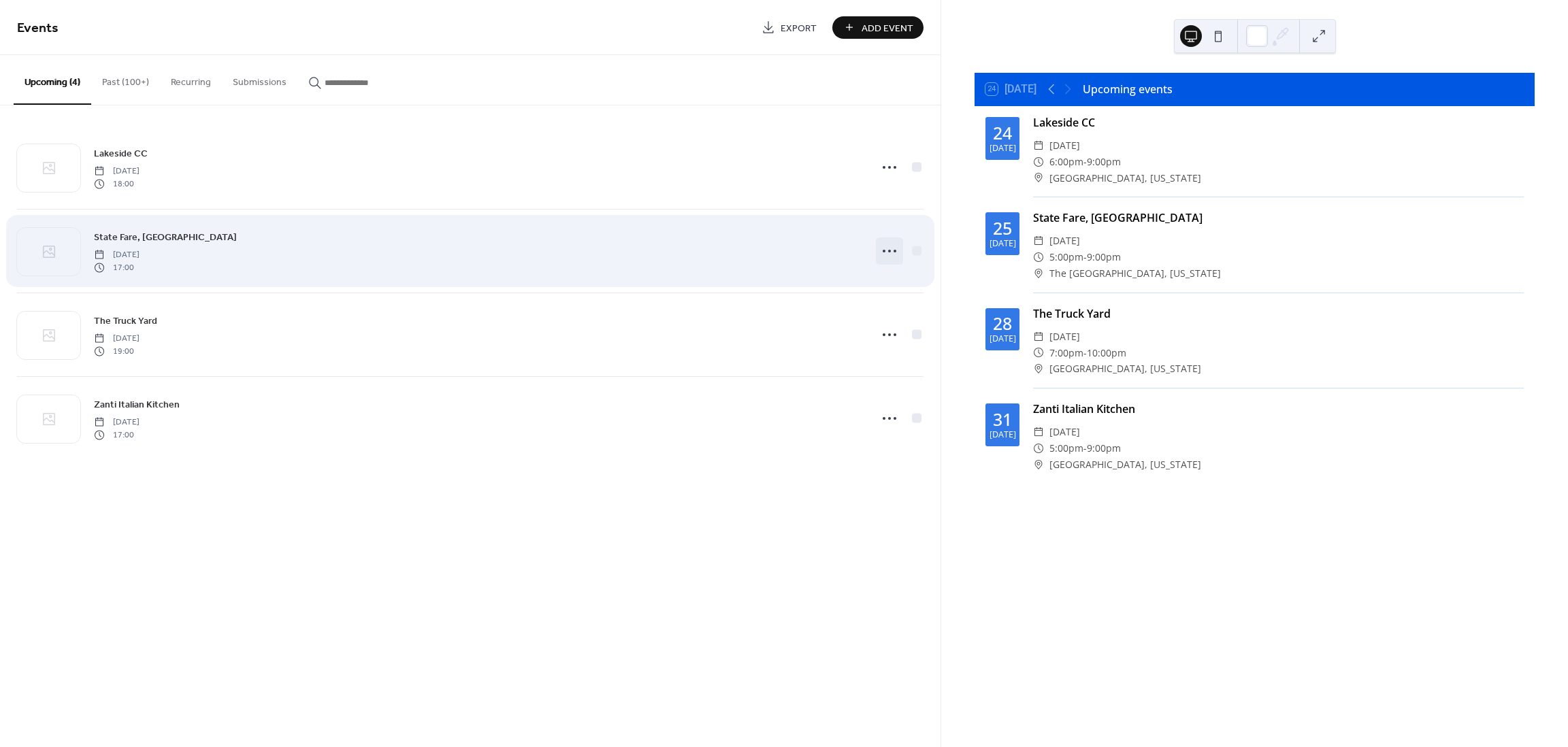 click 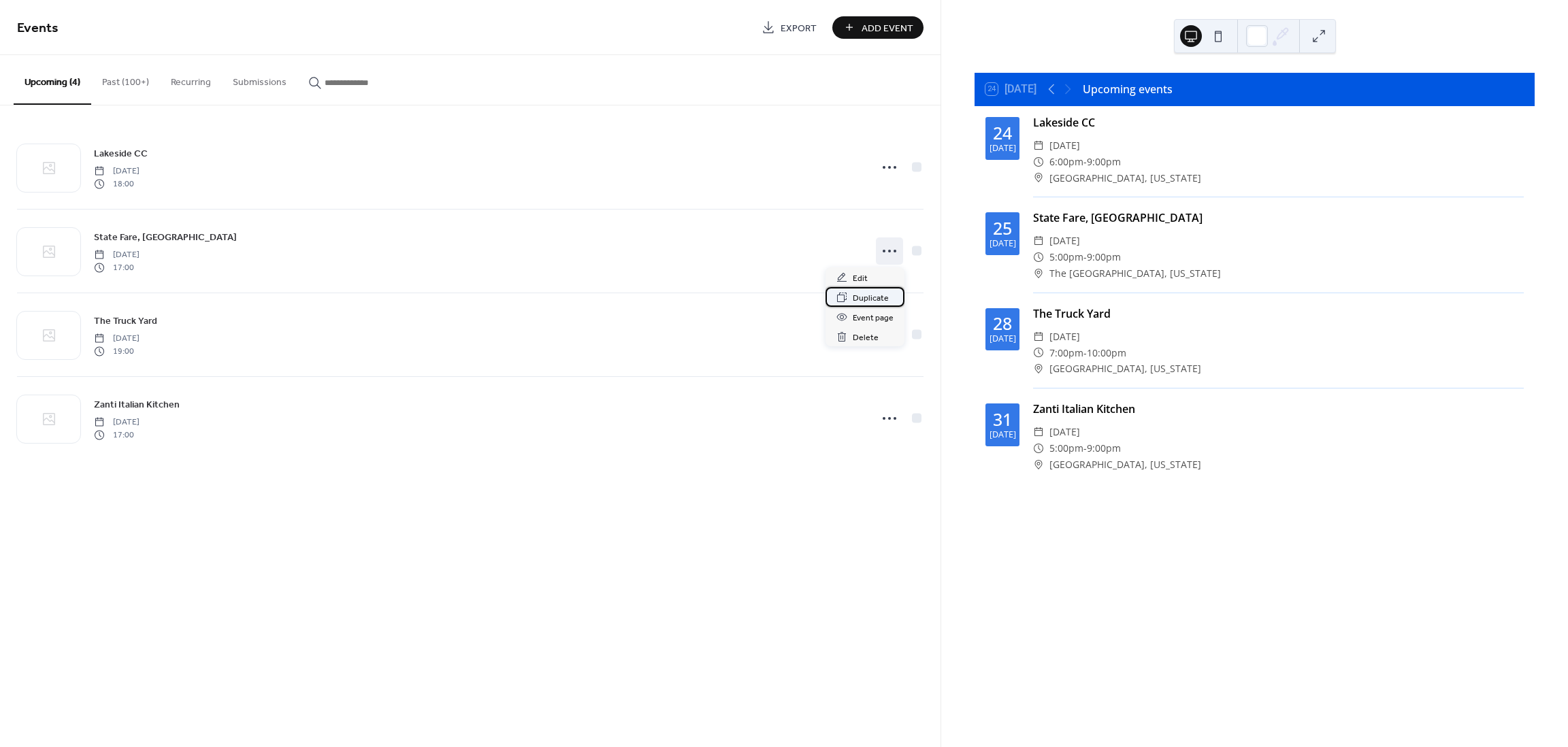 click on "Duplicate" at bounding box center (870, 298) 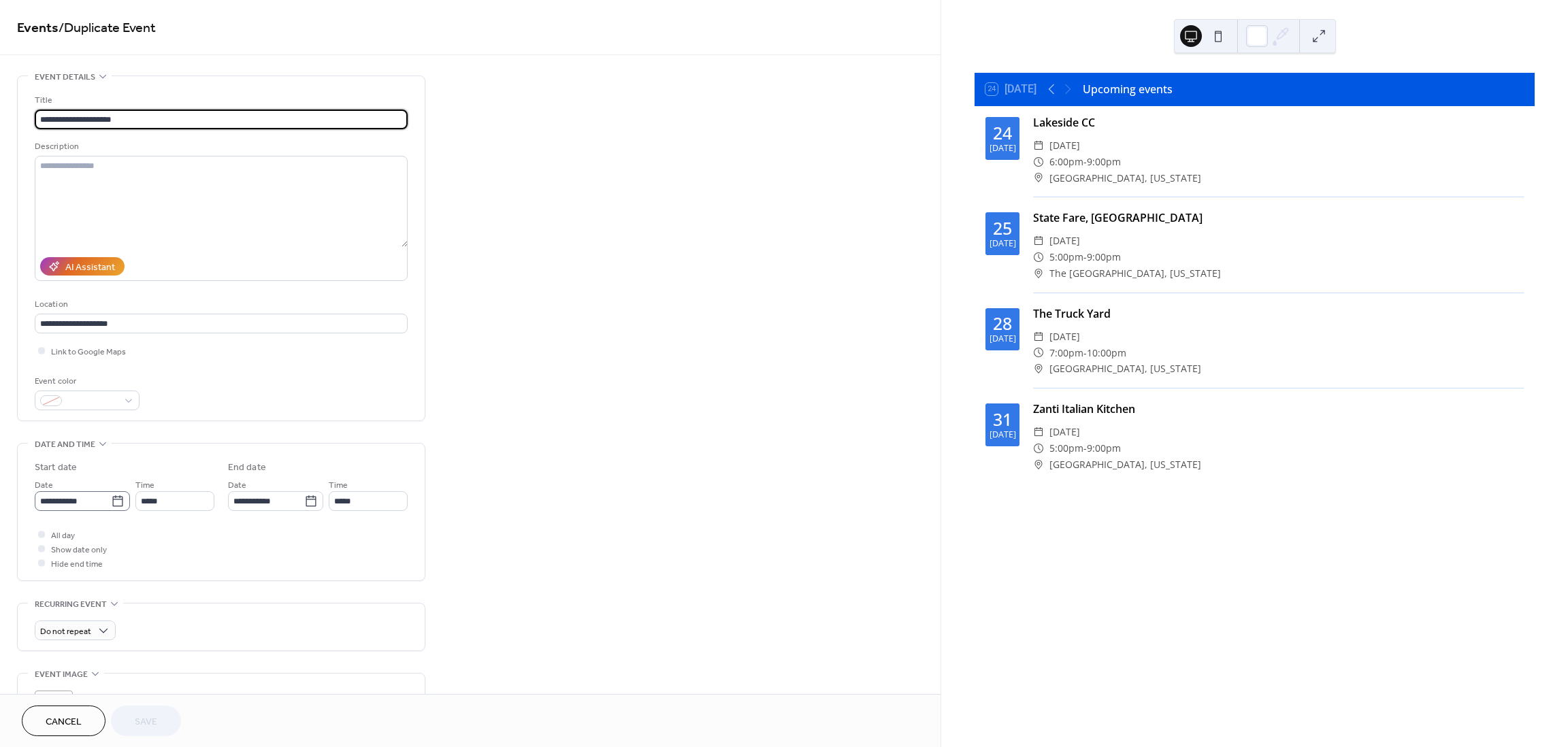 click 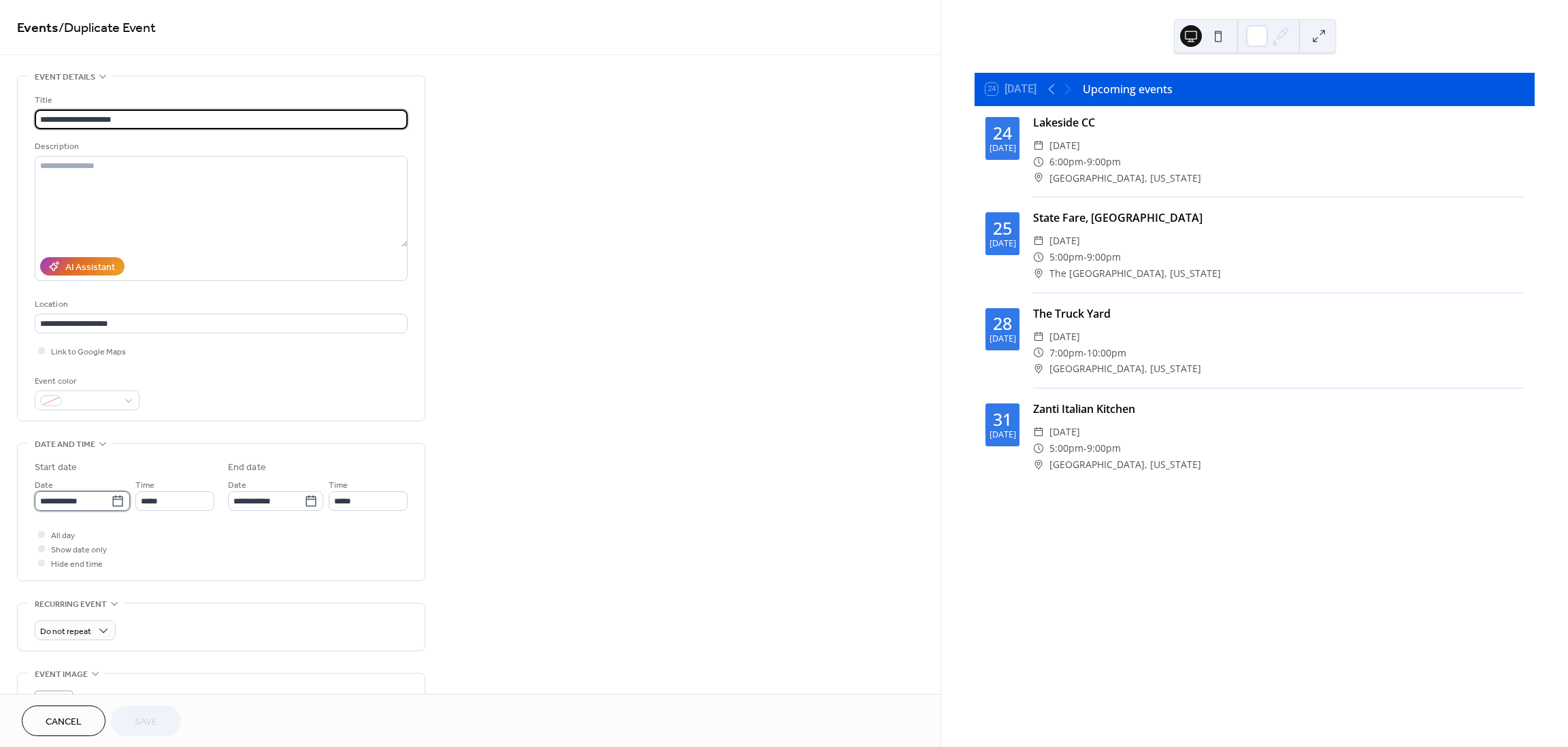 click on "**********" at bounding box center (73, 501) 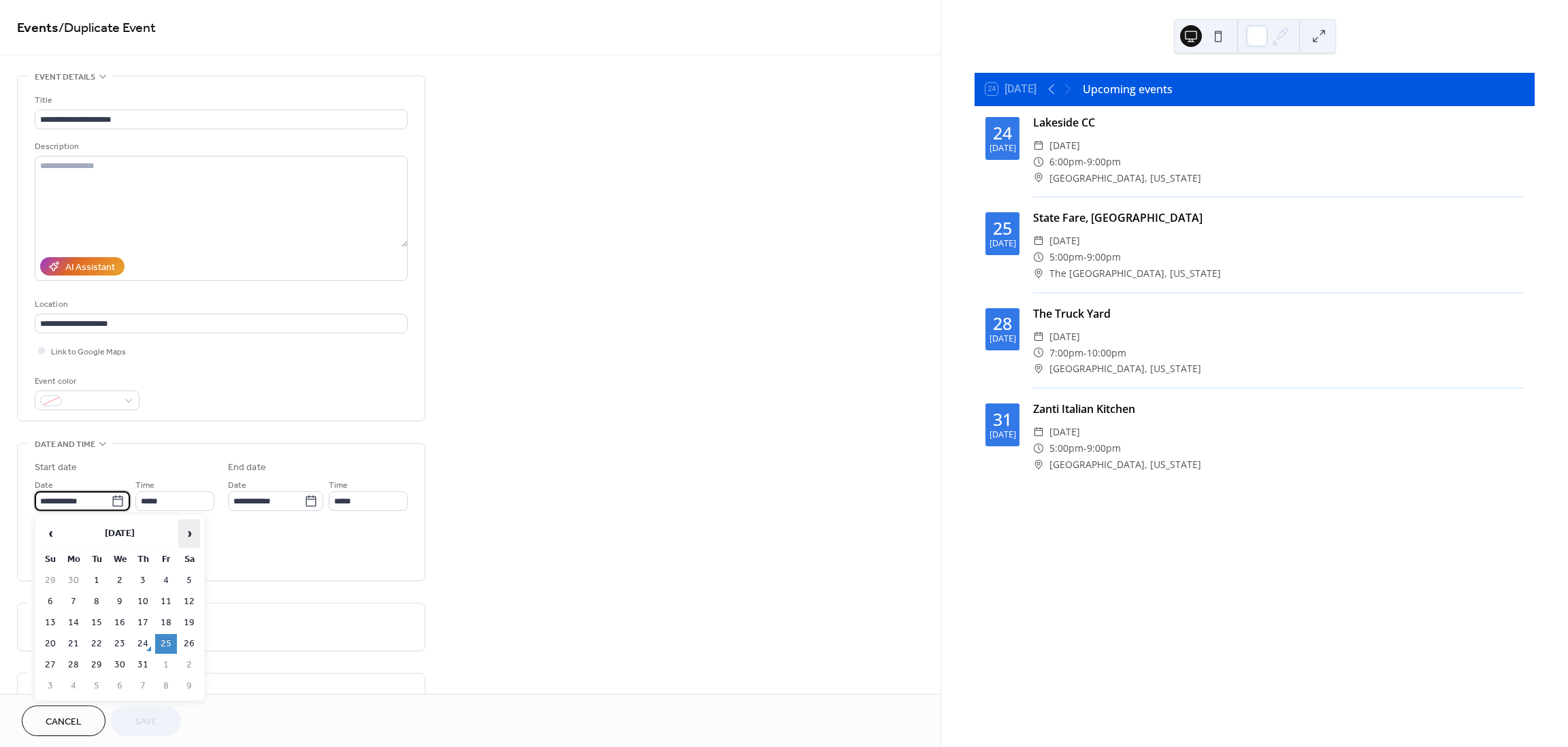 click on "›" at bounding box center (189, 533) 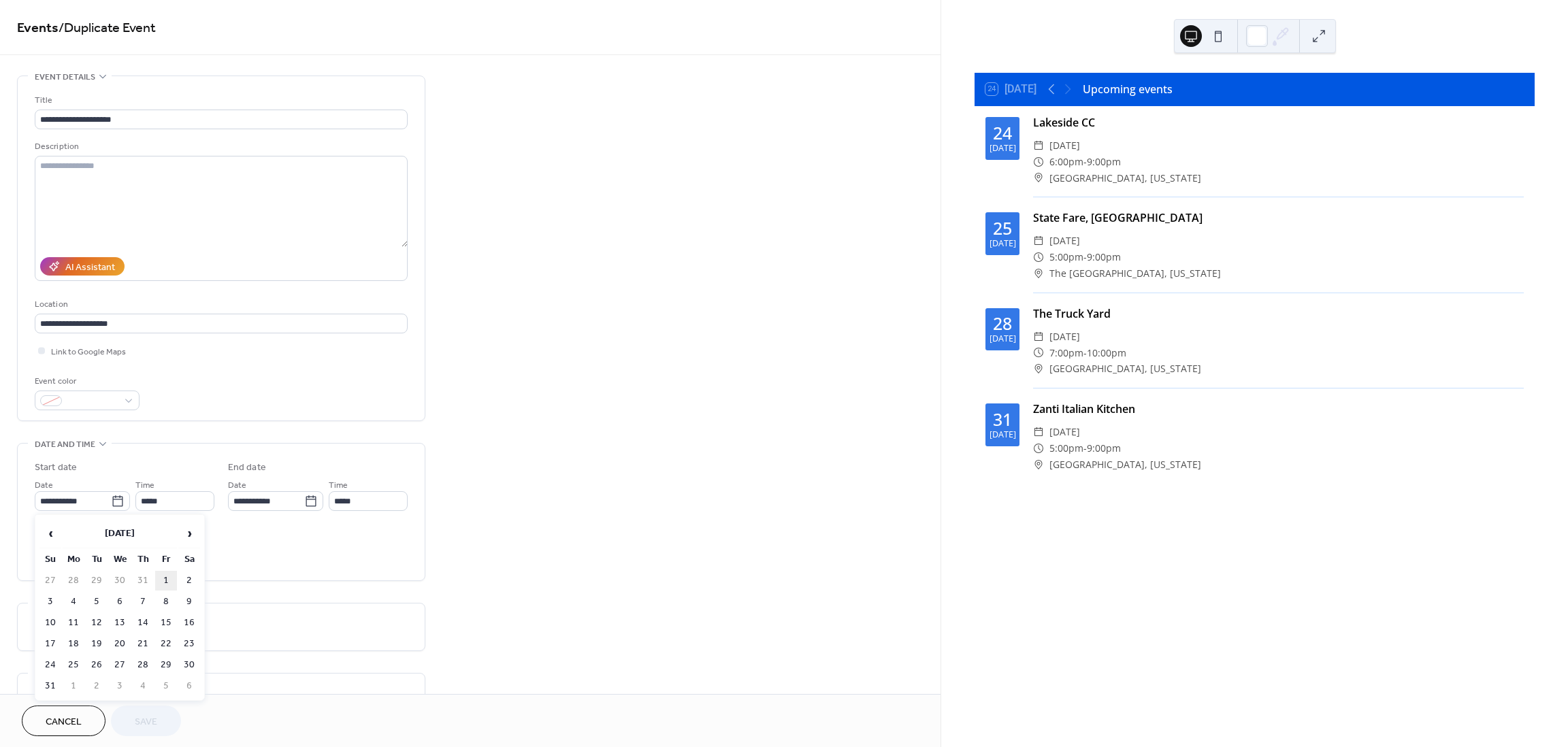 click on "1" at bounding box center [166, 580] 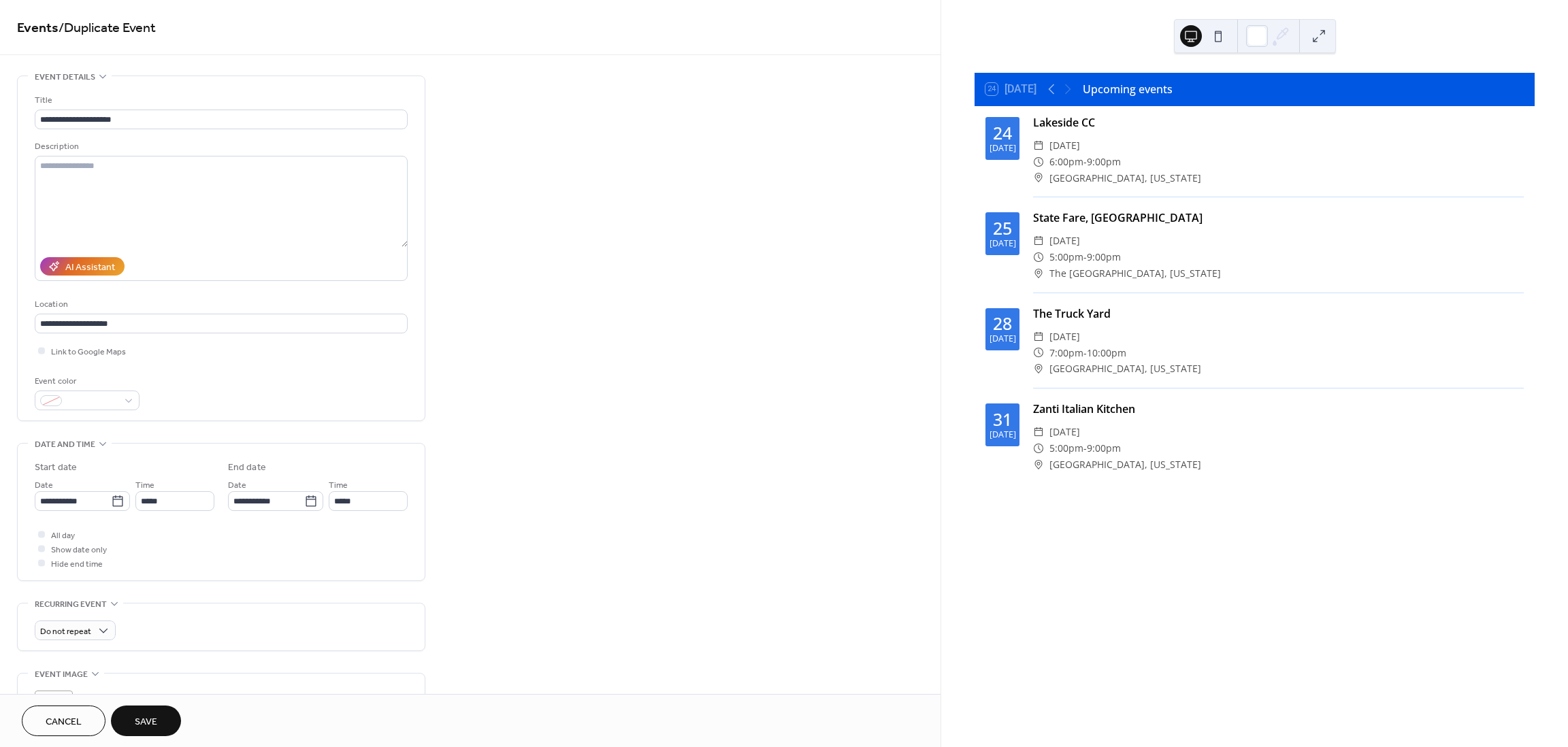 click on "Save" at bounding box center [146, 722] 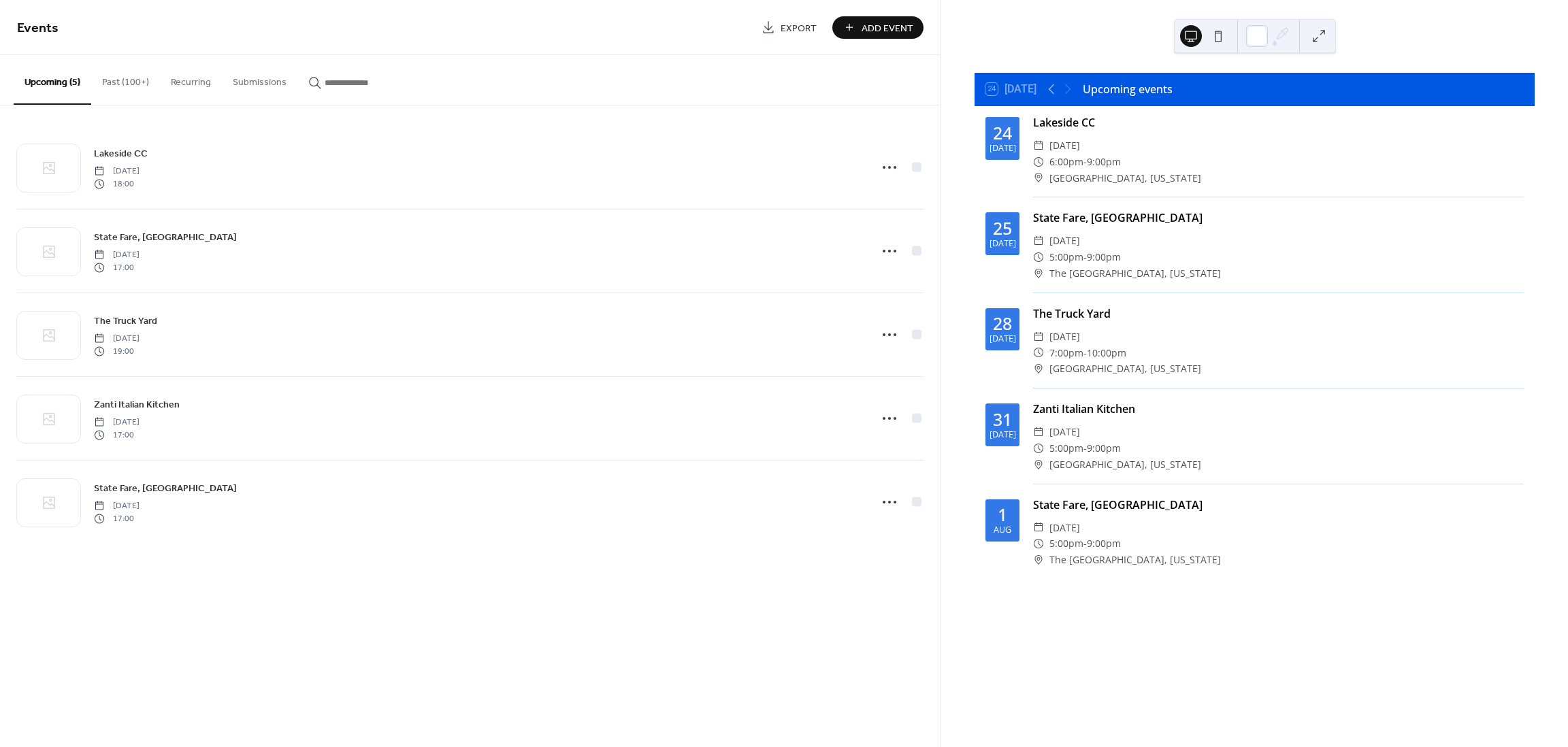 click on "Add Event" at bounding box center (887, 28) 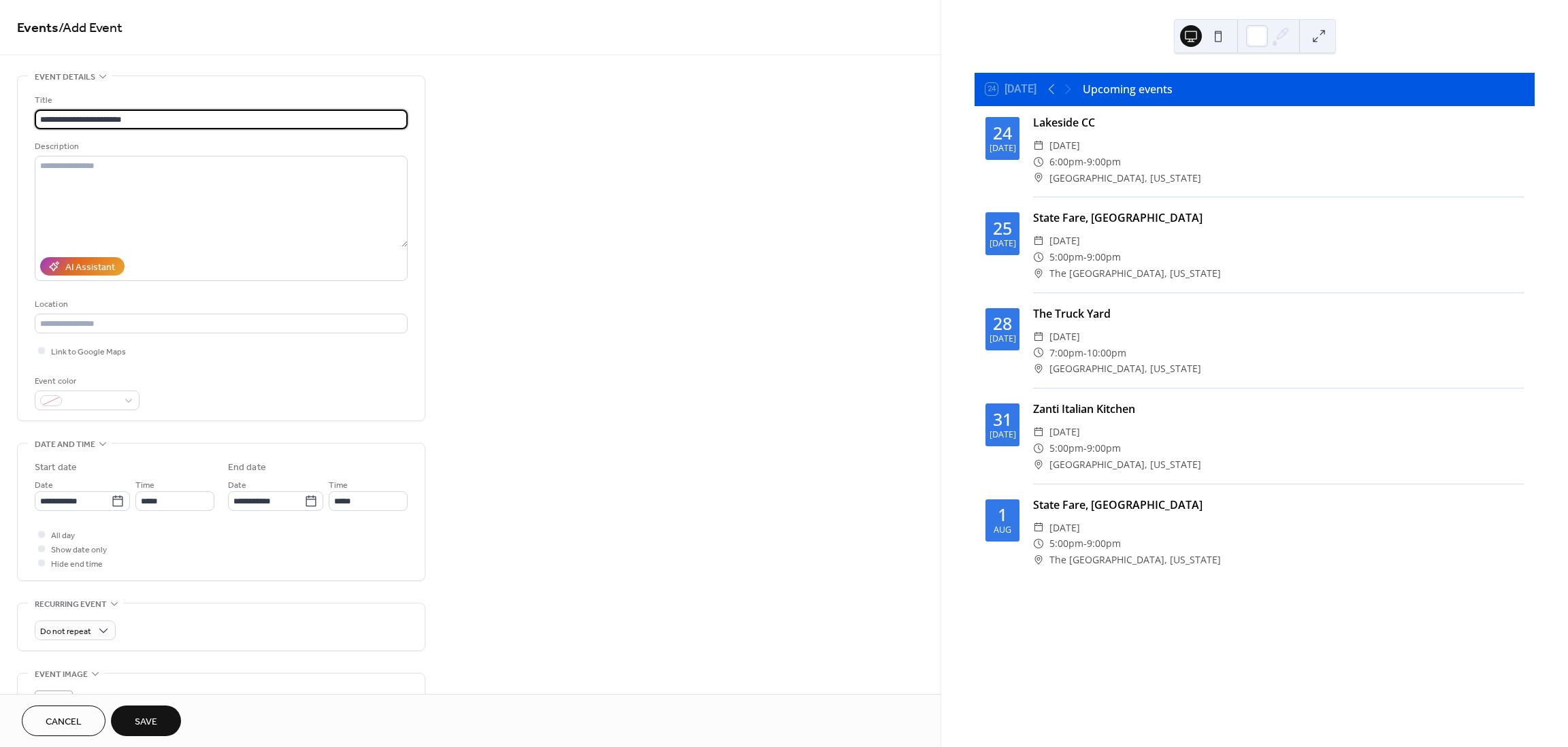 click on "**********" at bounding box center (221, 119) 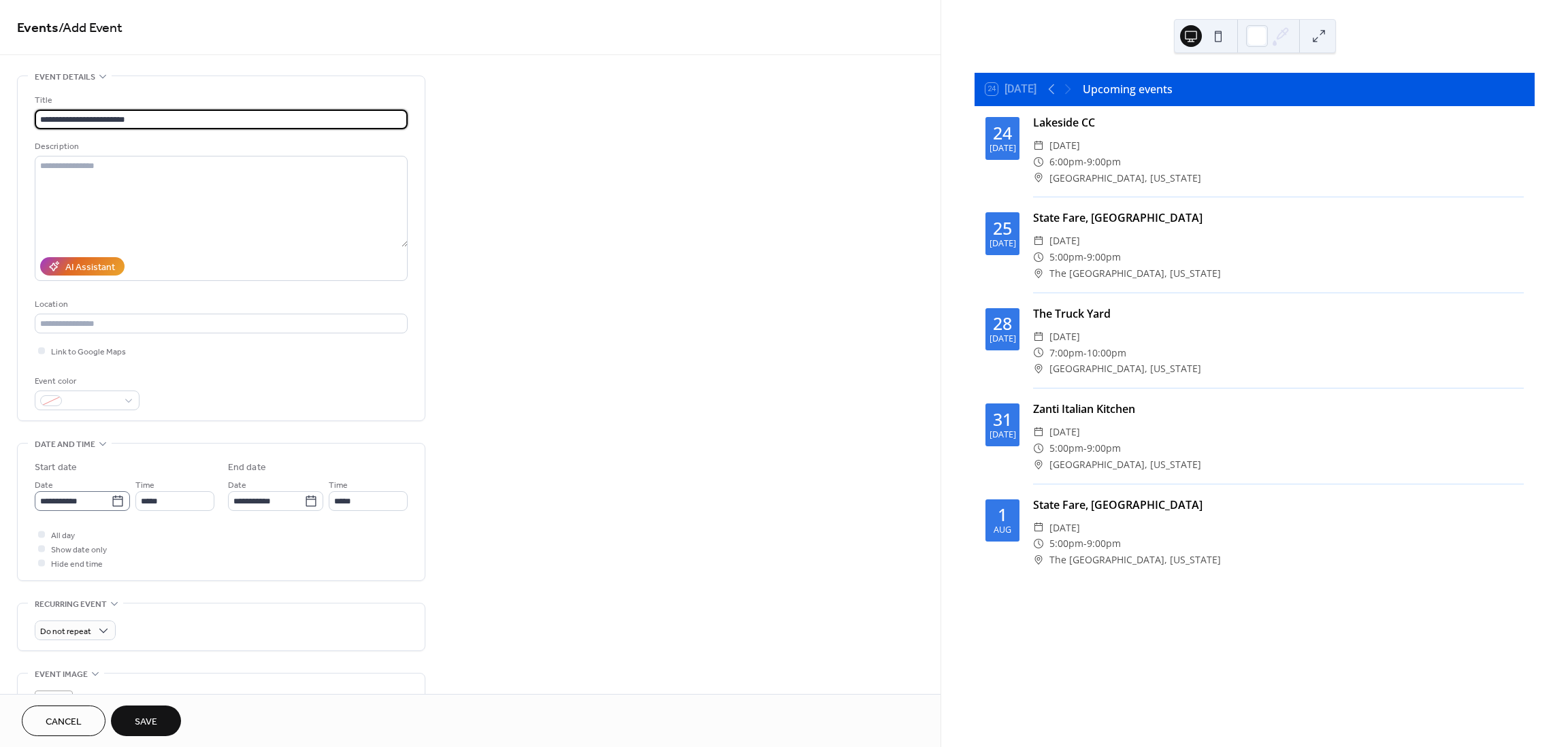 type on "**********" 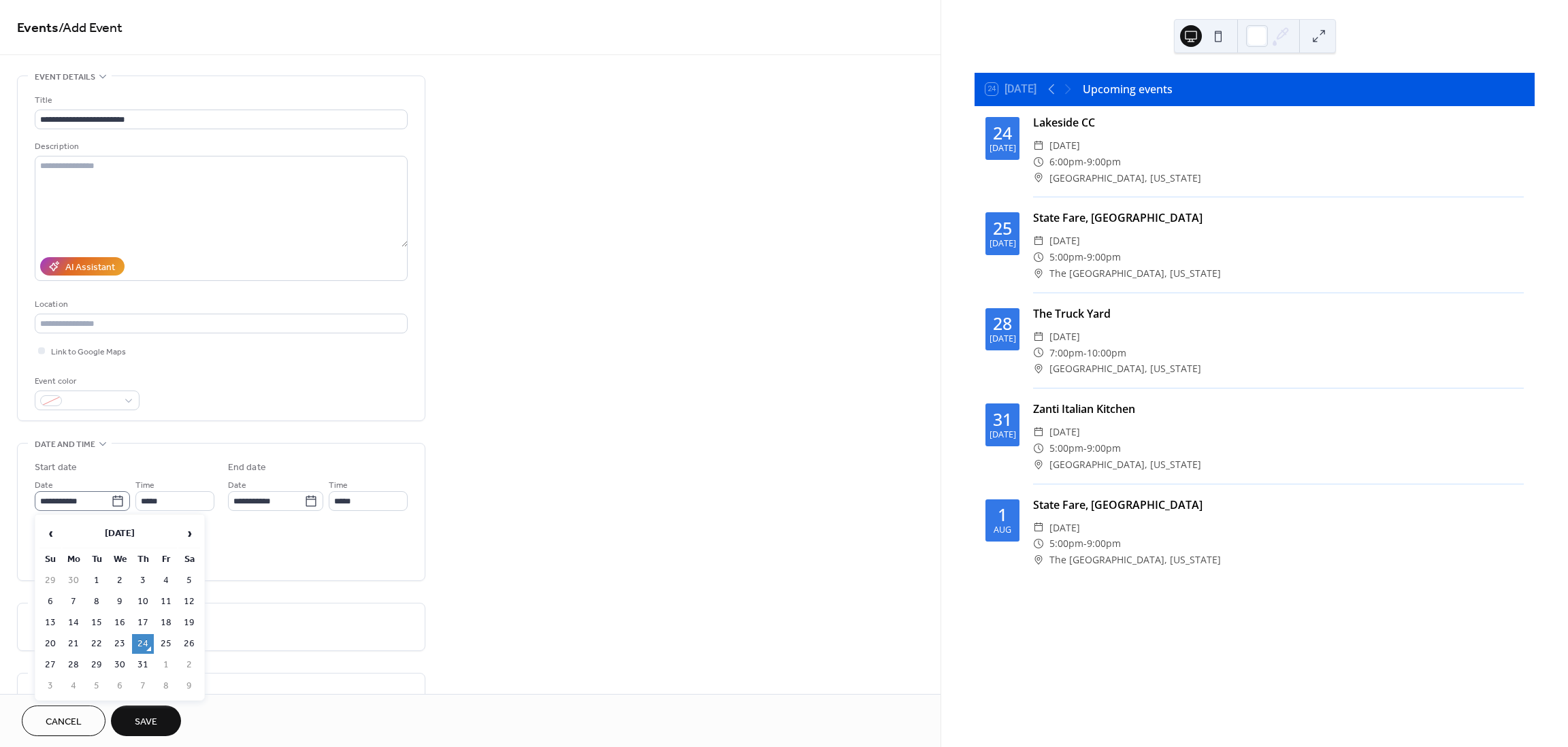 click 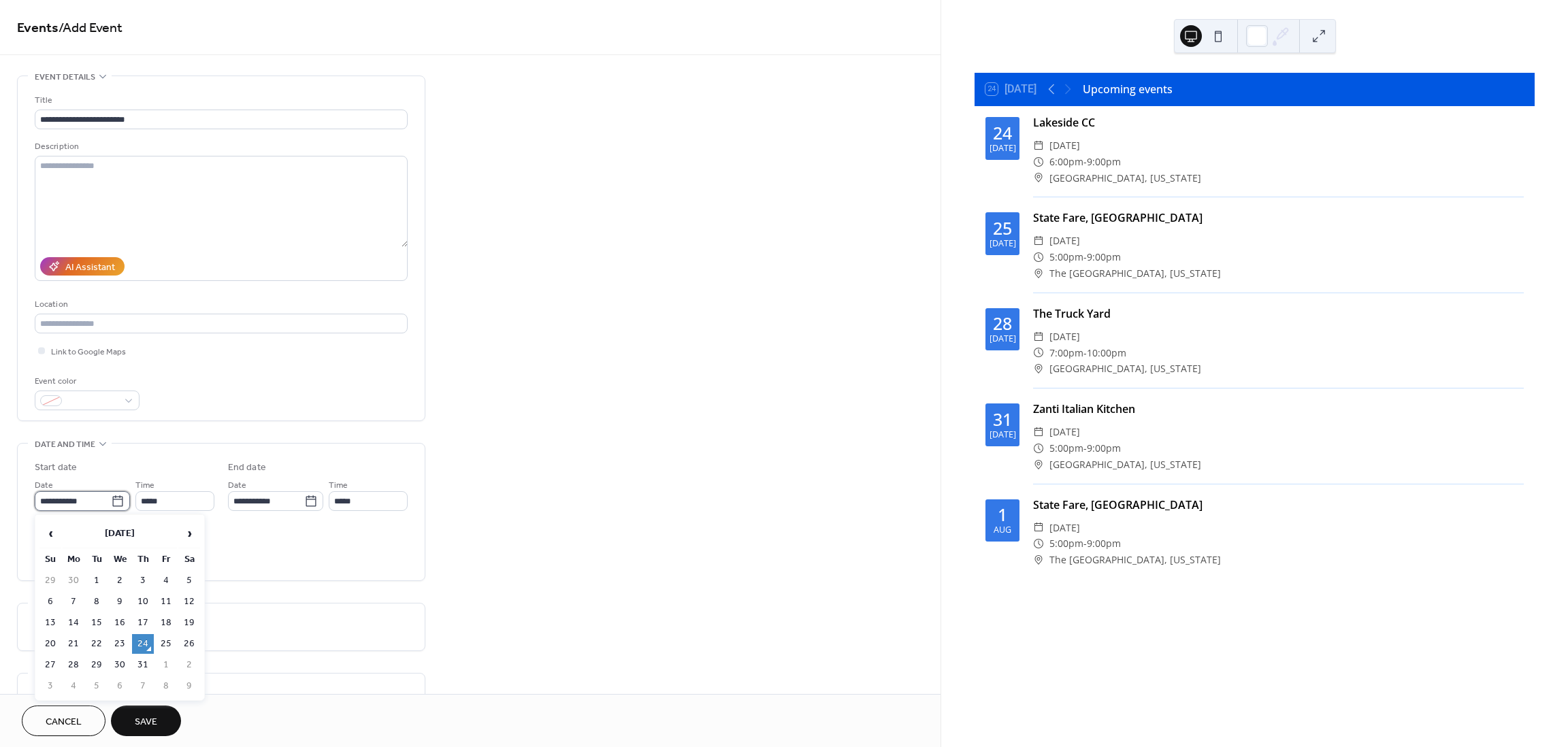 click on "**********" at bounding box center [73, 501] 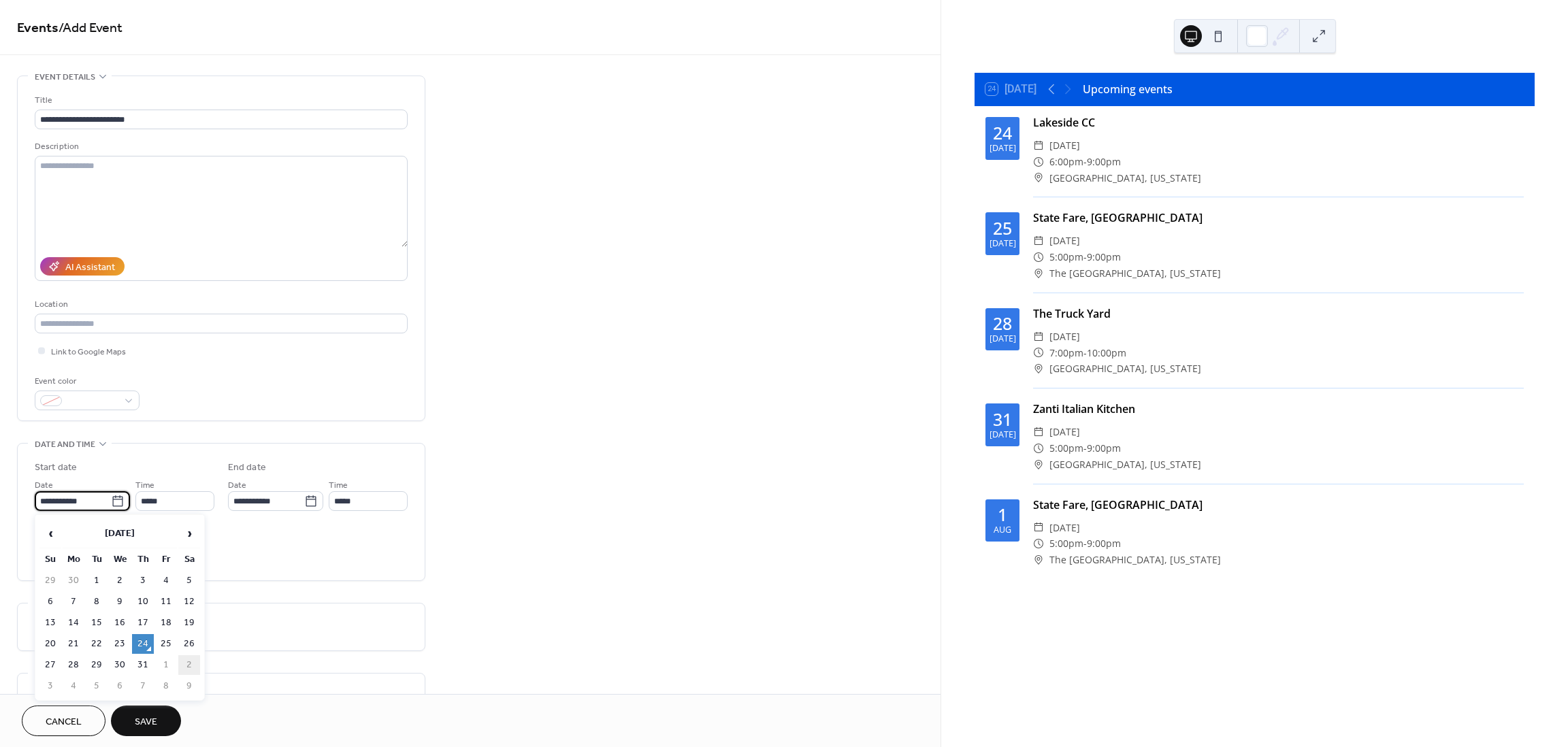 click on "2" at bounding box center (189, 665) 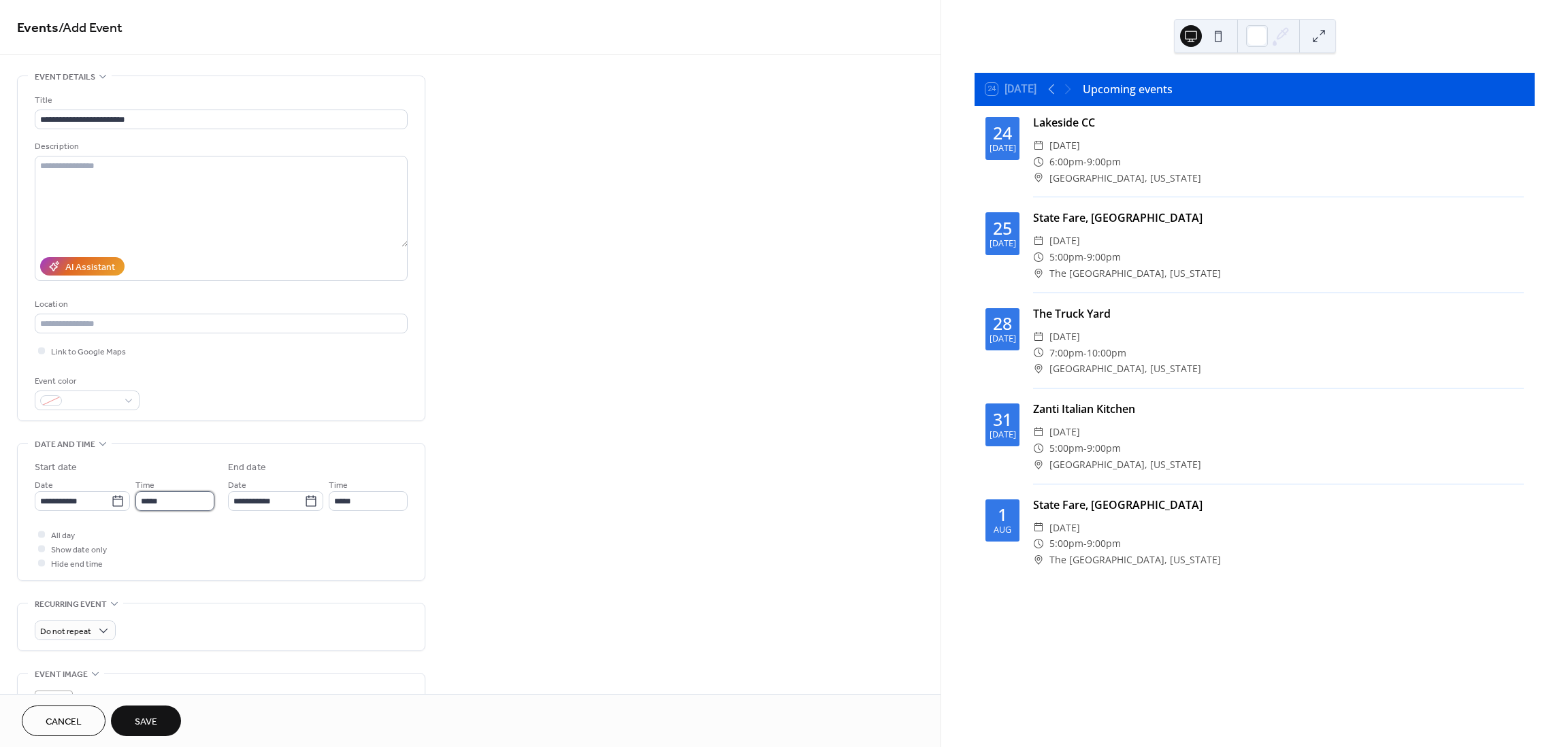 click on "*****" at bounding box center [175, 501] 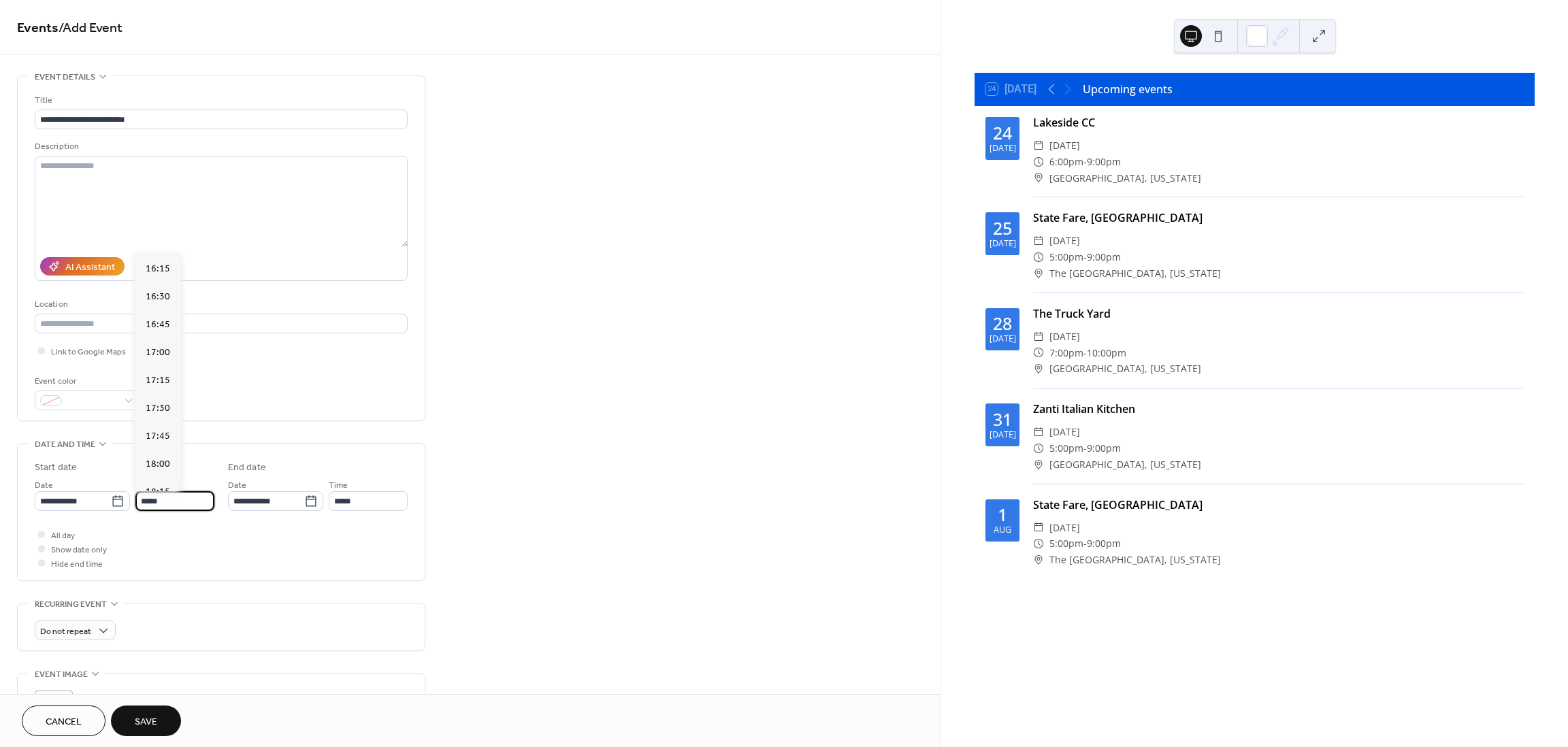 scroll, scrollTop: 1818, scrollLeft: 0, axis: vertical 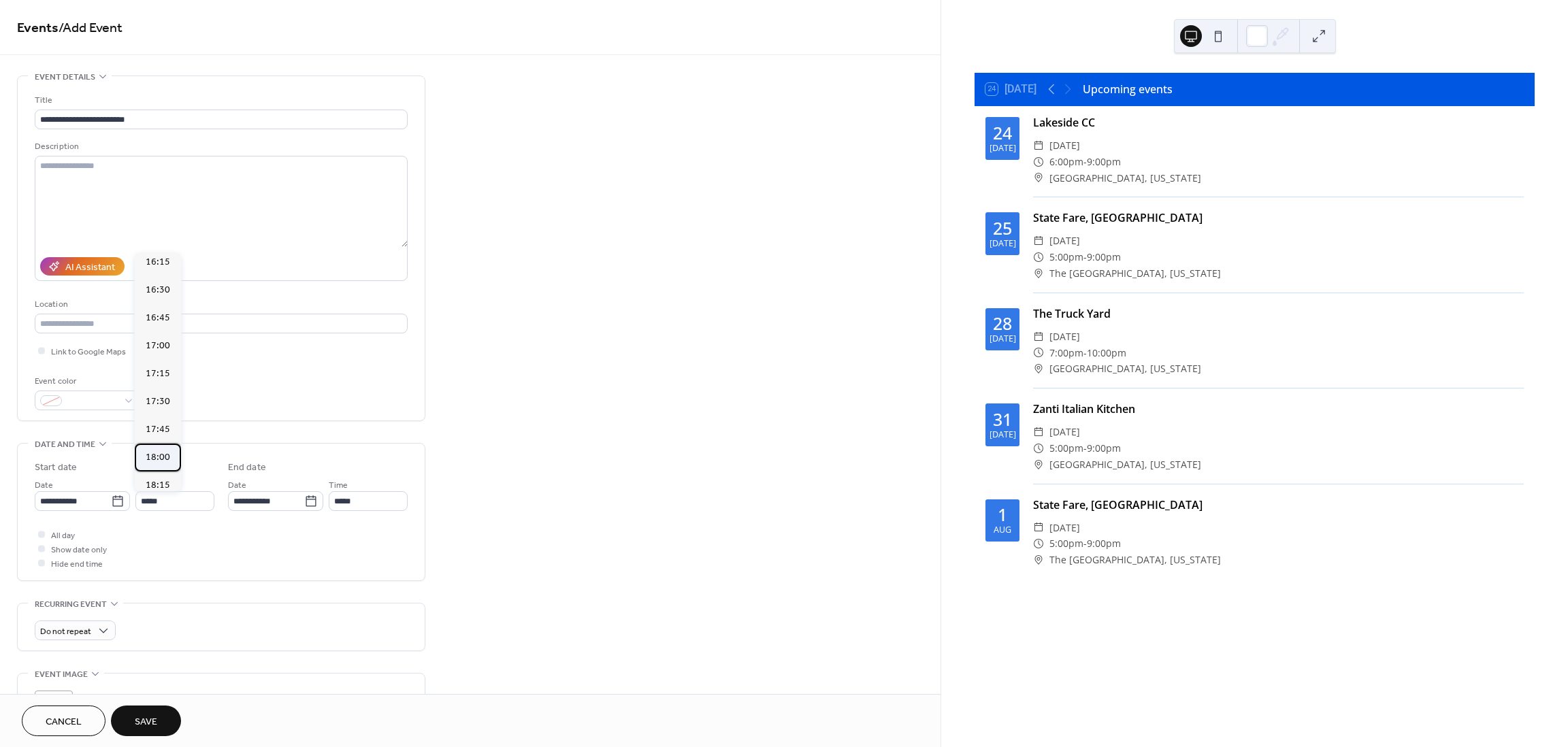 click on "18:00" at bounding box center [158, 457] 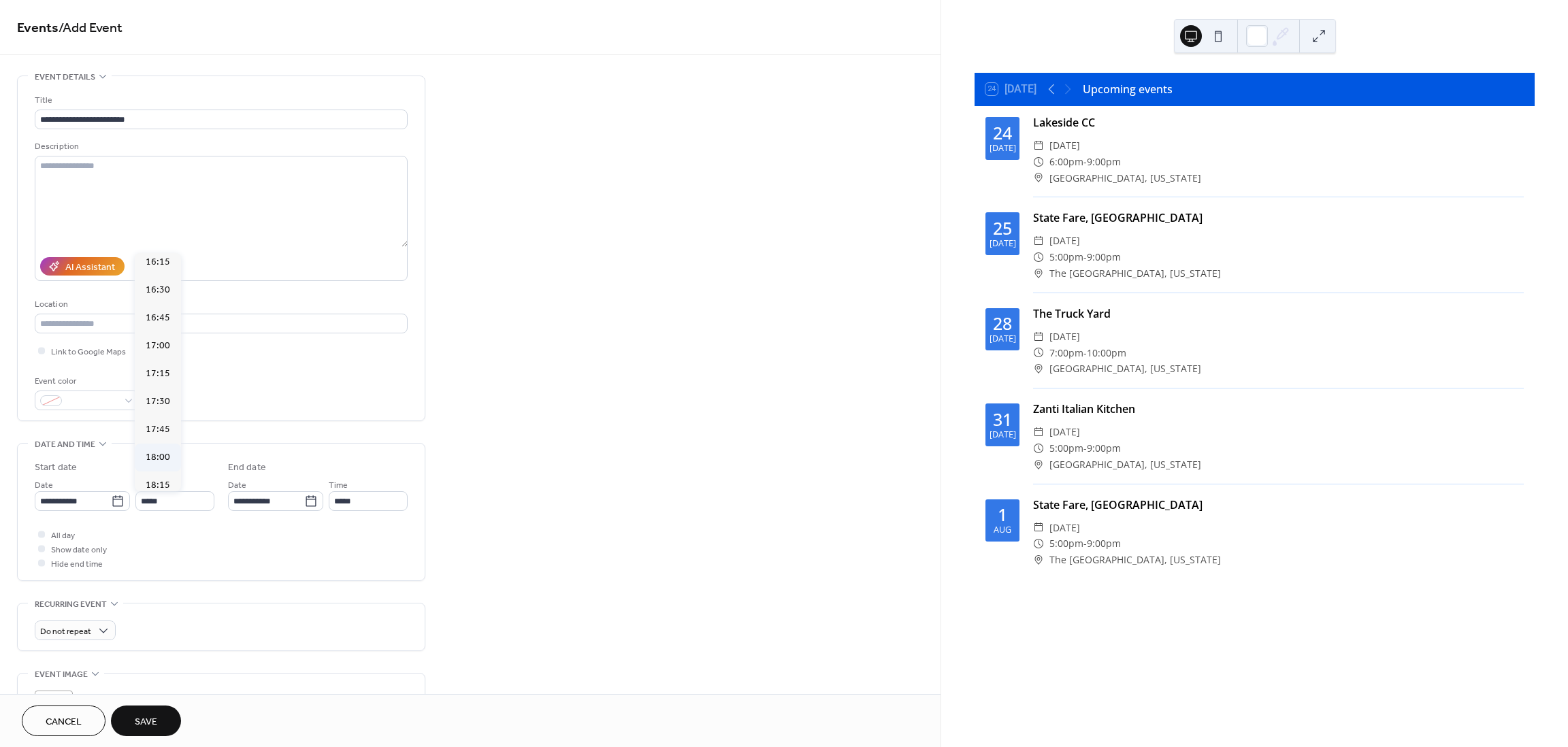 type on "*****" 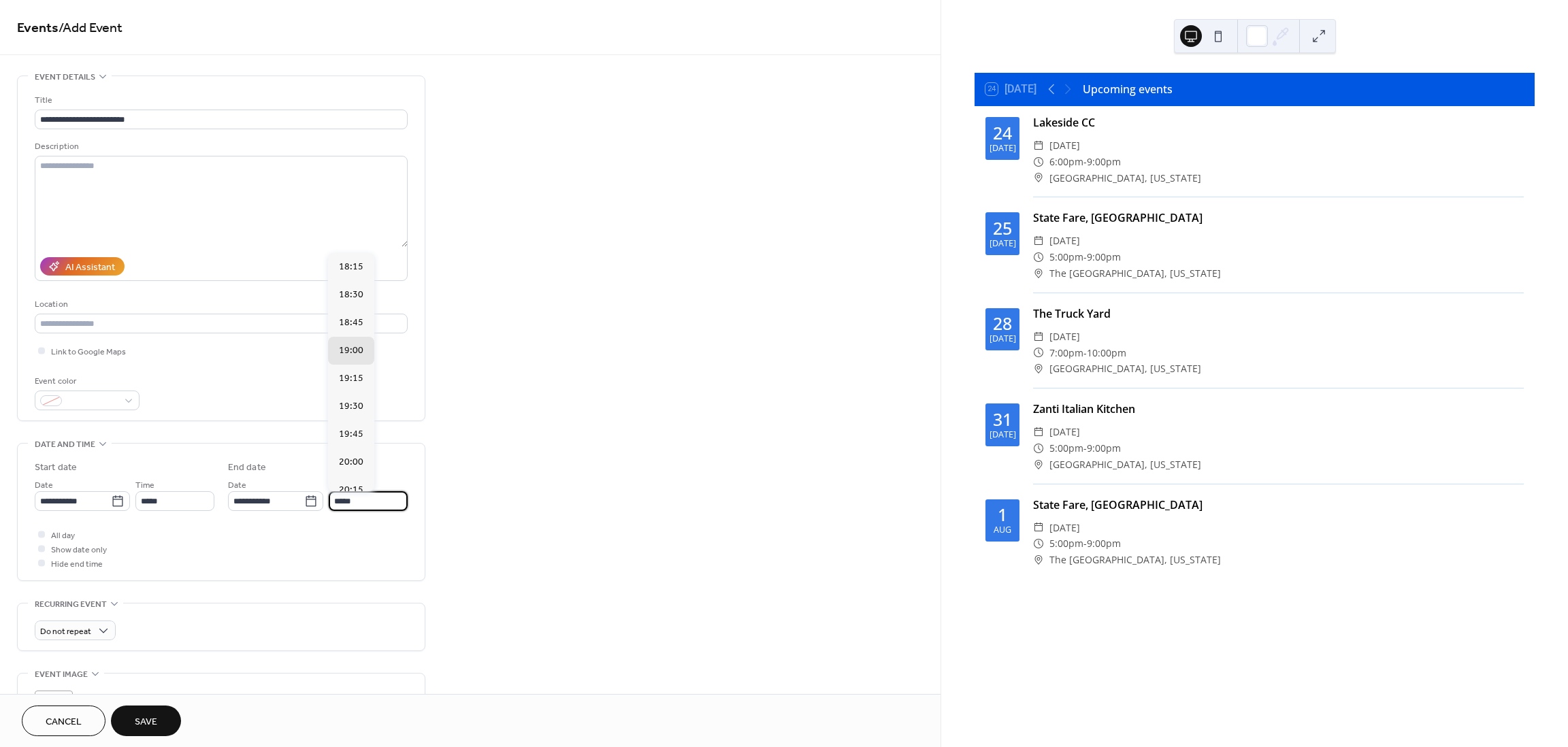 click on "*****" at bounding box center [368, 501] 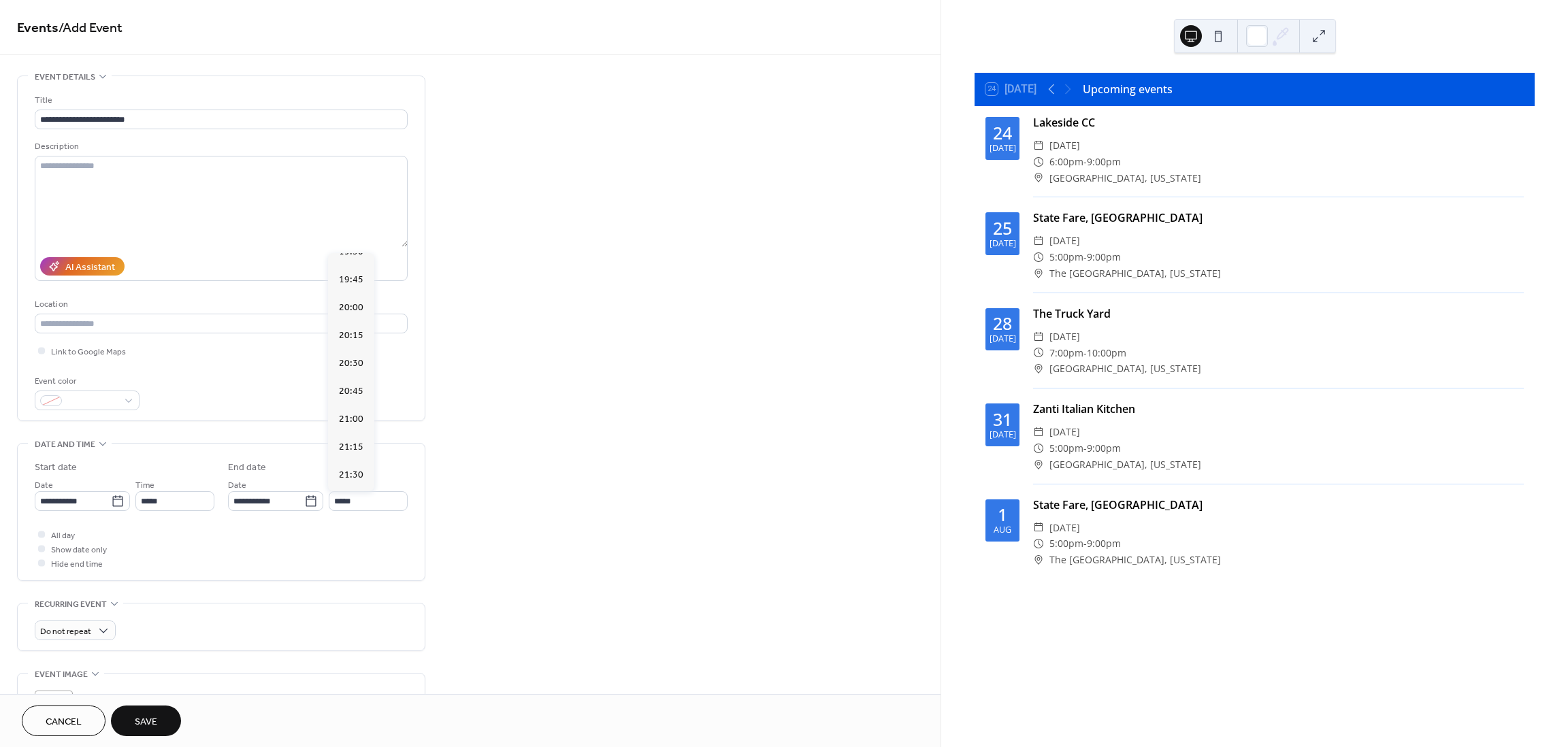 scroll, scrollTop: 156, scrollLeft: 0, axis: vertical 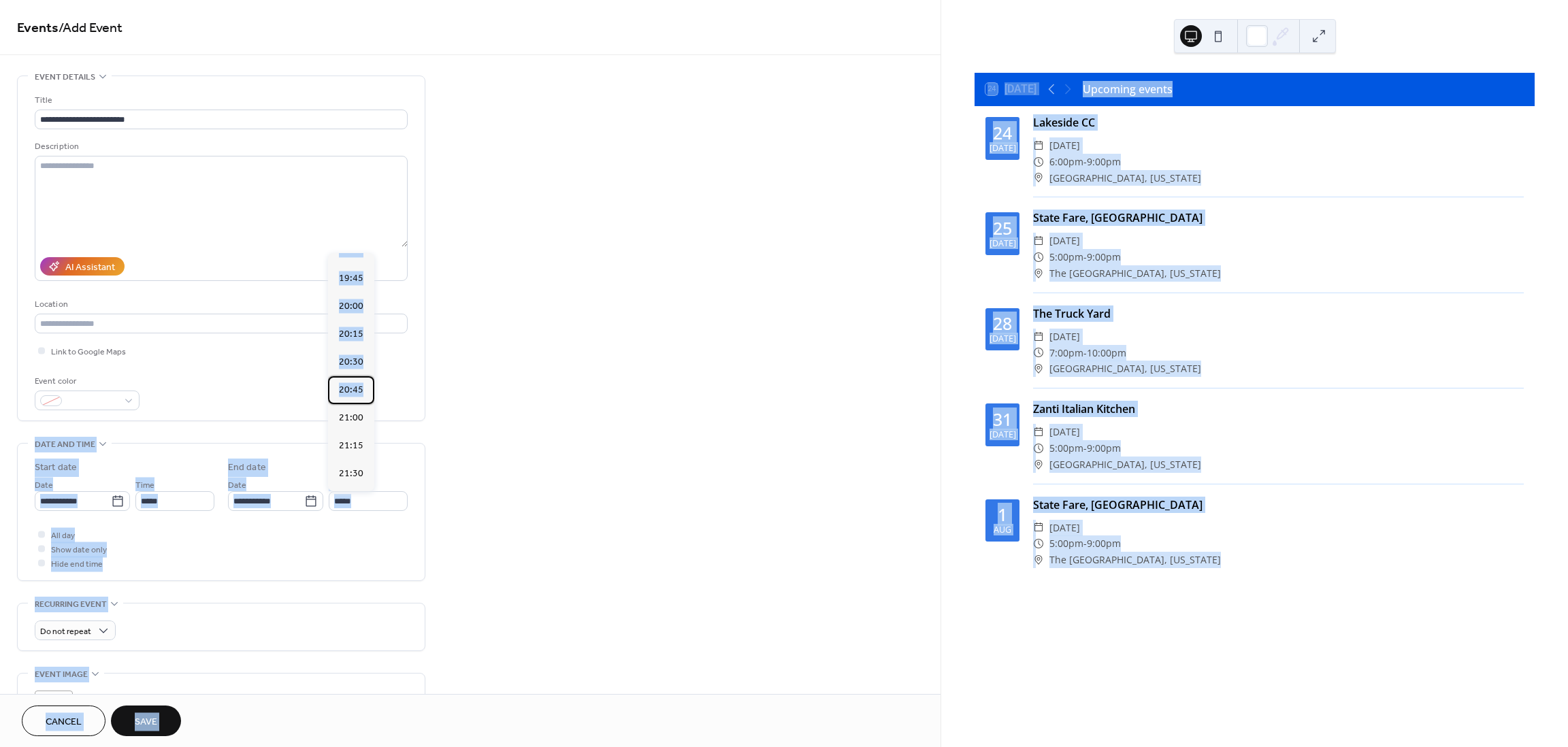 drag, startPoint x: 372, startPoint y: 382, endPoint x: 379, endPoint y: 399, distance: 18 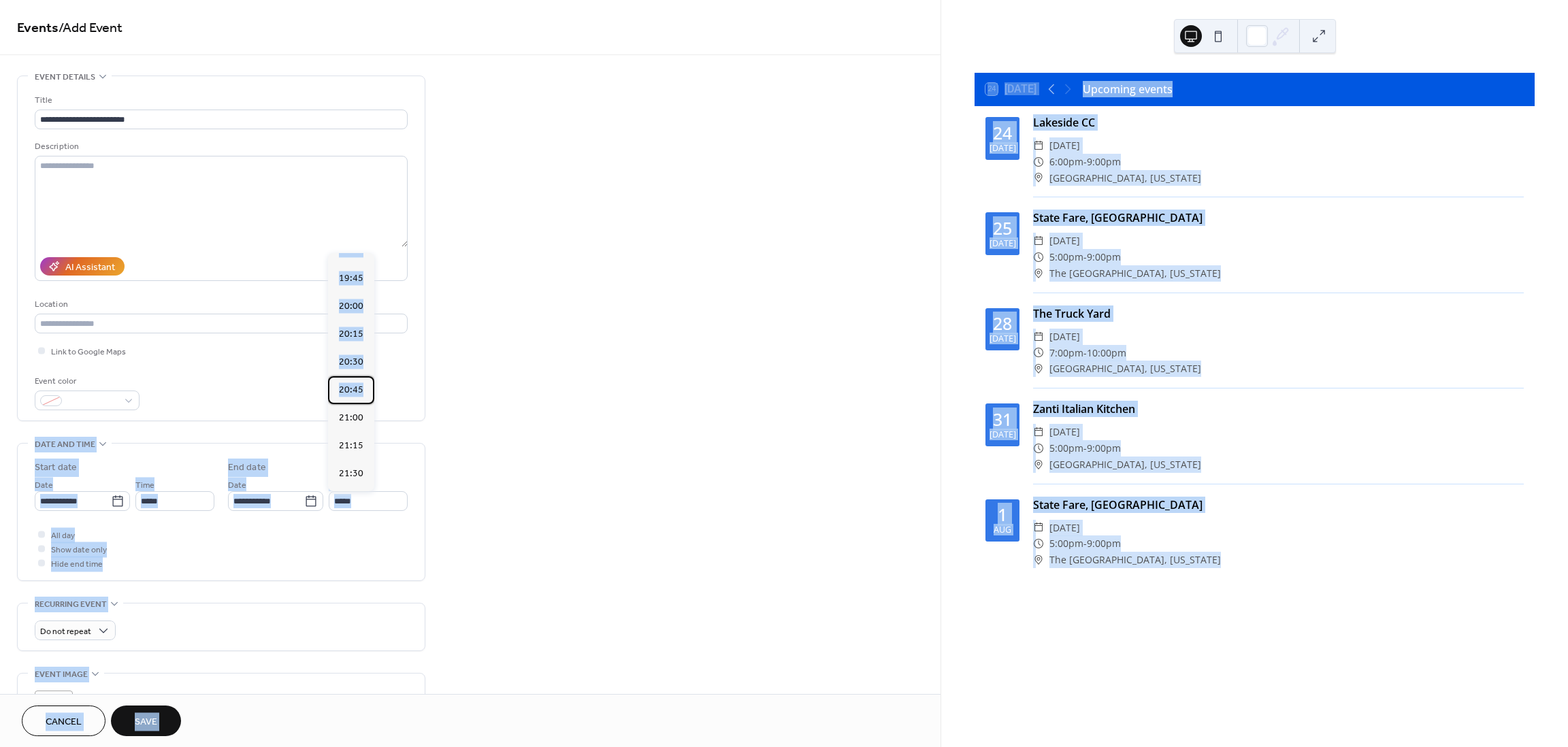 click on "**********" at bounding box center (784, 374) 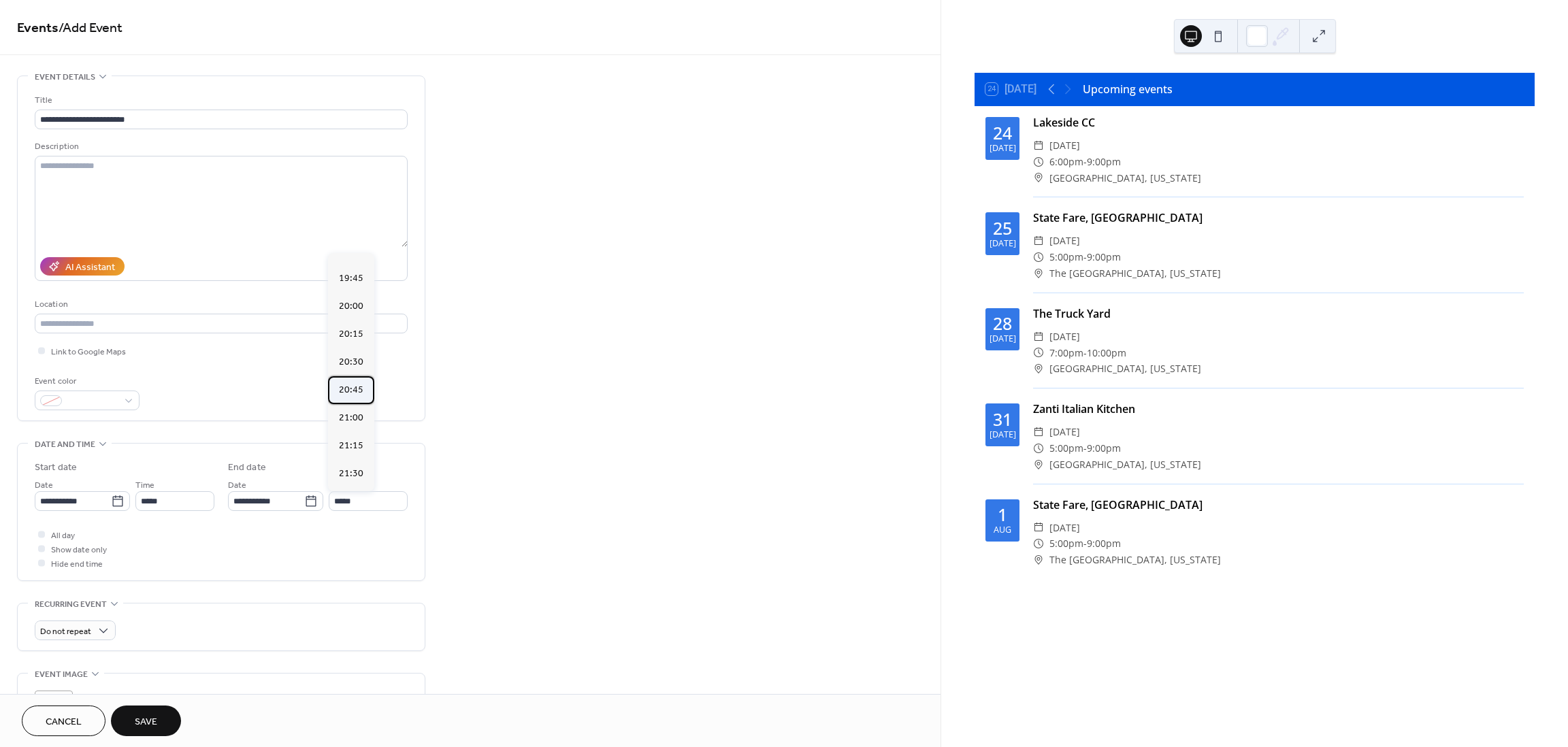 click on "20:45" at bounding box center (351, 390) 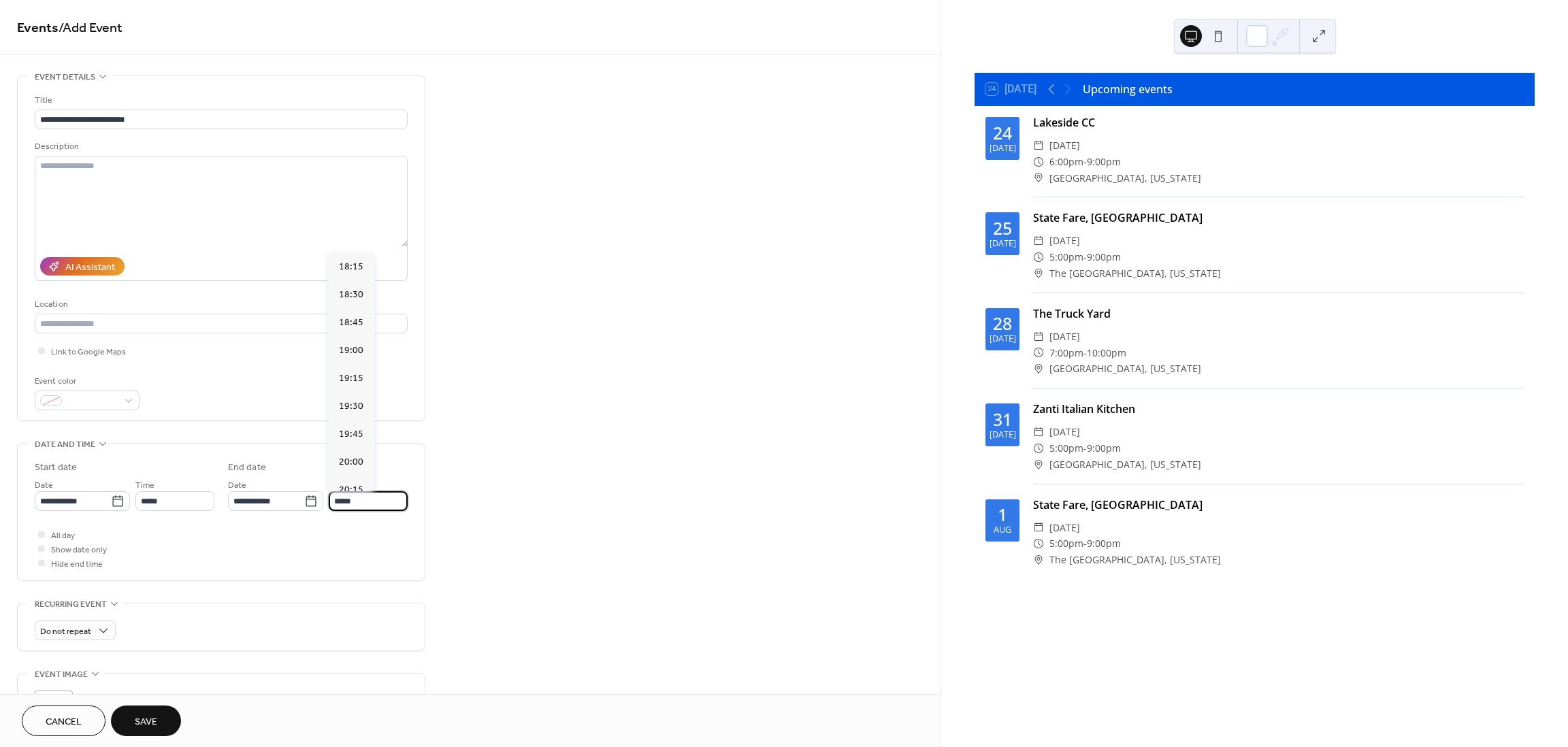 click on "*****" at bounding box center (368, 501) 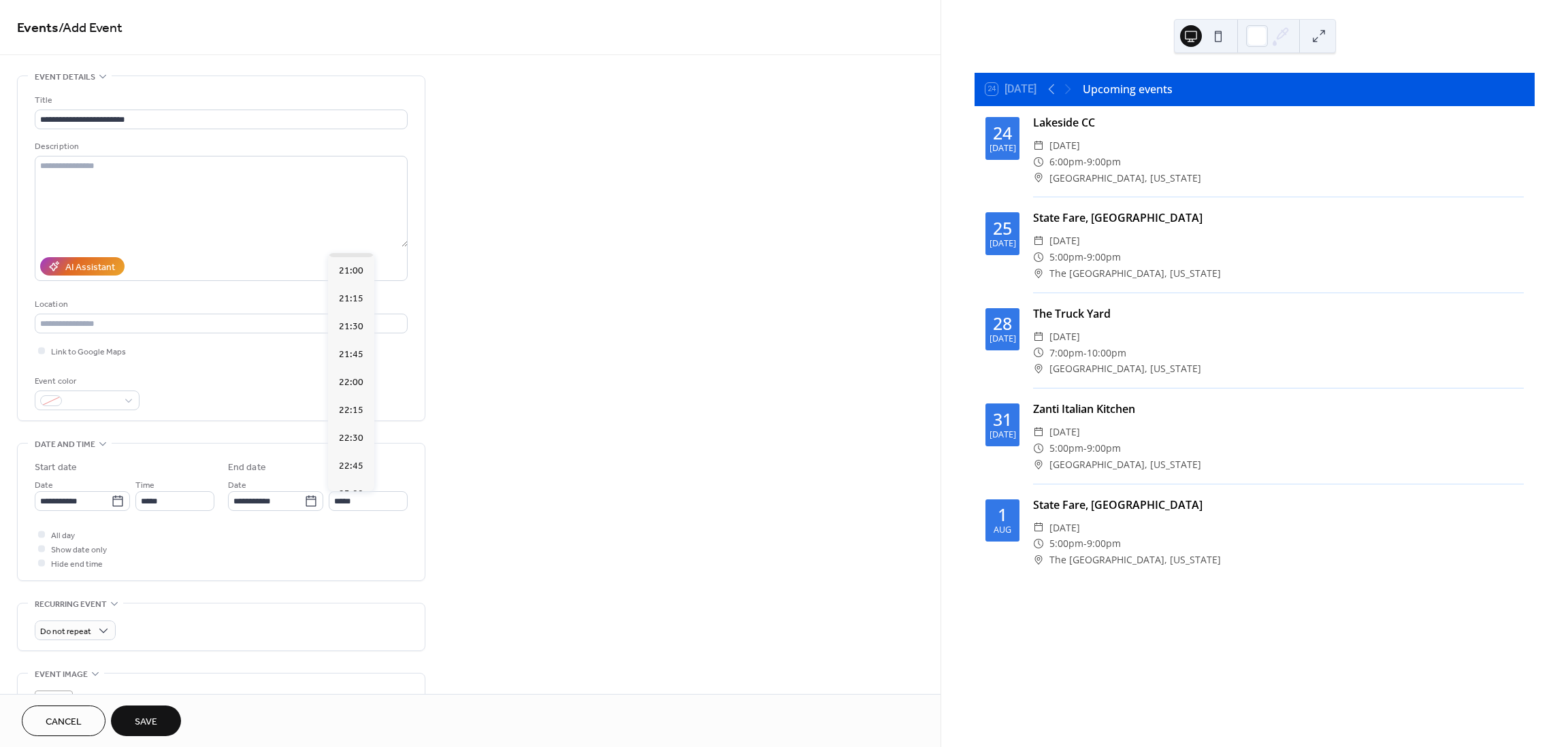 scroll, scrollTop: 316, scrollLeft: 0, axis: vertical 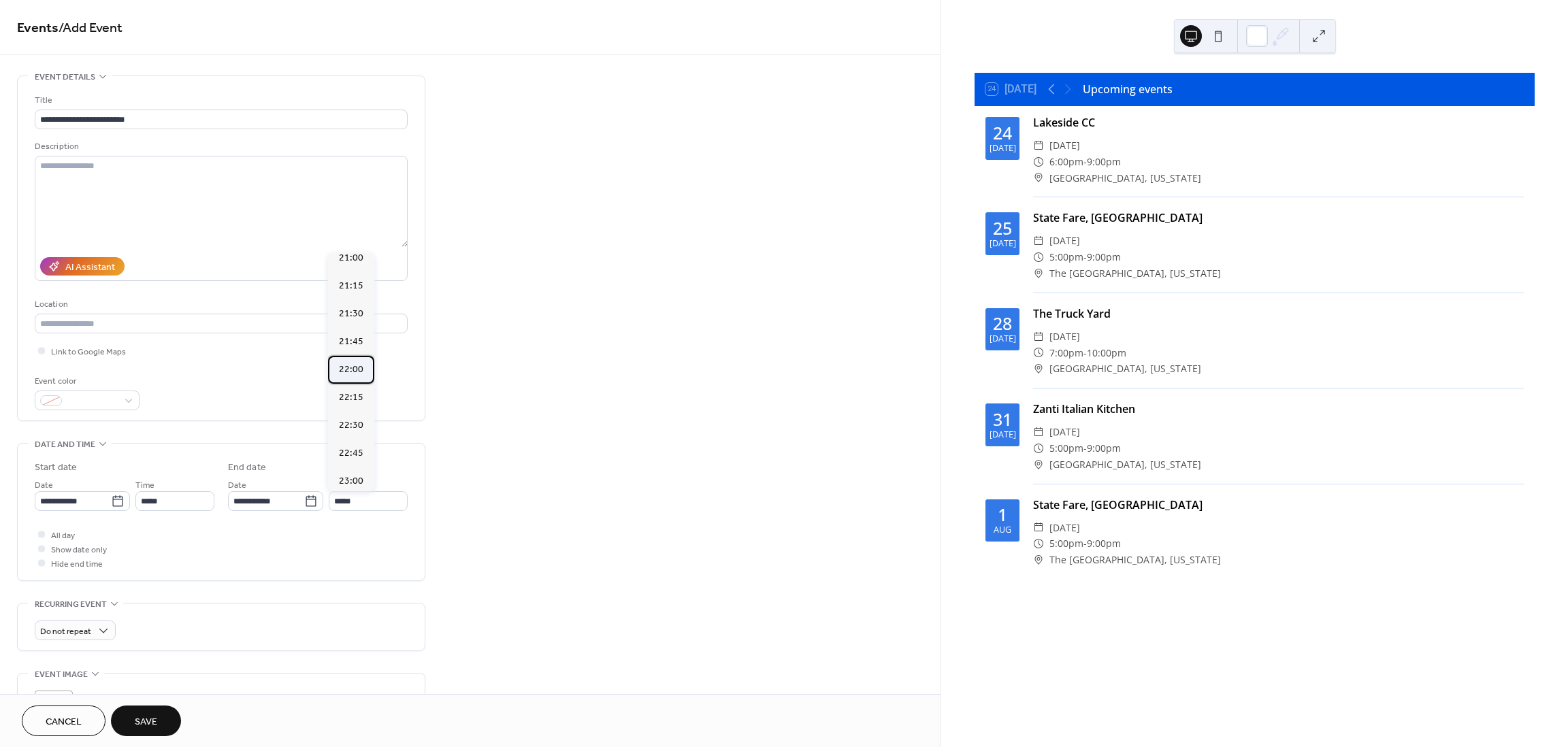 click on "22:00" at bounding box center [351, 369] 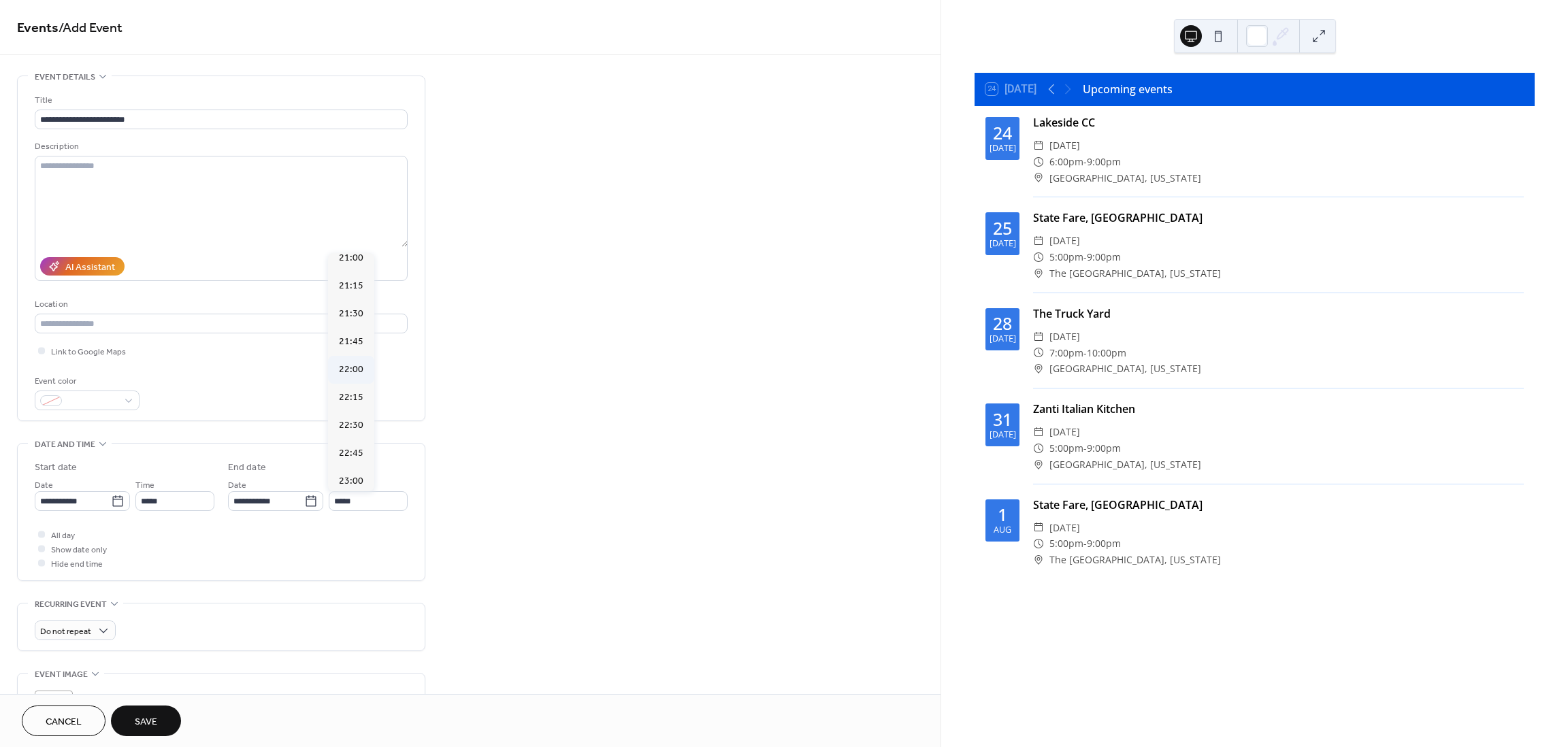 type on "*****" 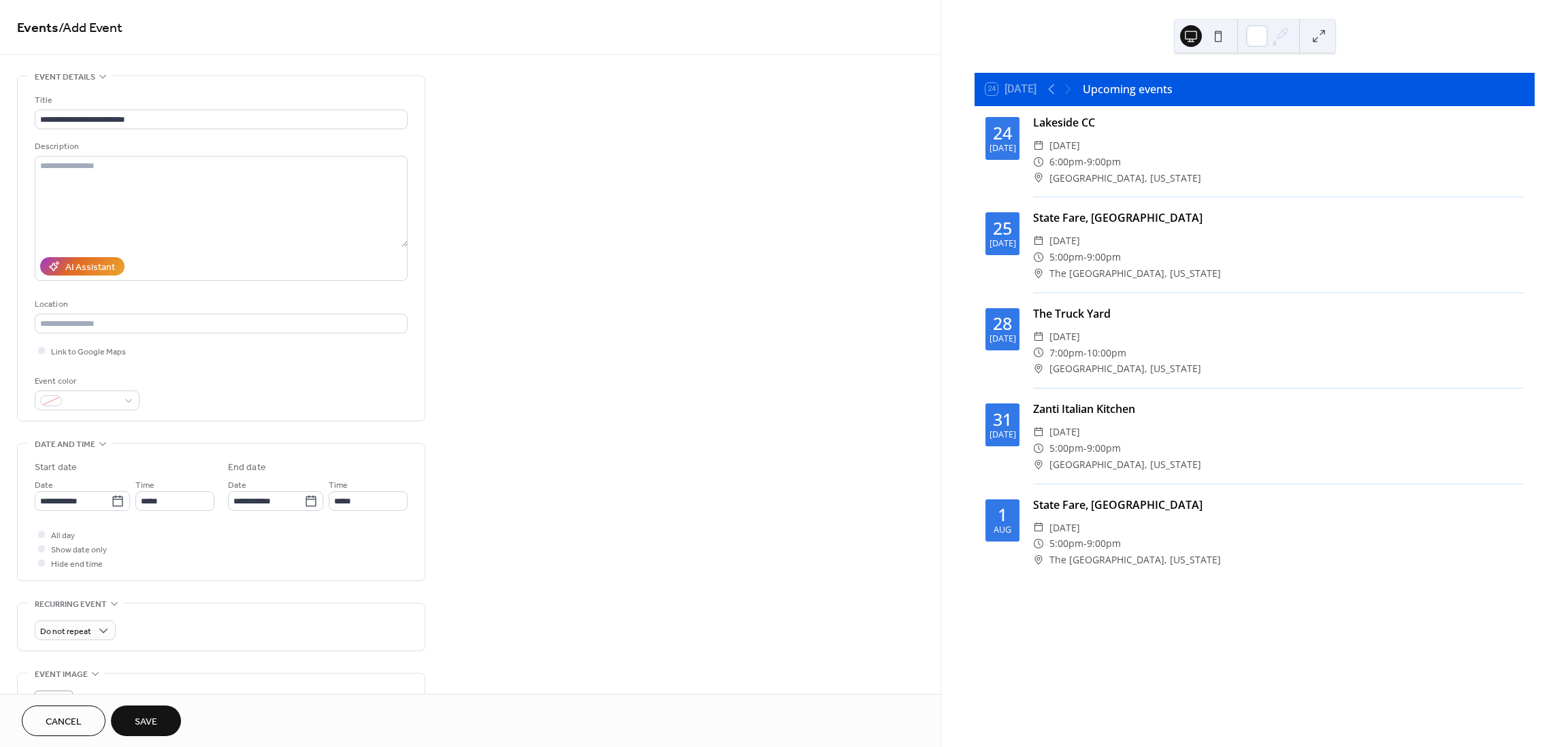 click on "Save" at bounding box center (146, 722) 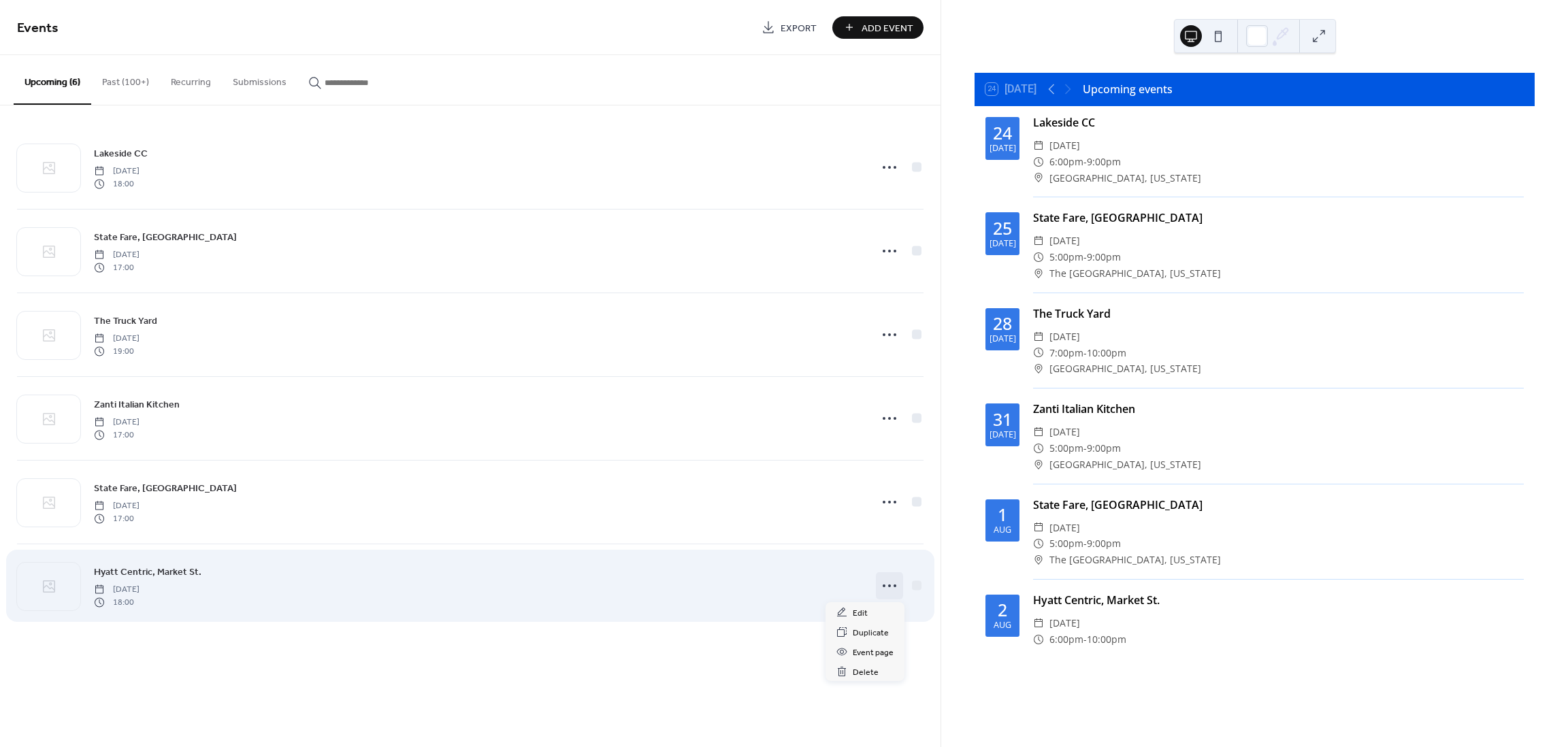 click 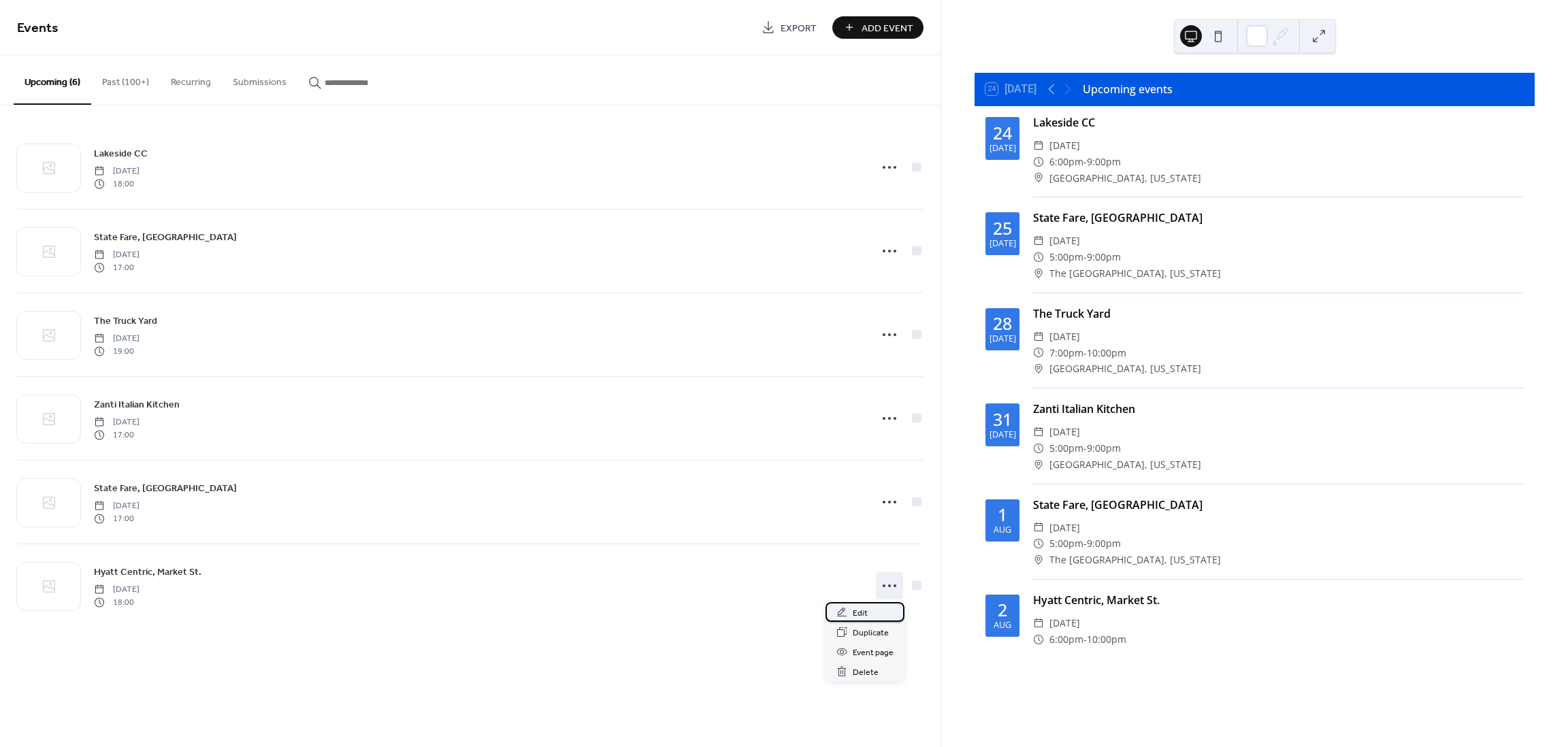 click on "Edit" at bounding box center [860, 613] 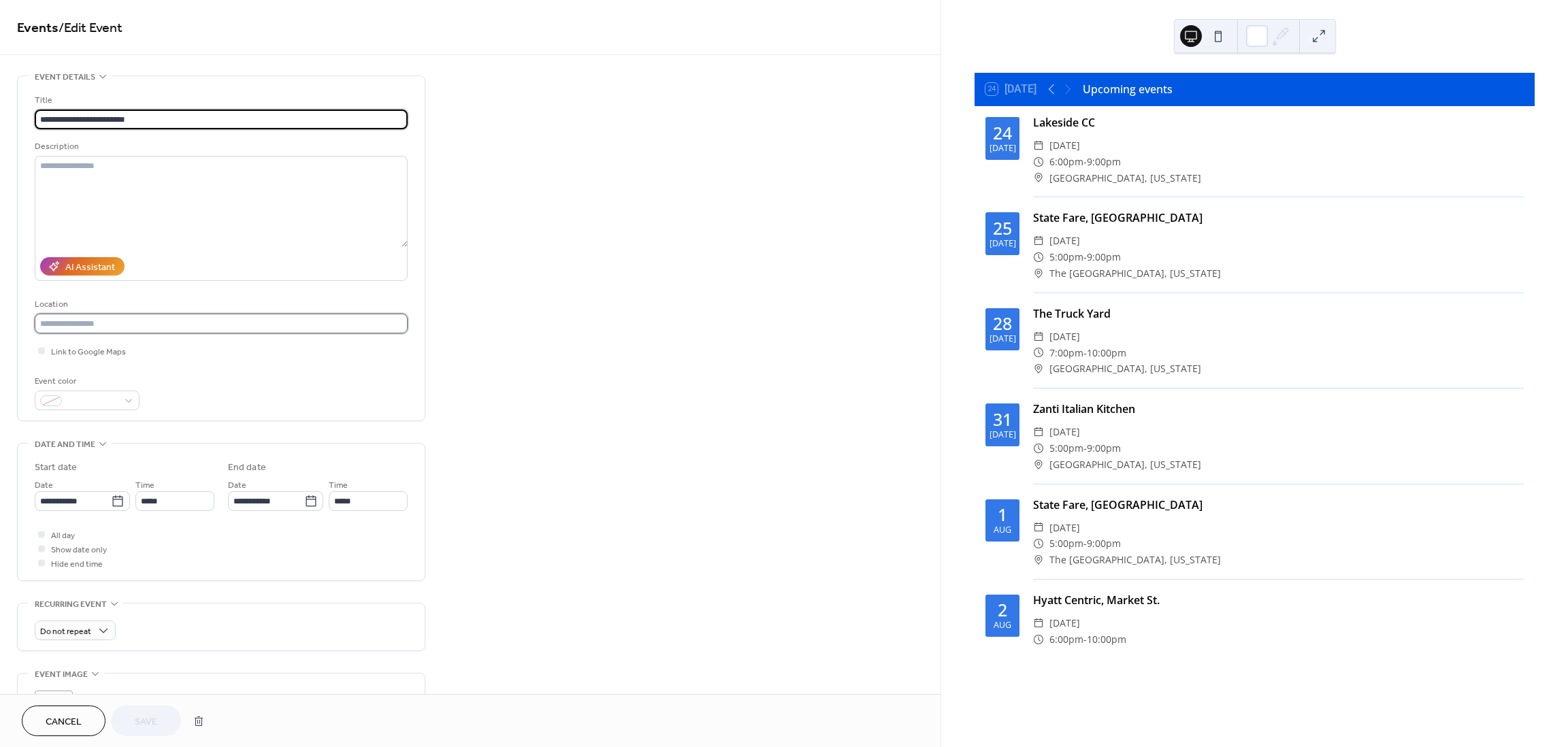 click at bounding box center [221, 323] 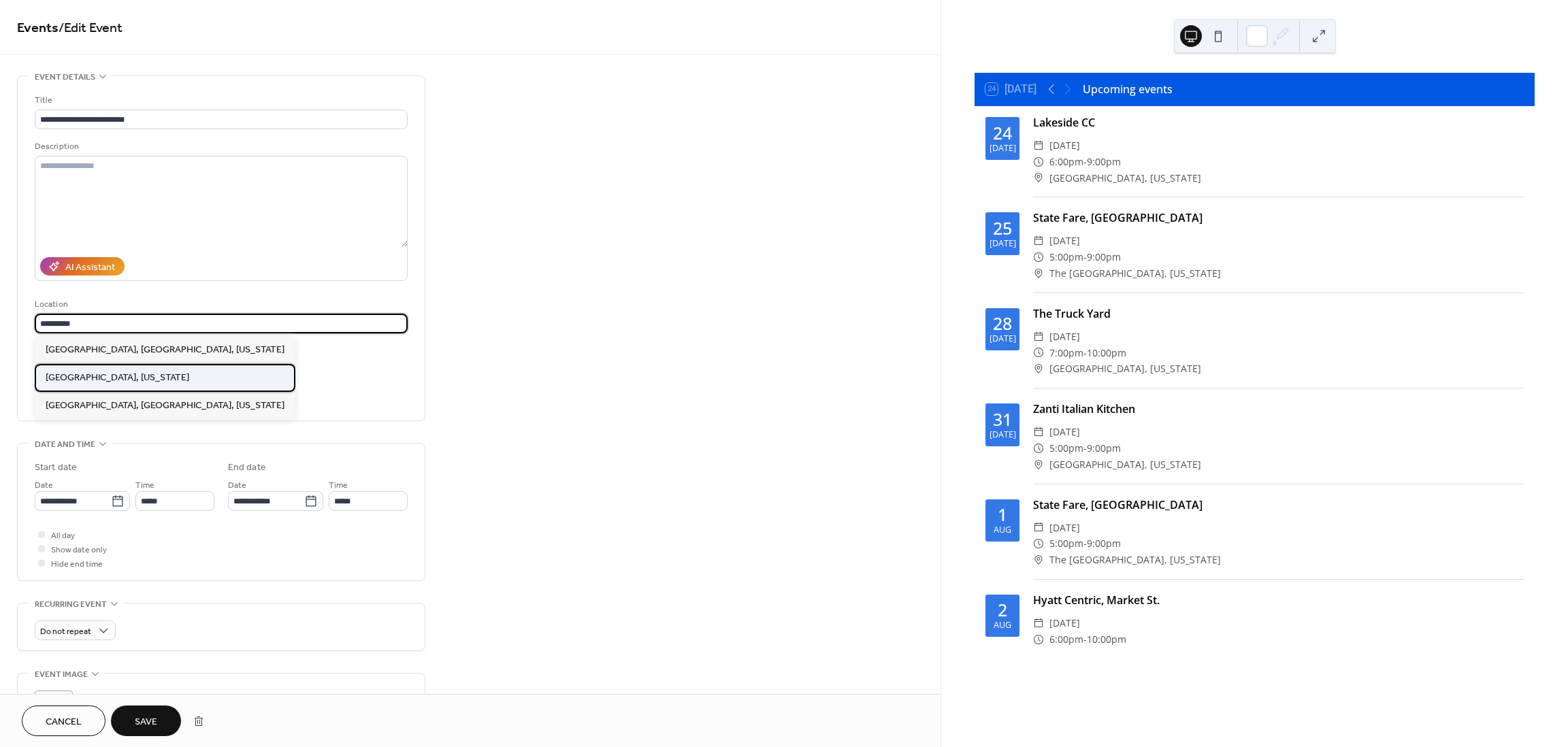 click on "Houston, Texas" at bounding box center (117, 378) 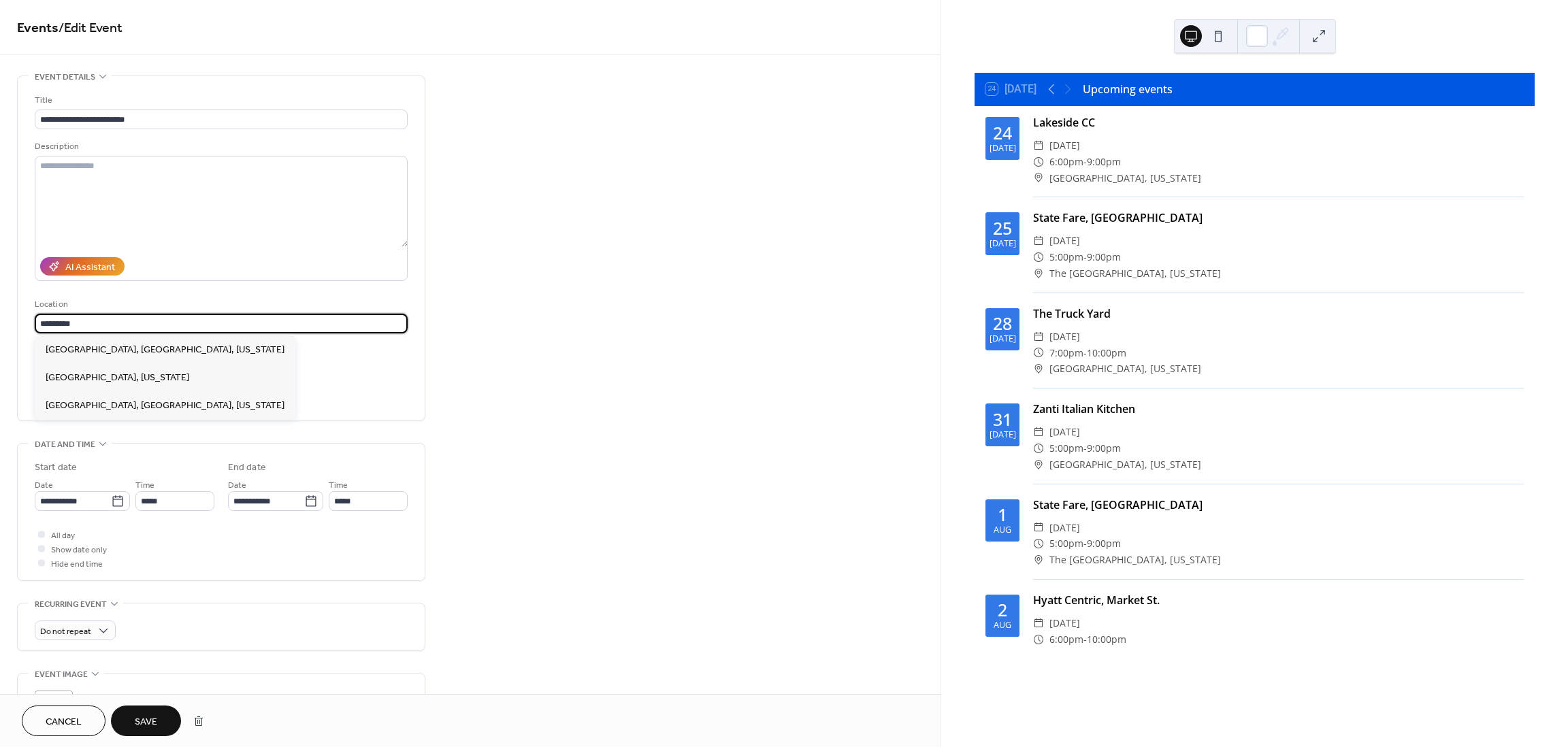type on "**********" 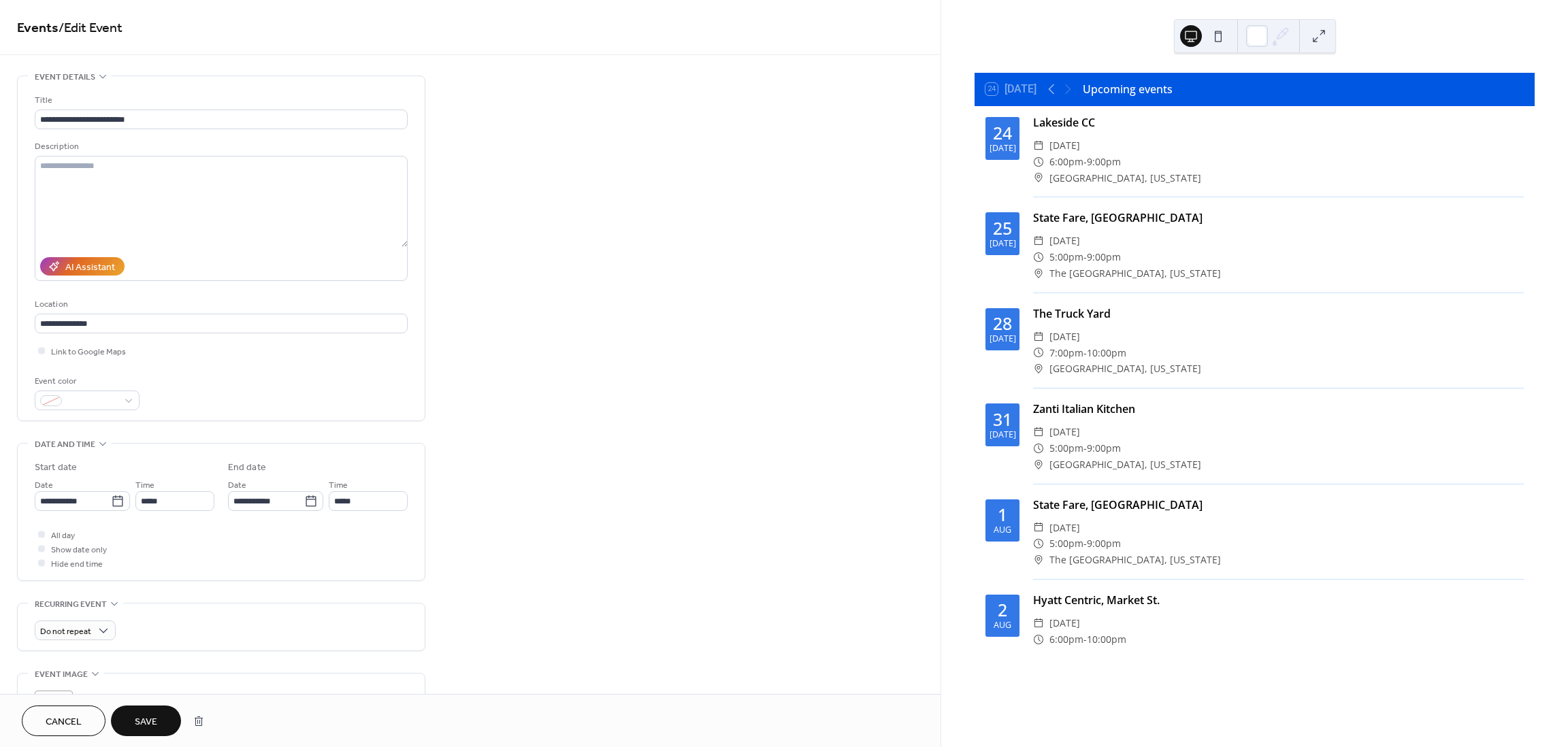 click on "Save" at bounding box center [146, 720] 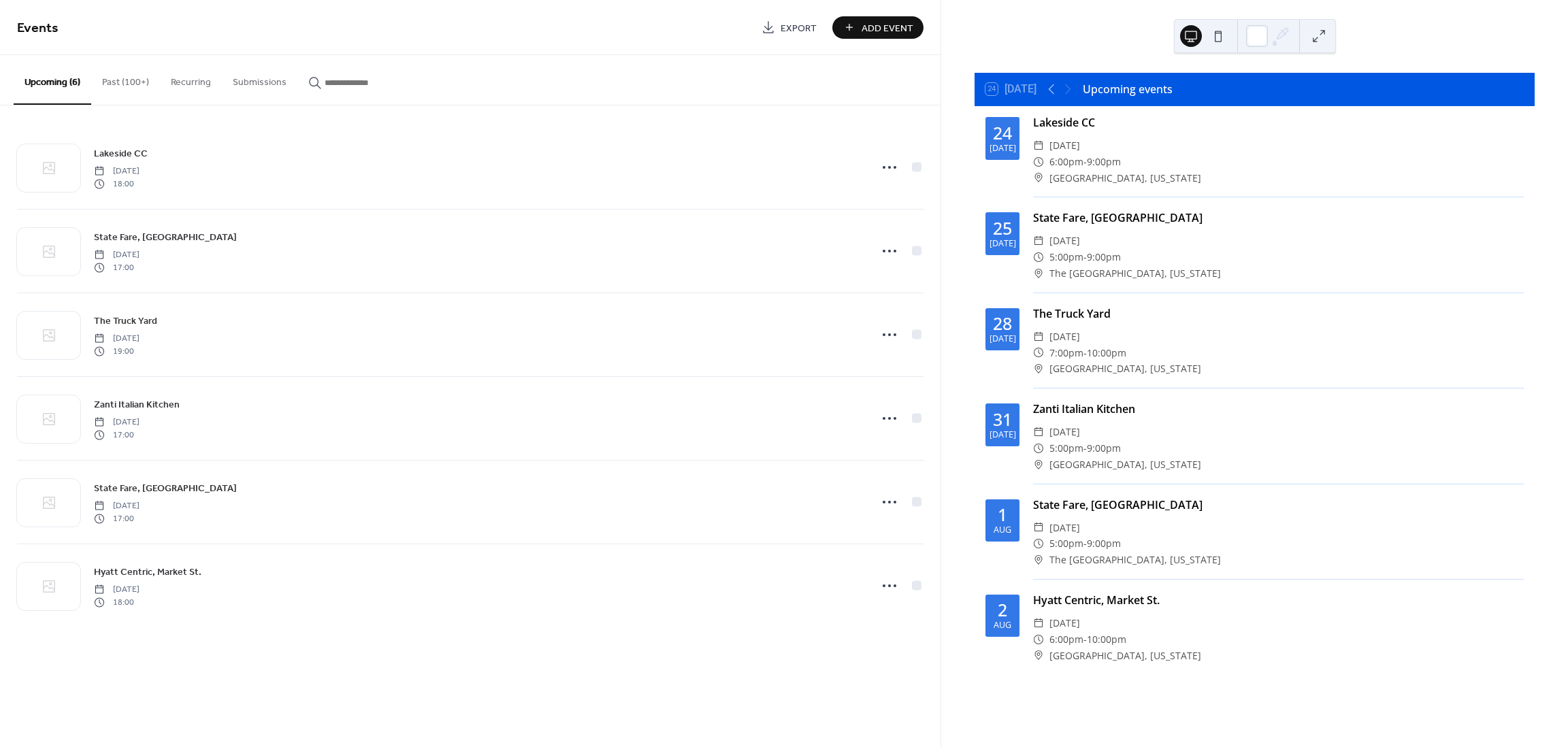 click on "Add Event" at bounding box center [887, 28] 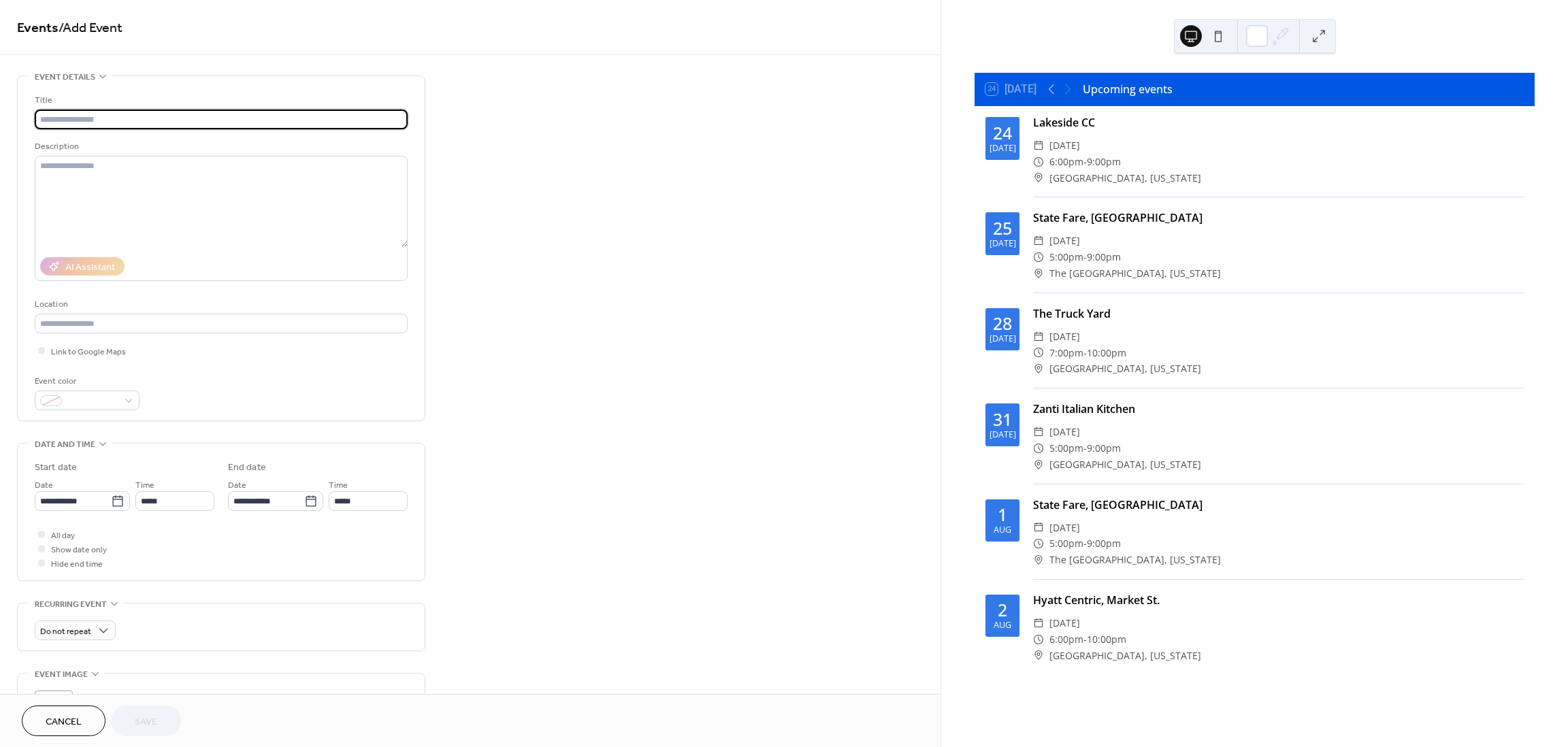 click at bounding box center (221, 119) 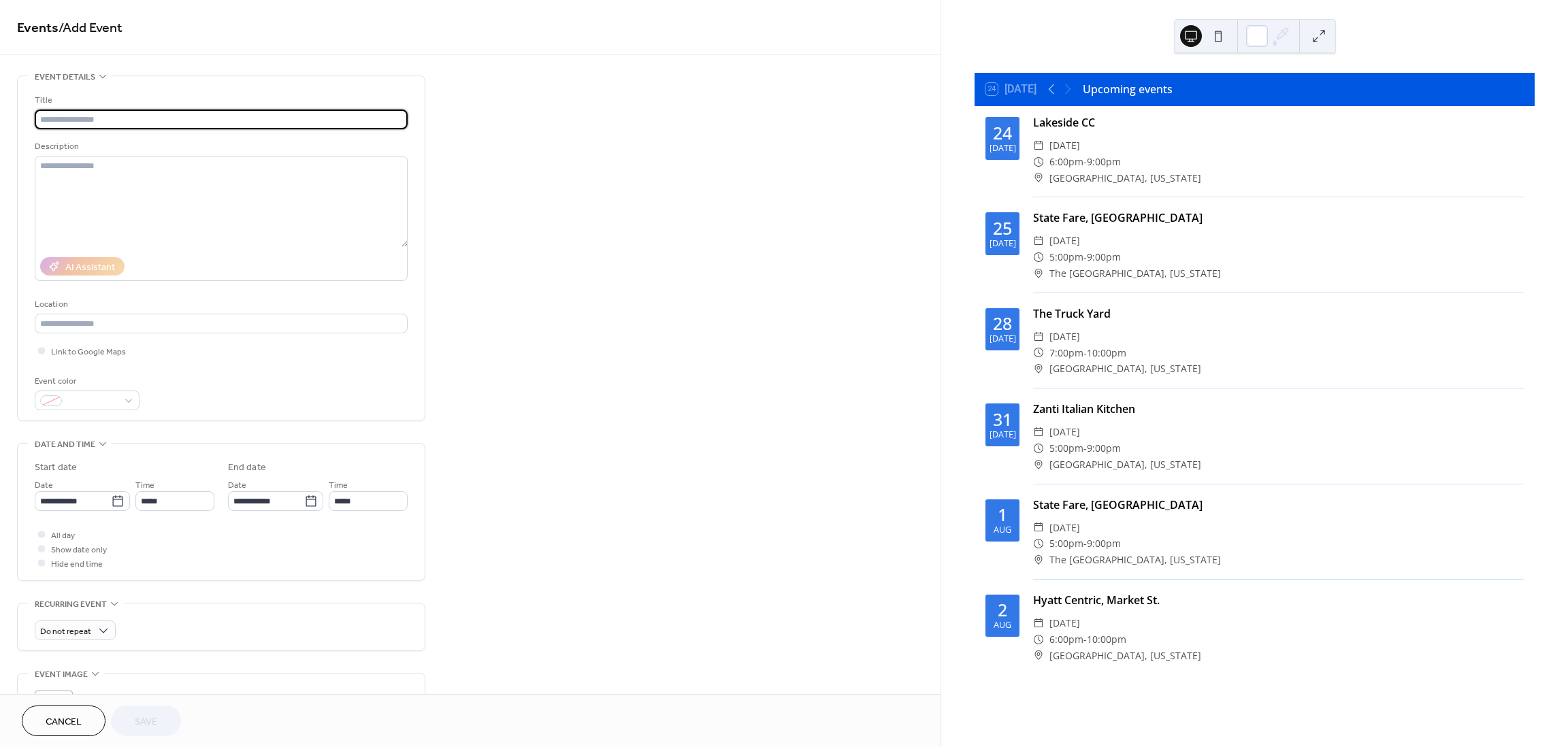 type on "*" 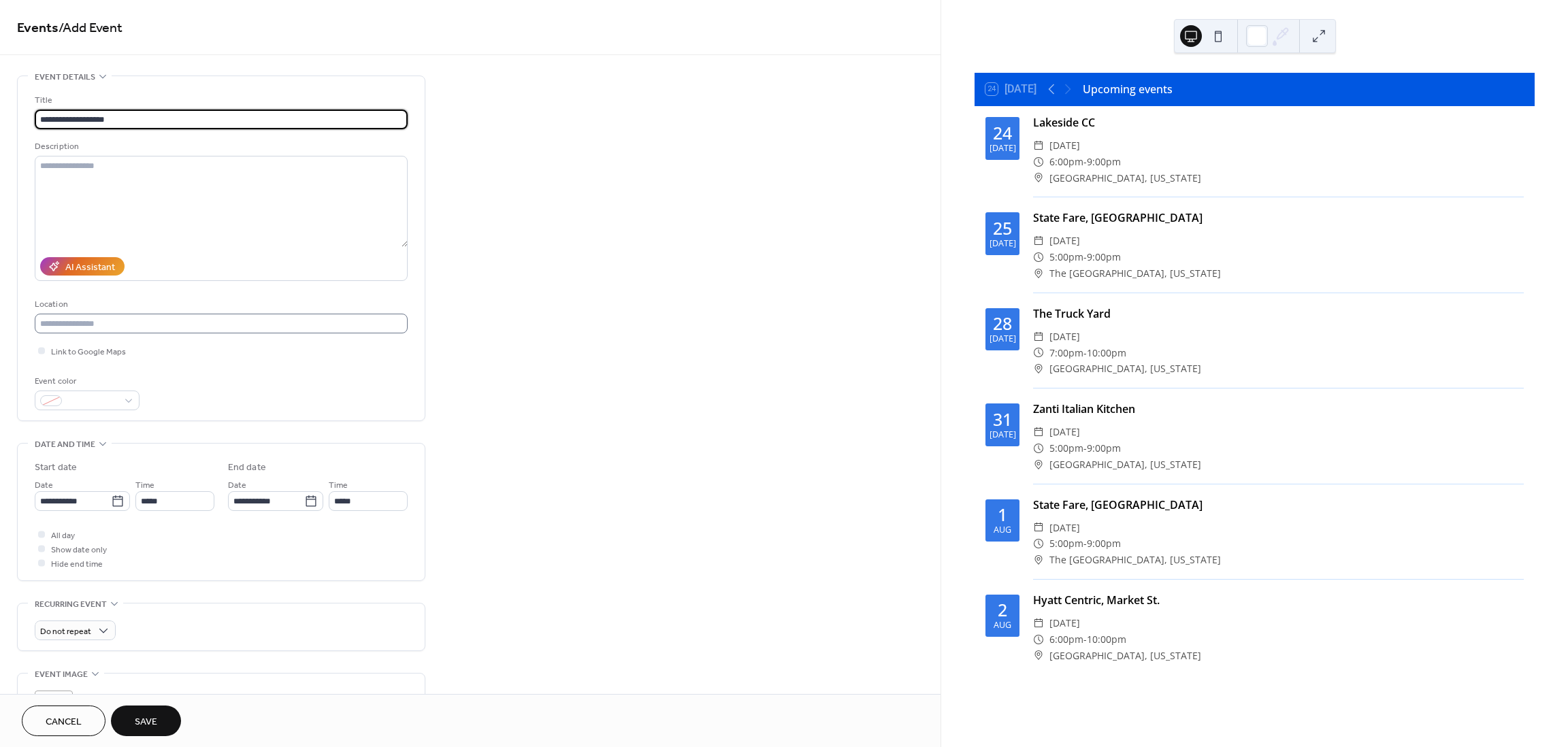 type on "**********" 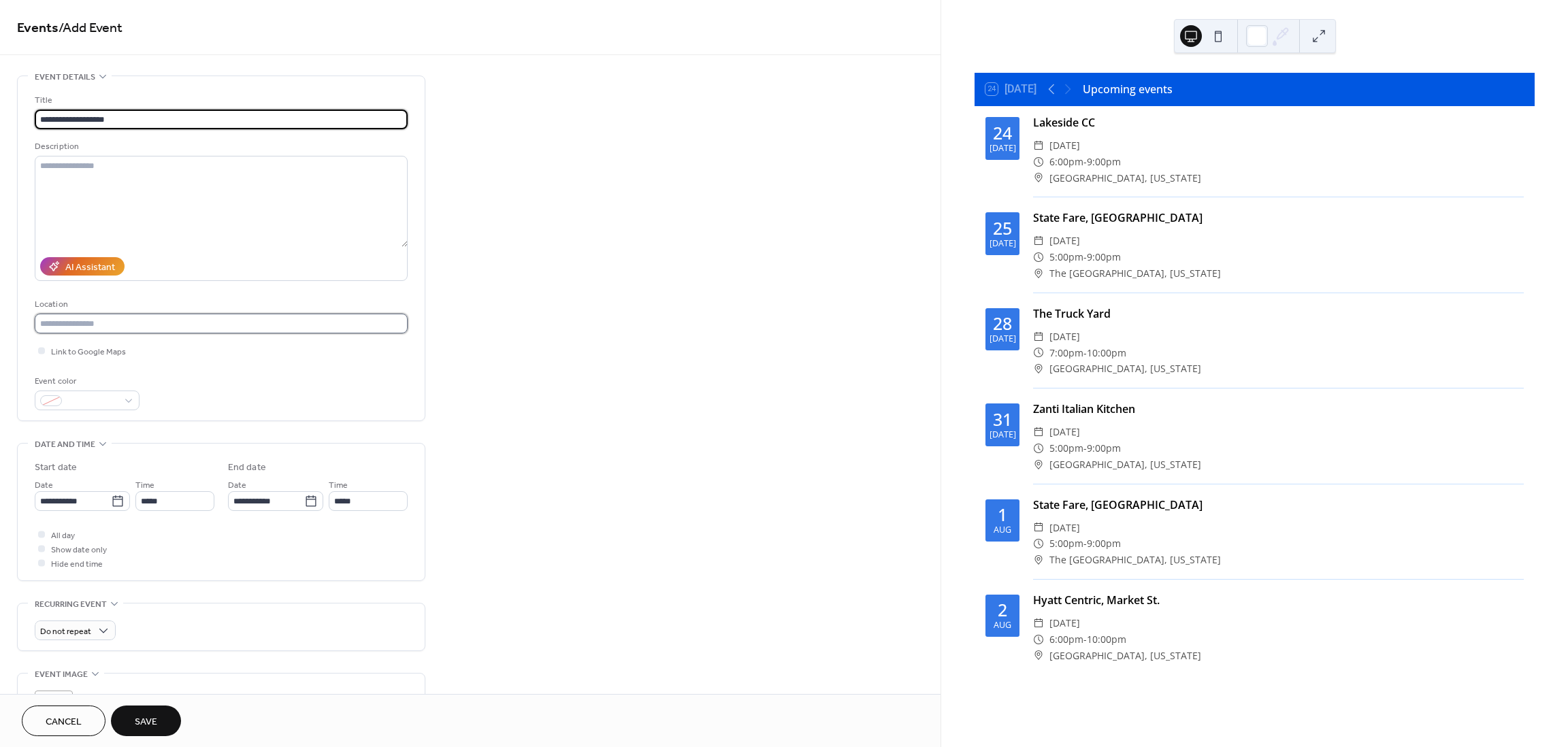 click at bounding box center (221, 323) 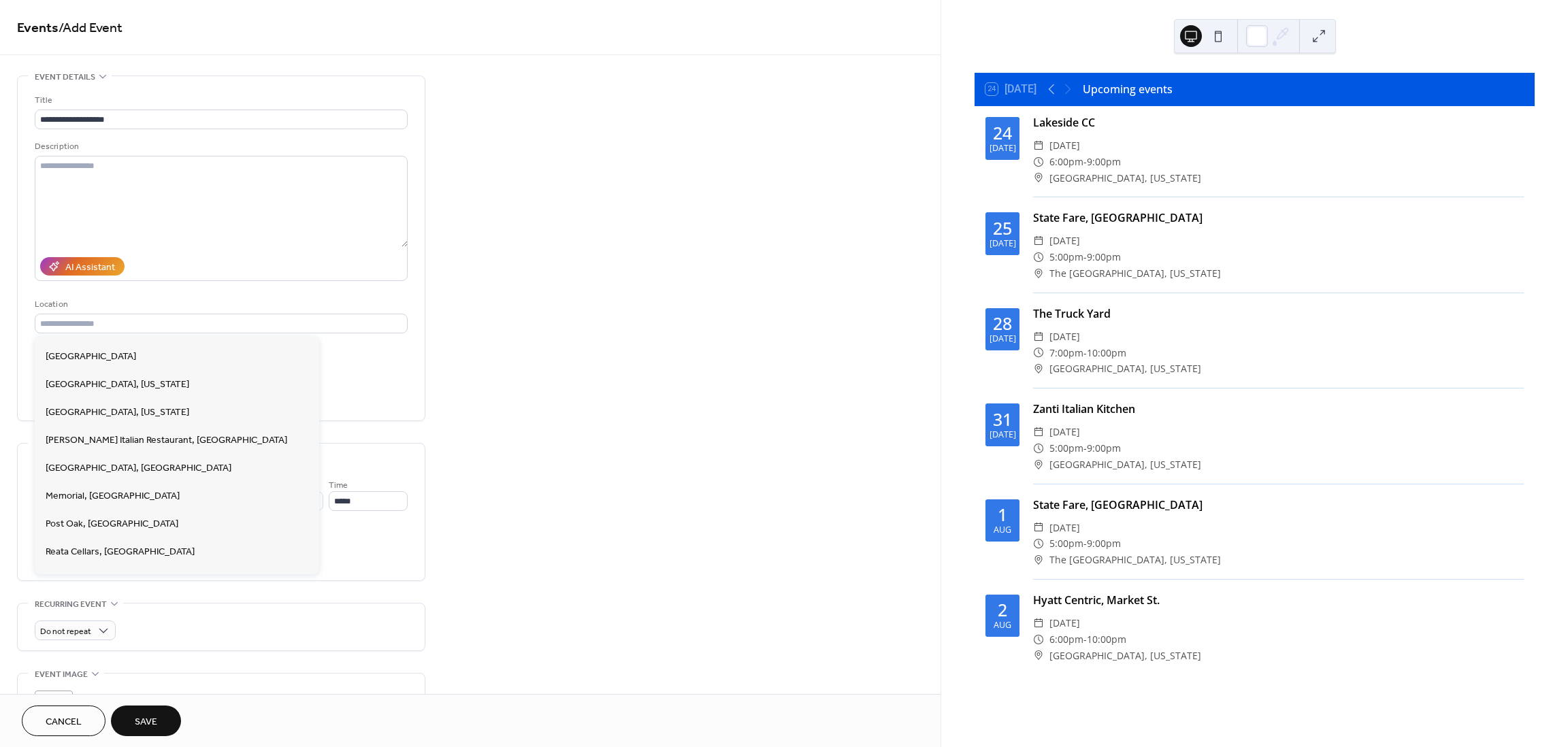 scroll, scrollTop: 333, scrollLeft: 0, axis: vertical 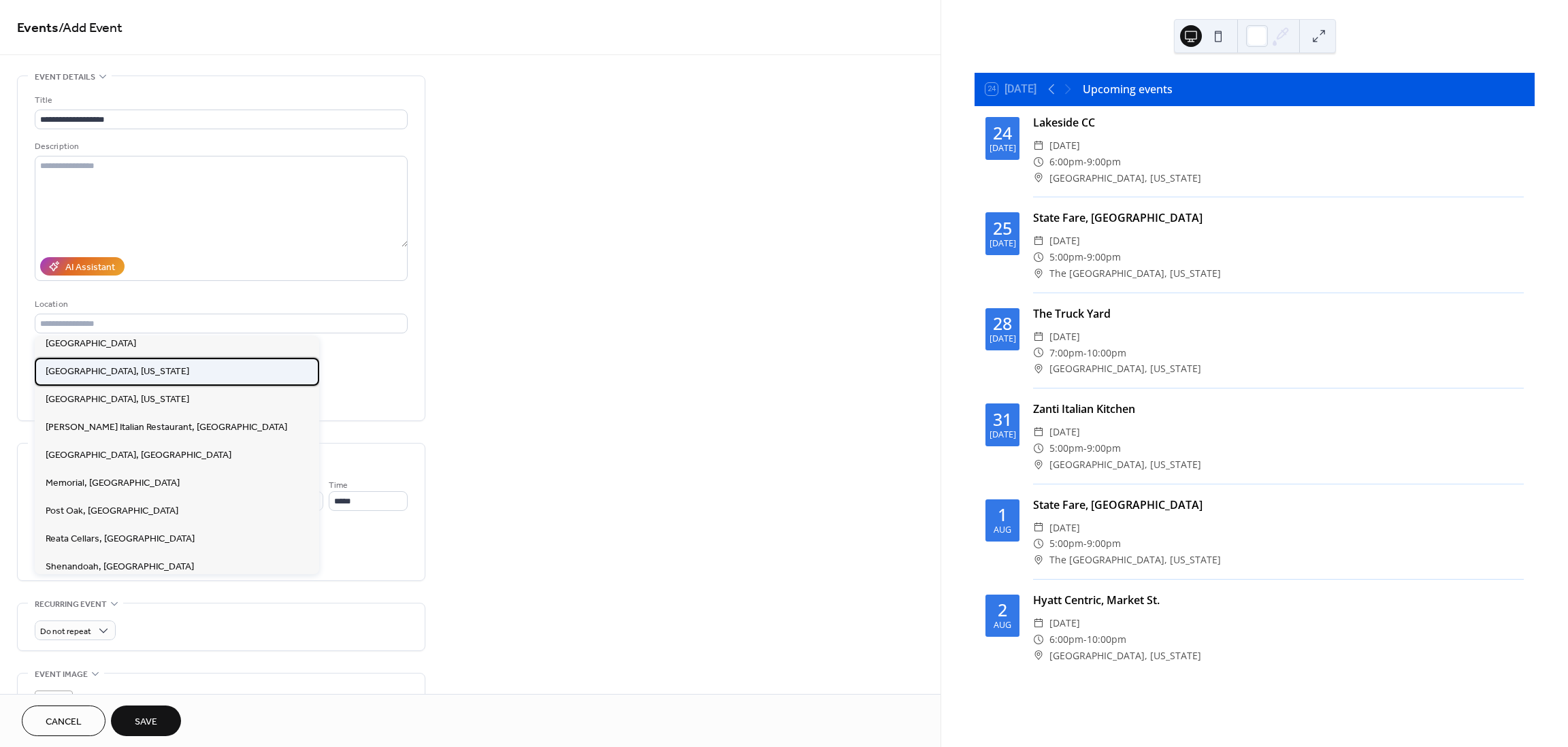 click on "Houston, Texas" at bounding box center [117, 371] 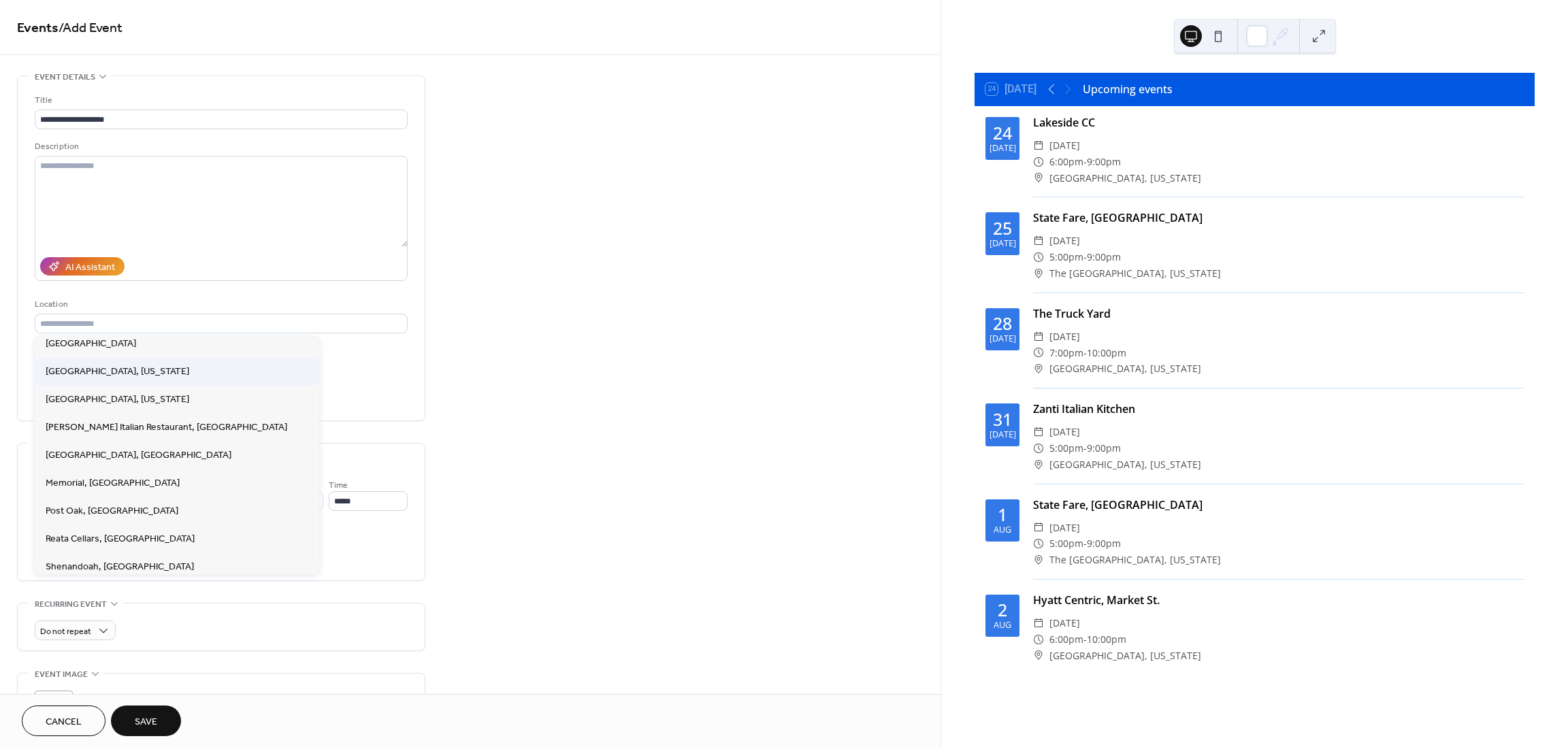 type on "**********" 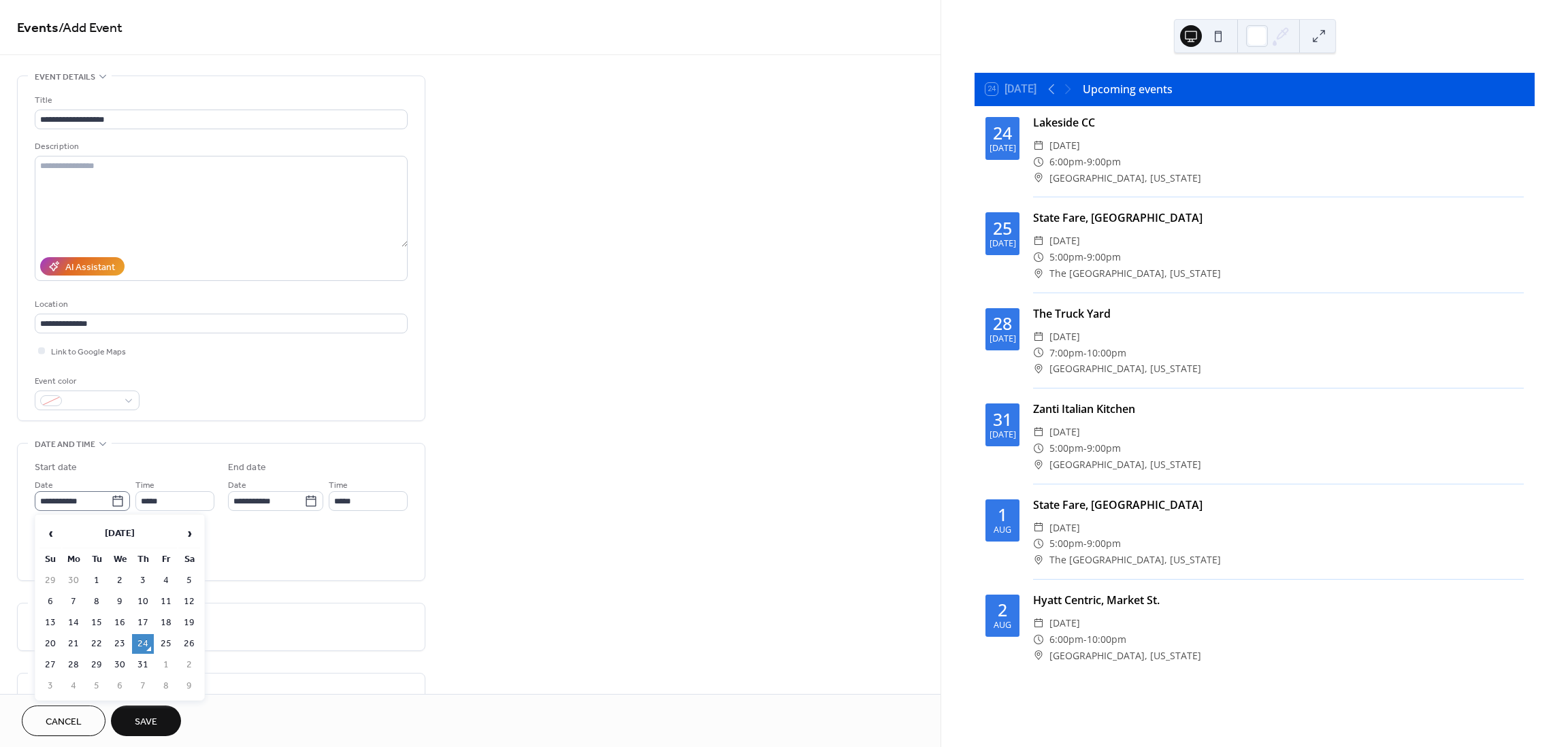 click 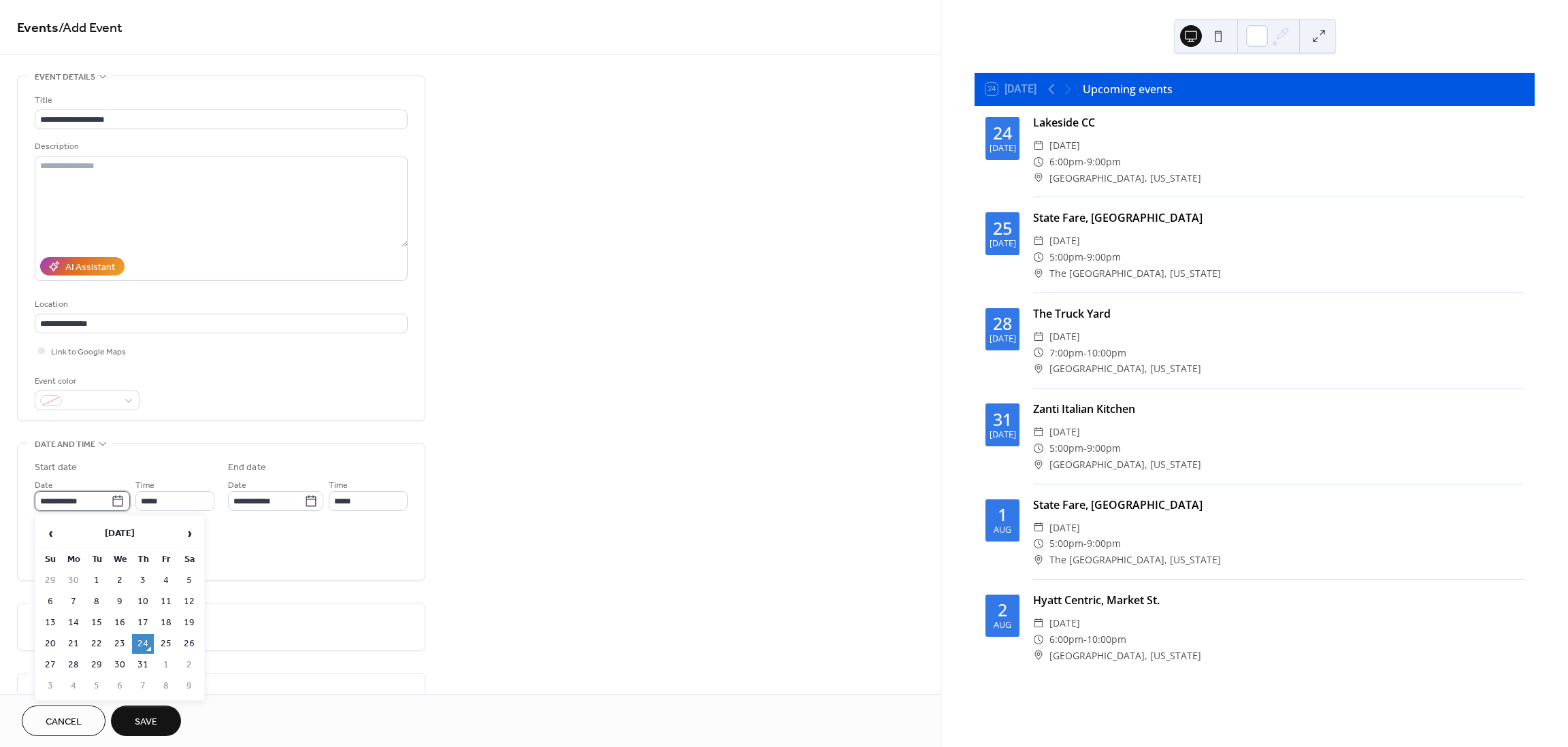 click on "**********" at bounding box center (73, 501) 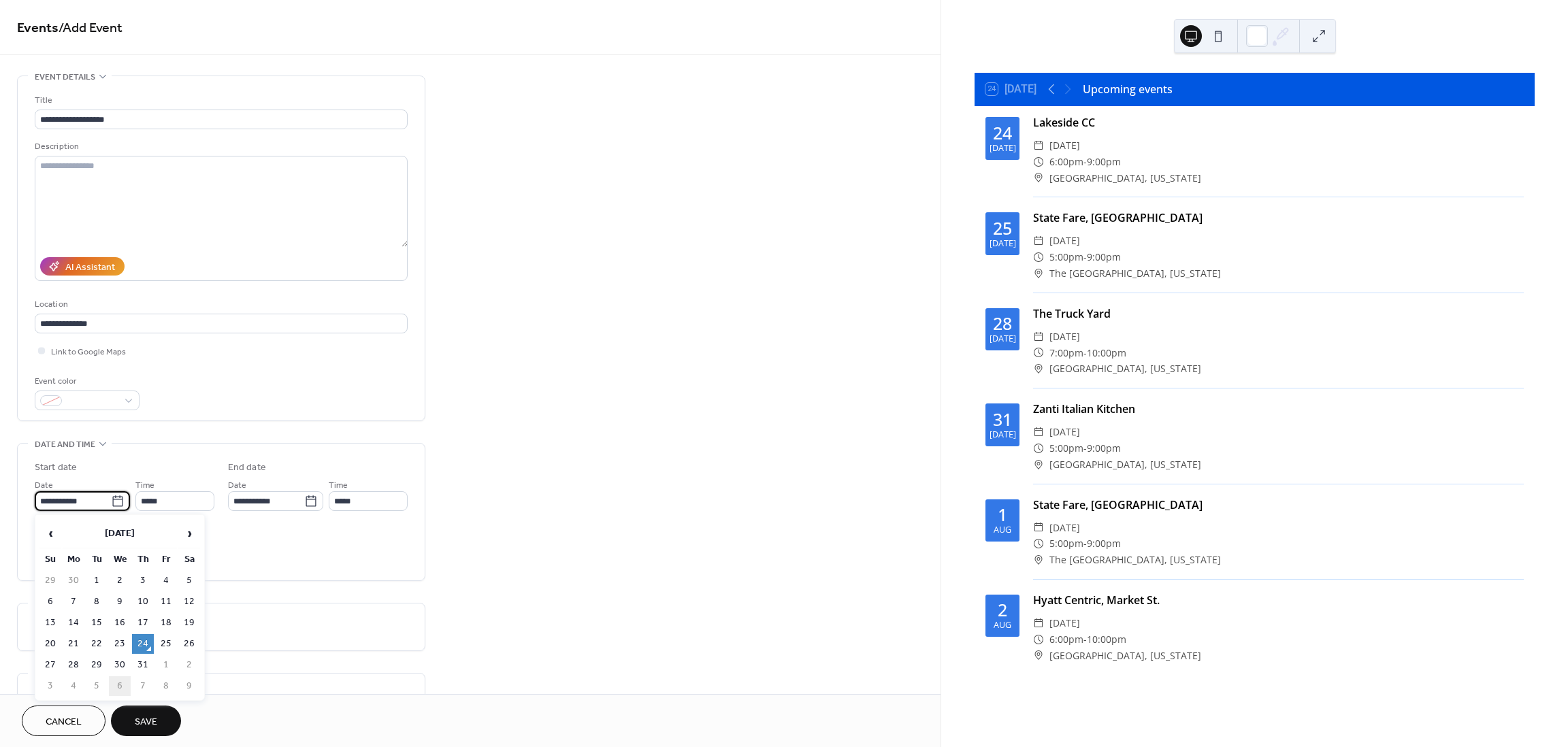 click on "6" at bounding box center (120, 686) 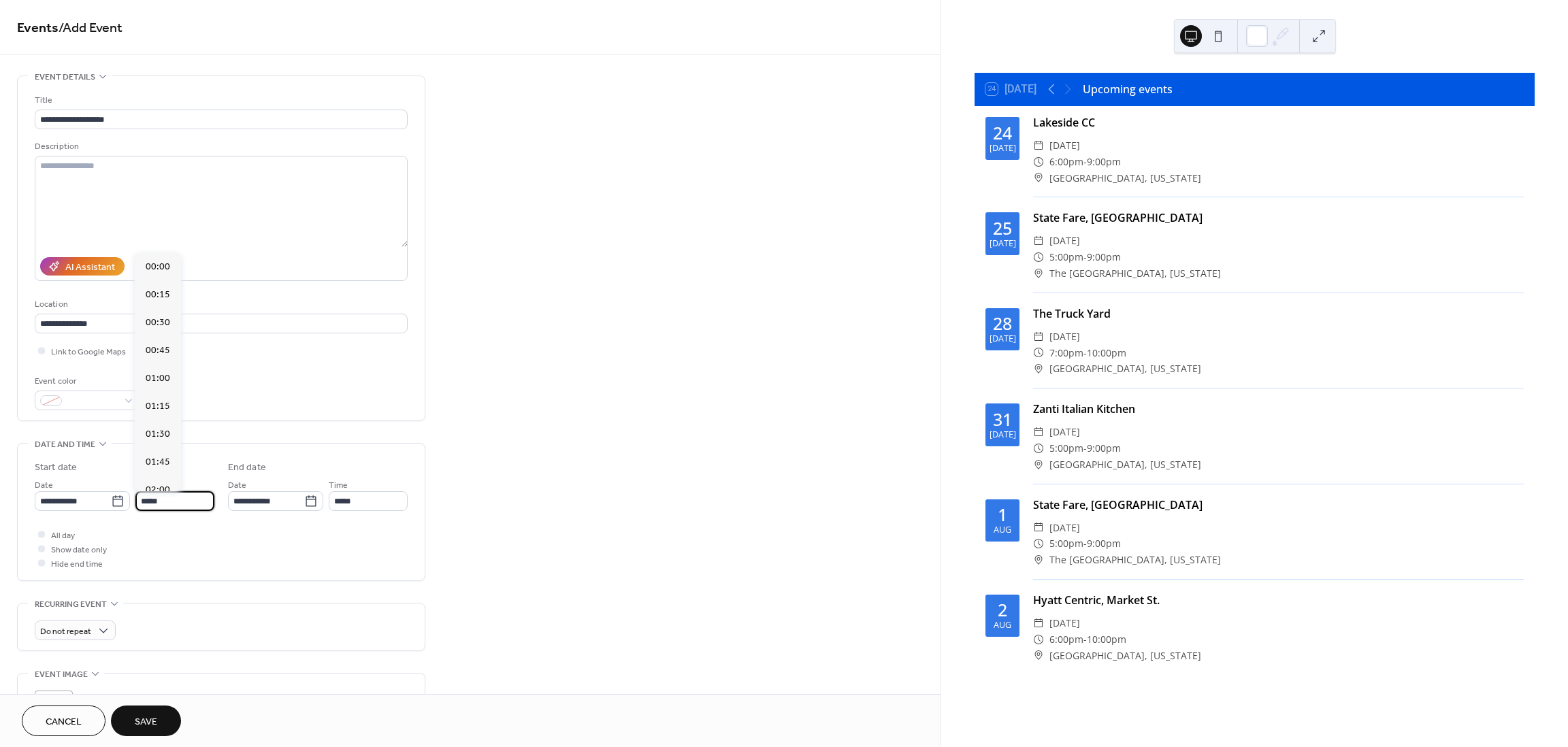 click on "*****" at bounding box center (175, 501) 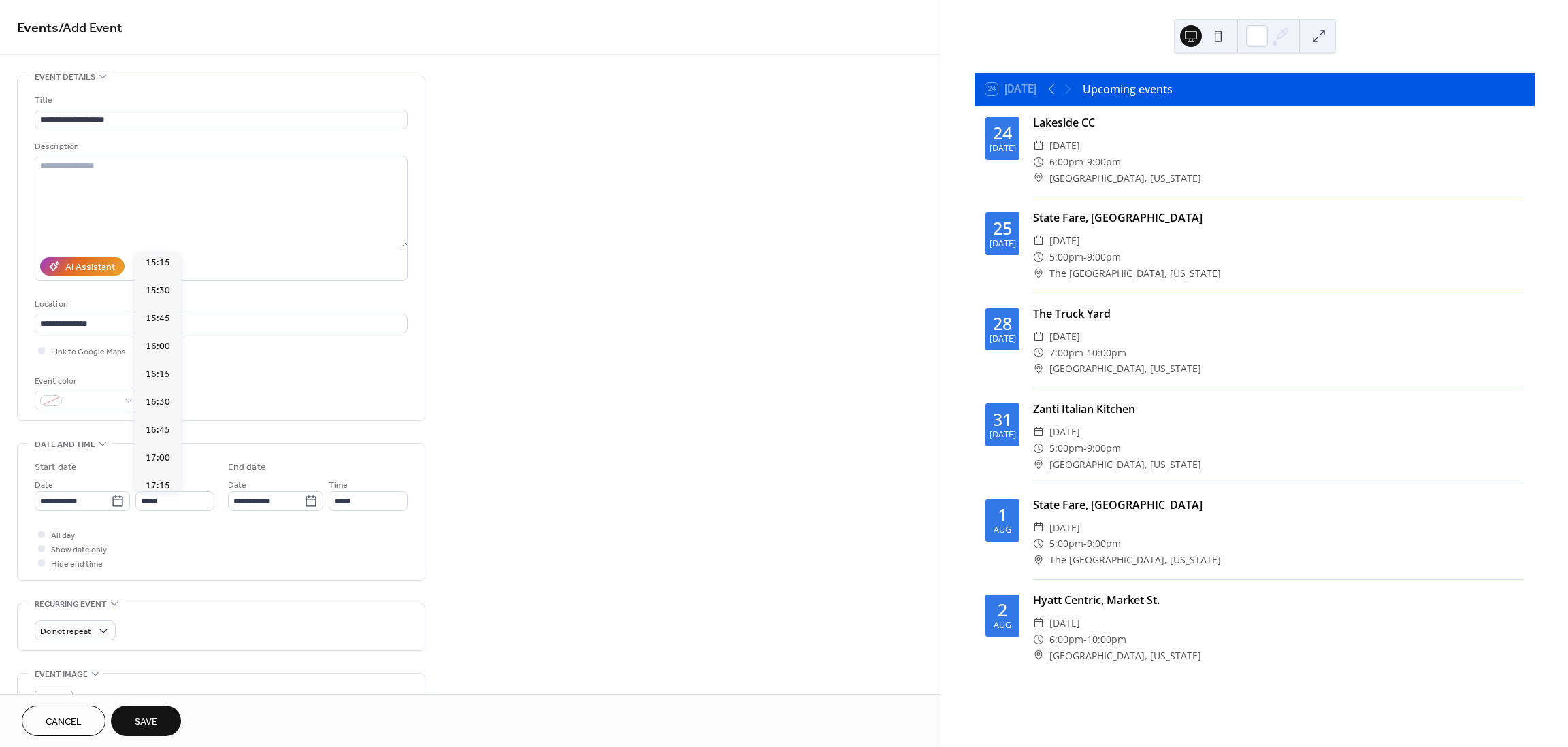 scroll, scrollTop: 1713, scrollLeft: 0, axis: vertical 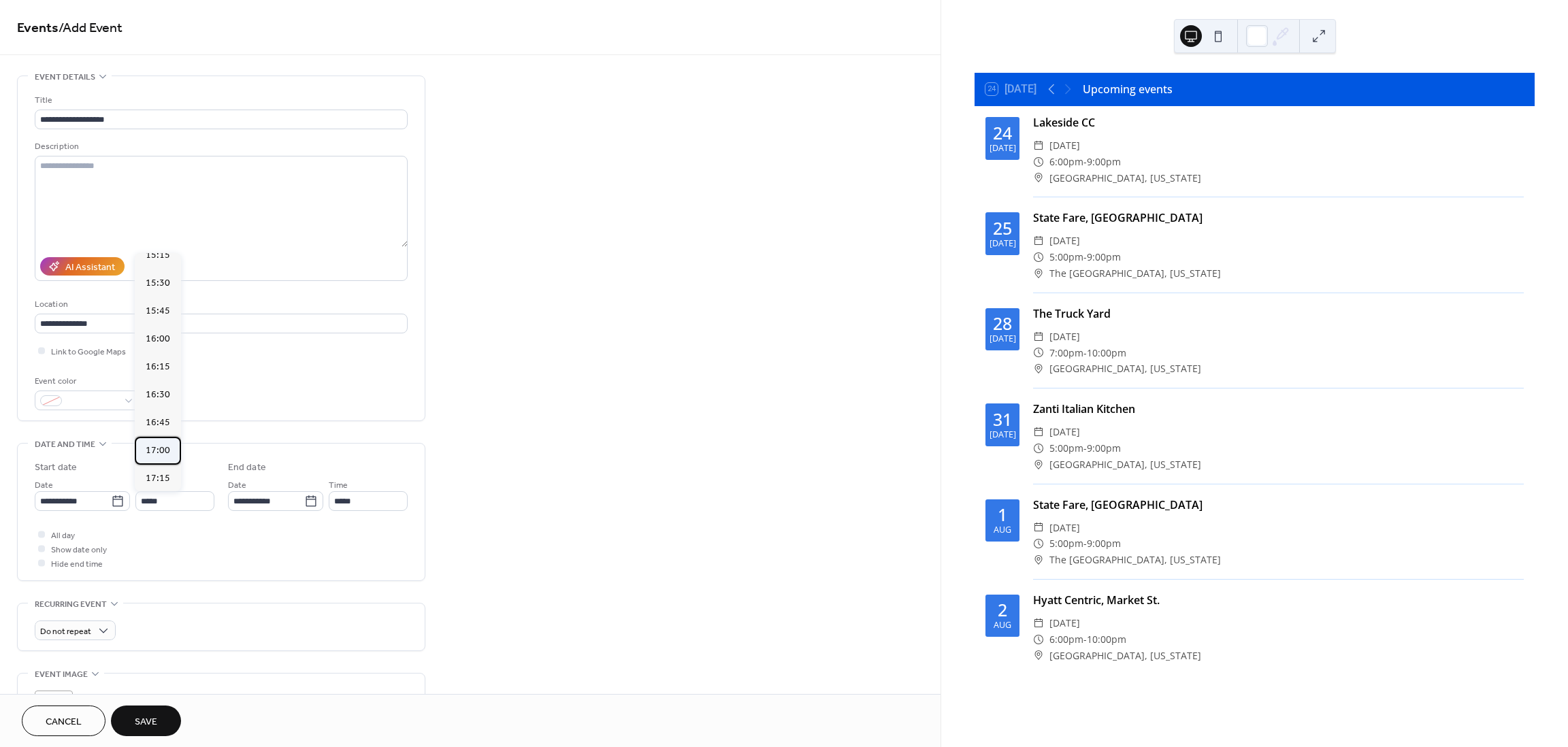 click on "17:00" at bounding box center [158, 450] 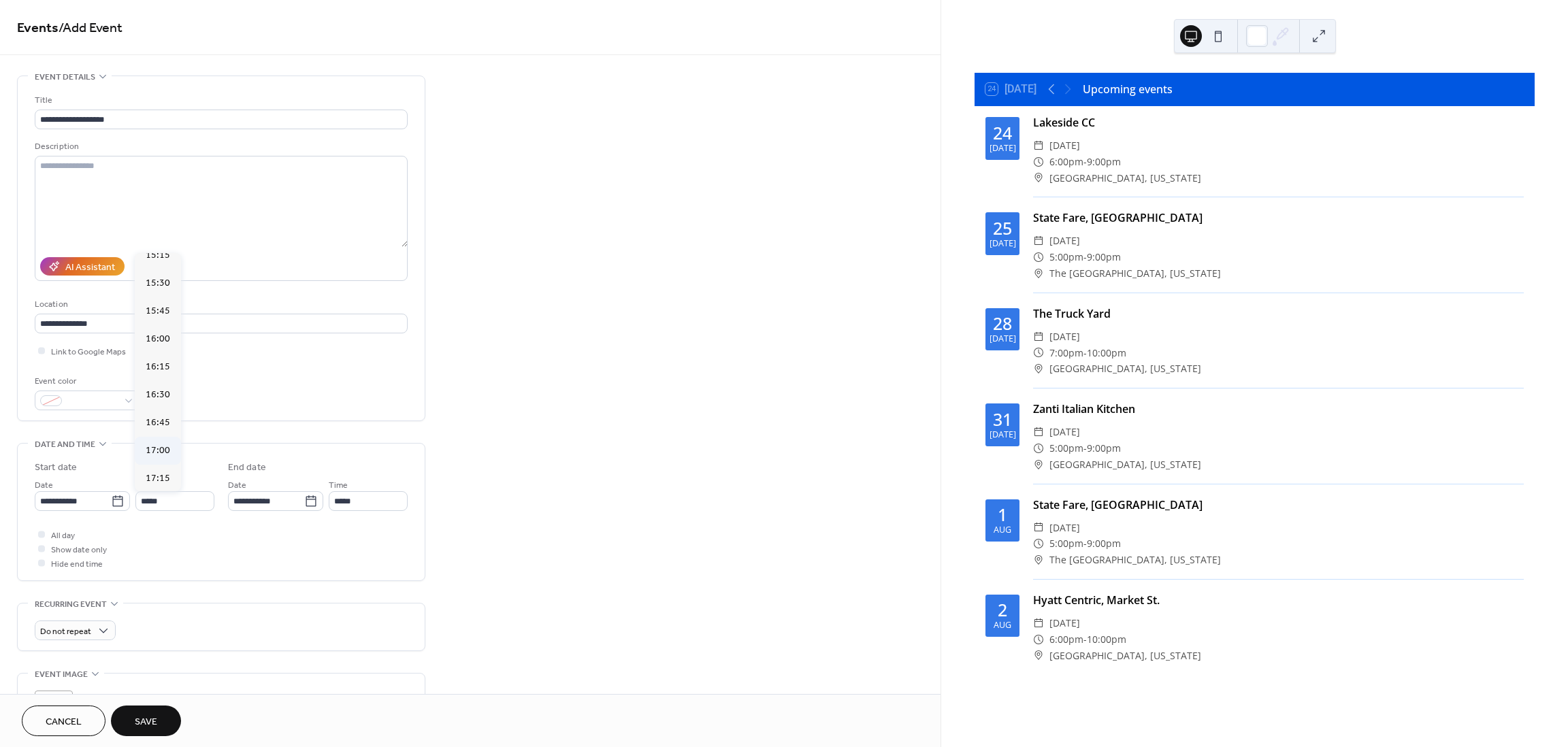 type on "*****" 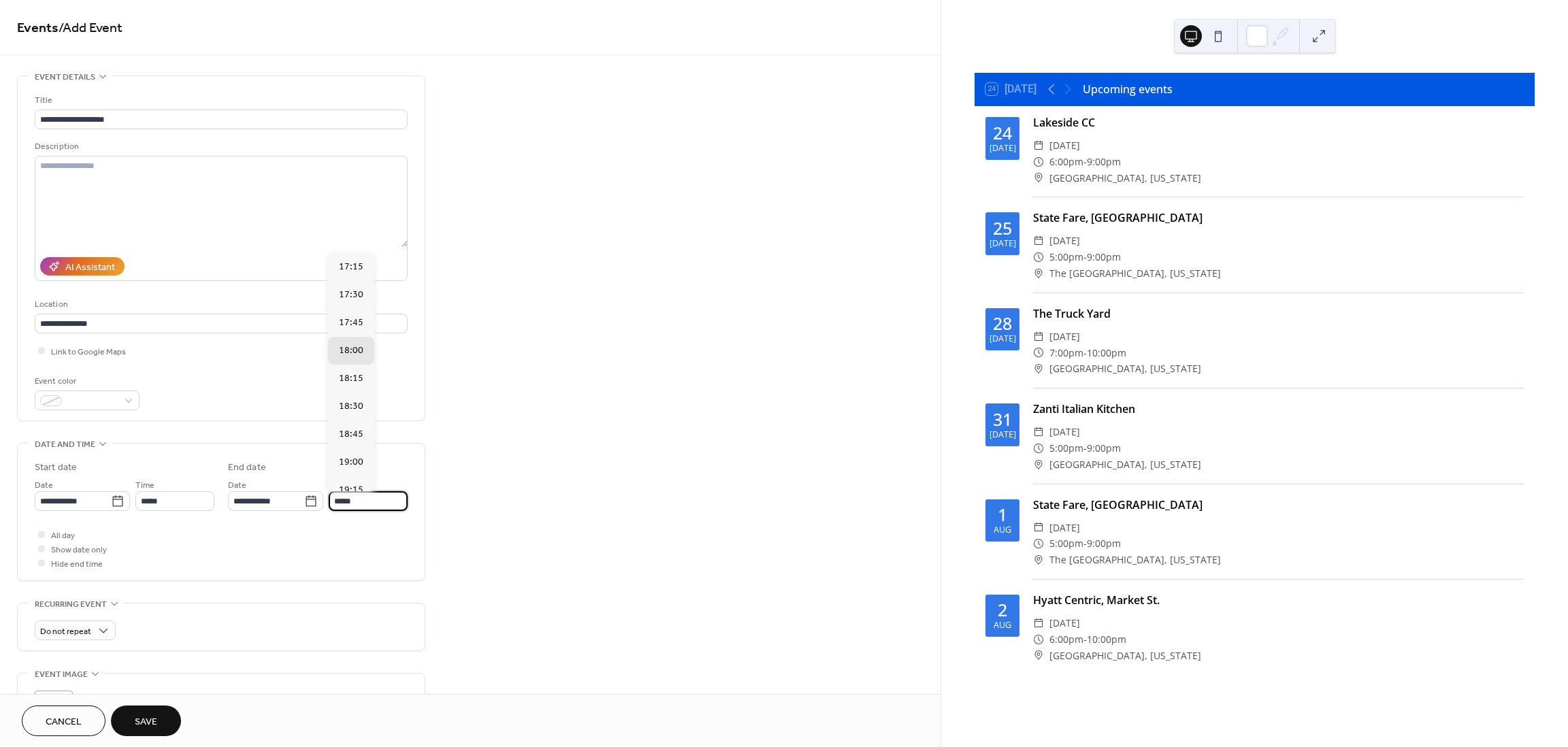 click on "*****" at bounding box center (368, 501) 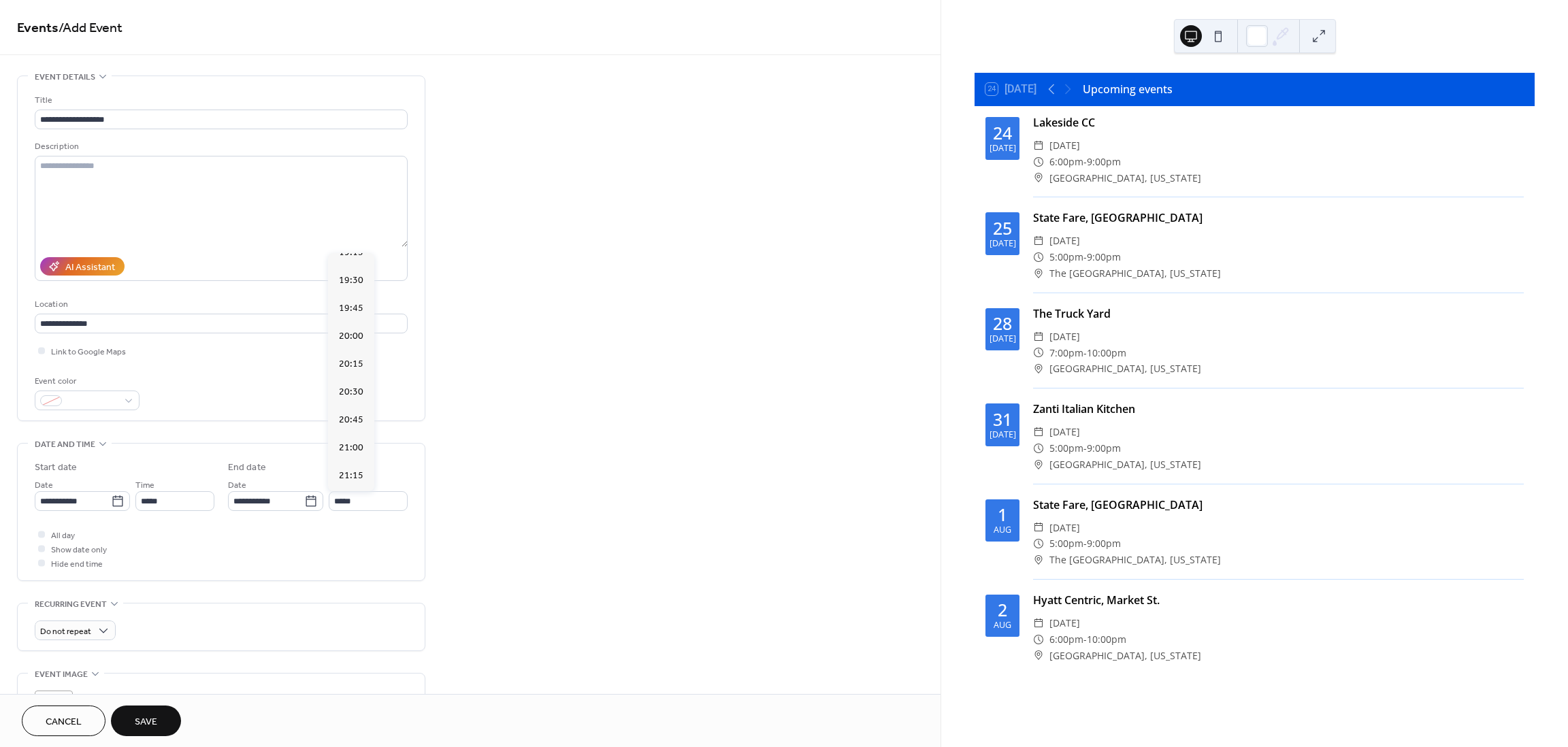 scroll, scrollTop: 295, scrollLeft: 0, axis: vertical 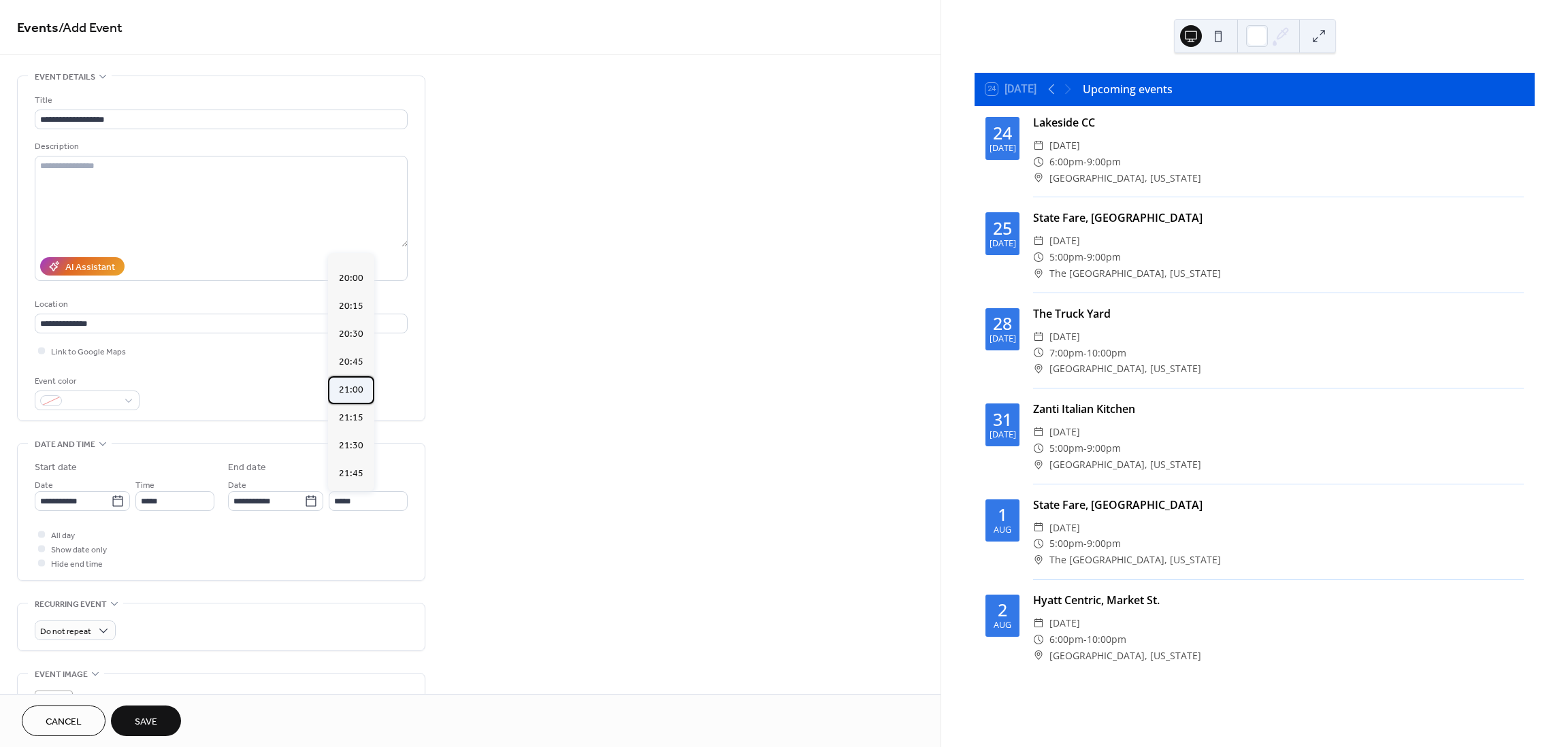 click on "21:00" at bounding box center [351, 390] 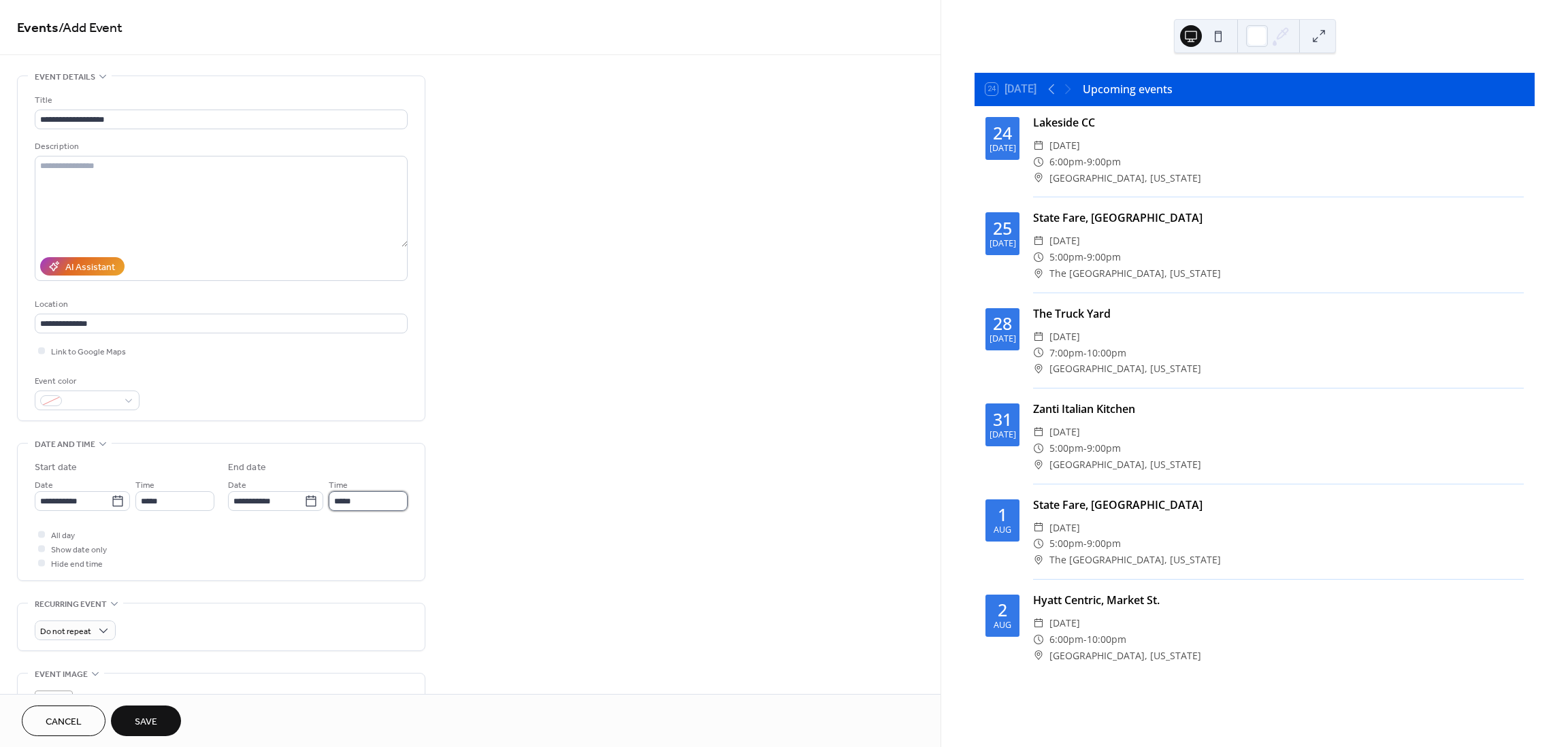 click on "*****" at bounding box center (368, 501) 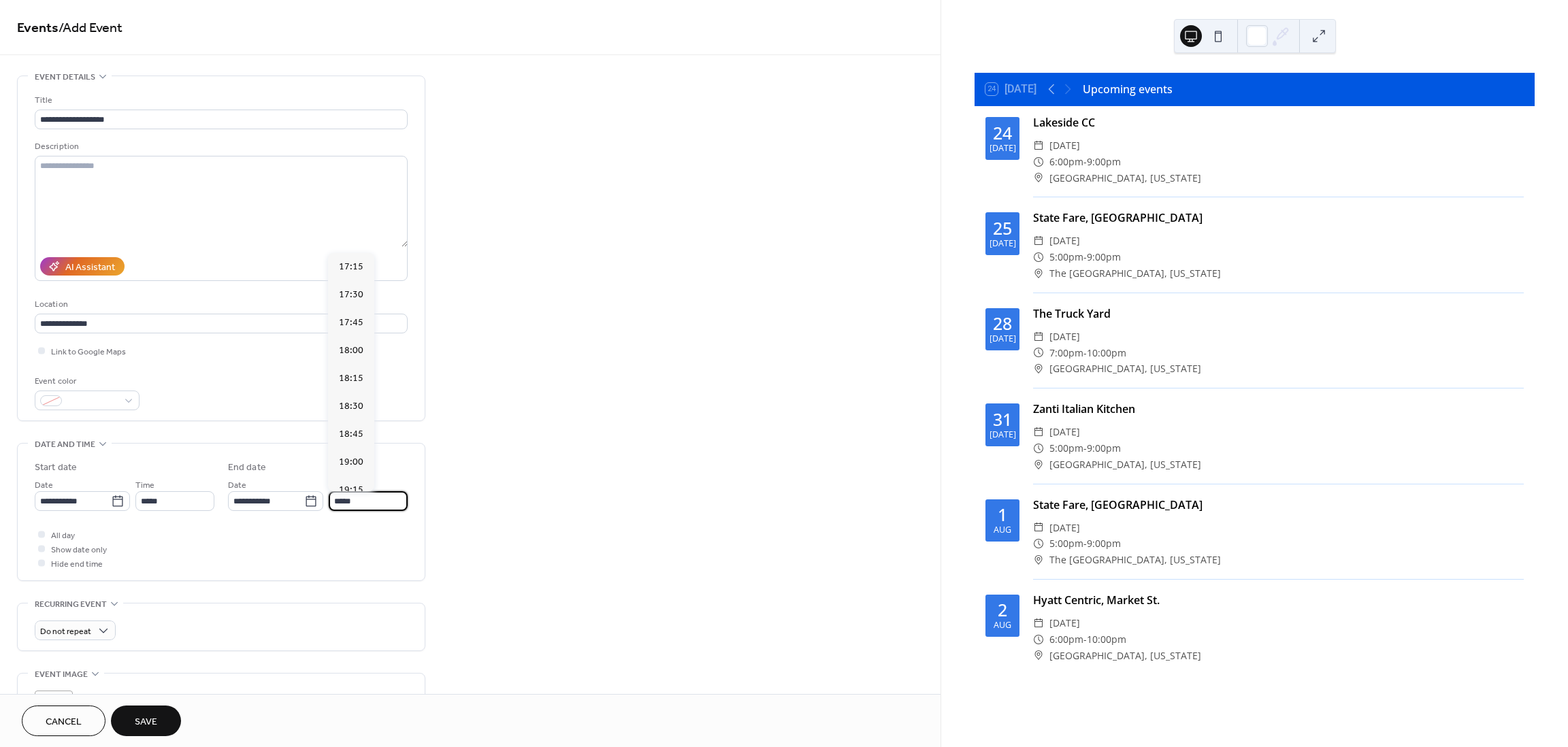 scroll, scrollTop: 418, scrollLeft: 0, axis: vertical 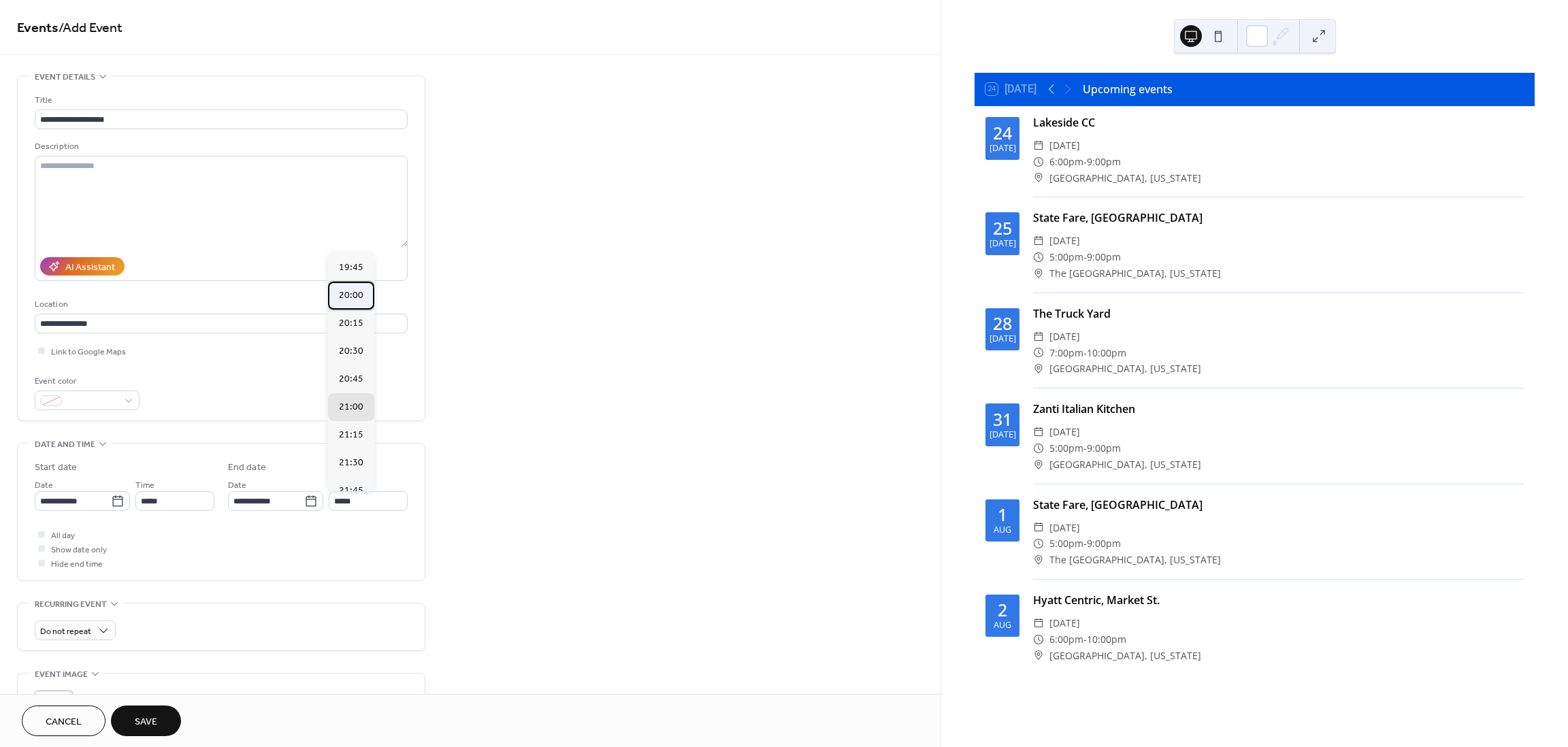 click on "20:00" at bounding box center (351, 295) 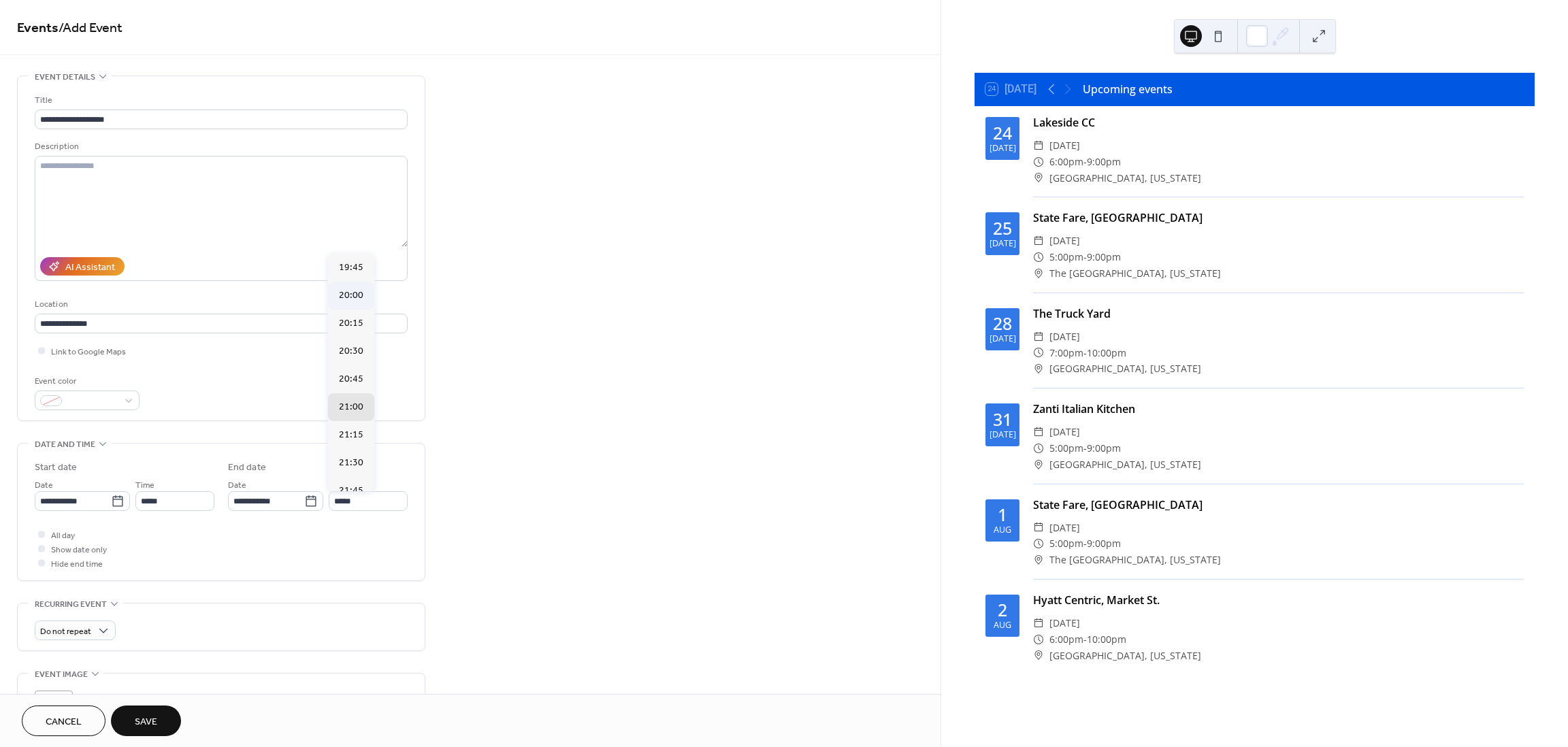 type on "*****" 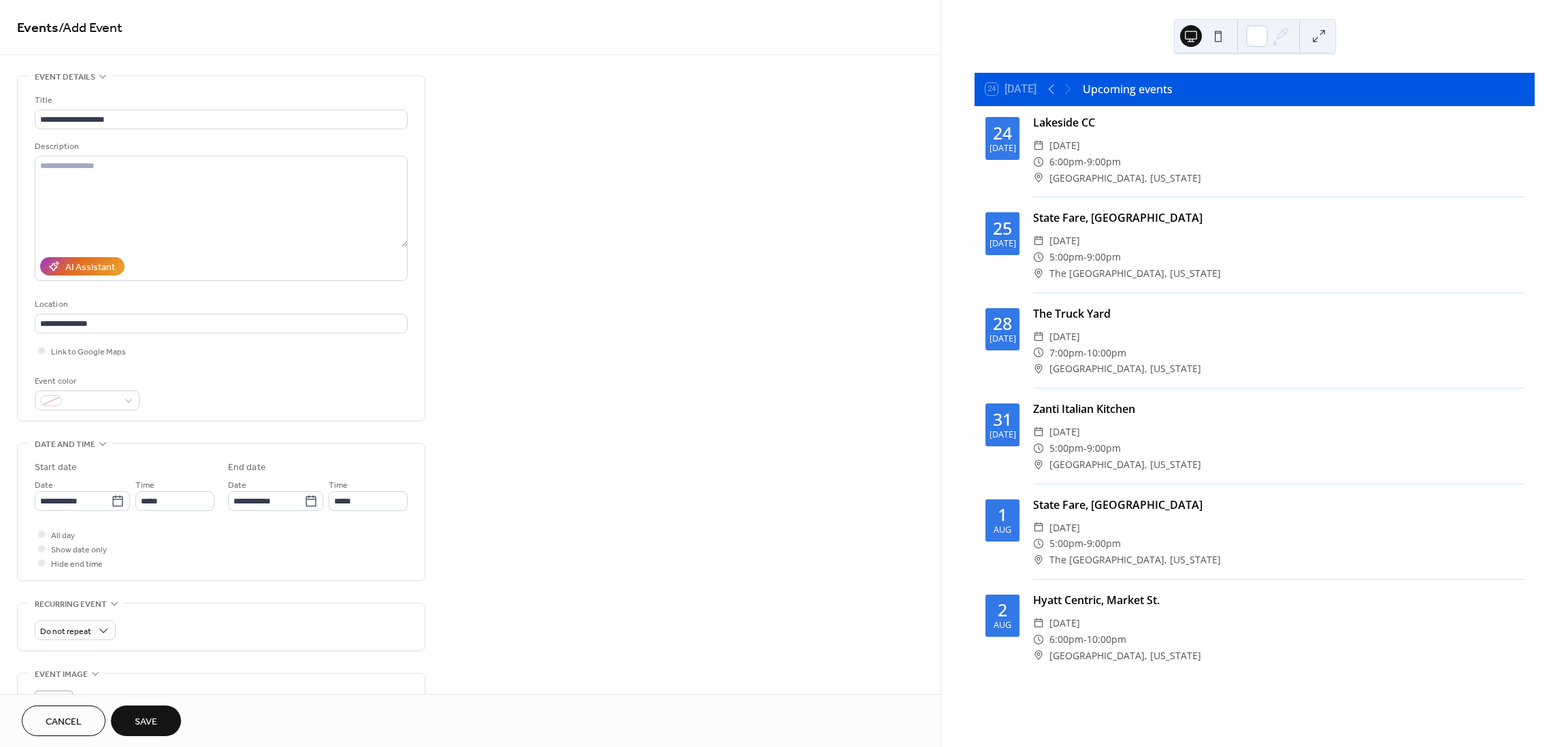 click on "Save" at bounding box center [146, 720] 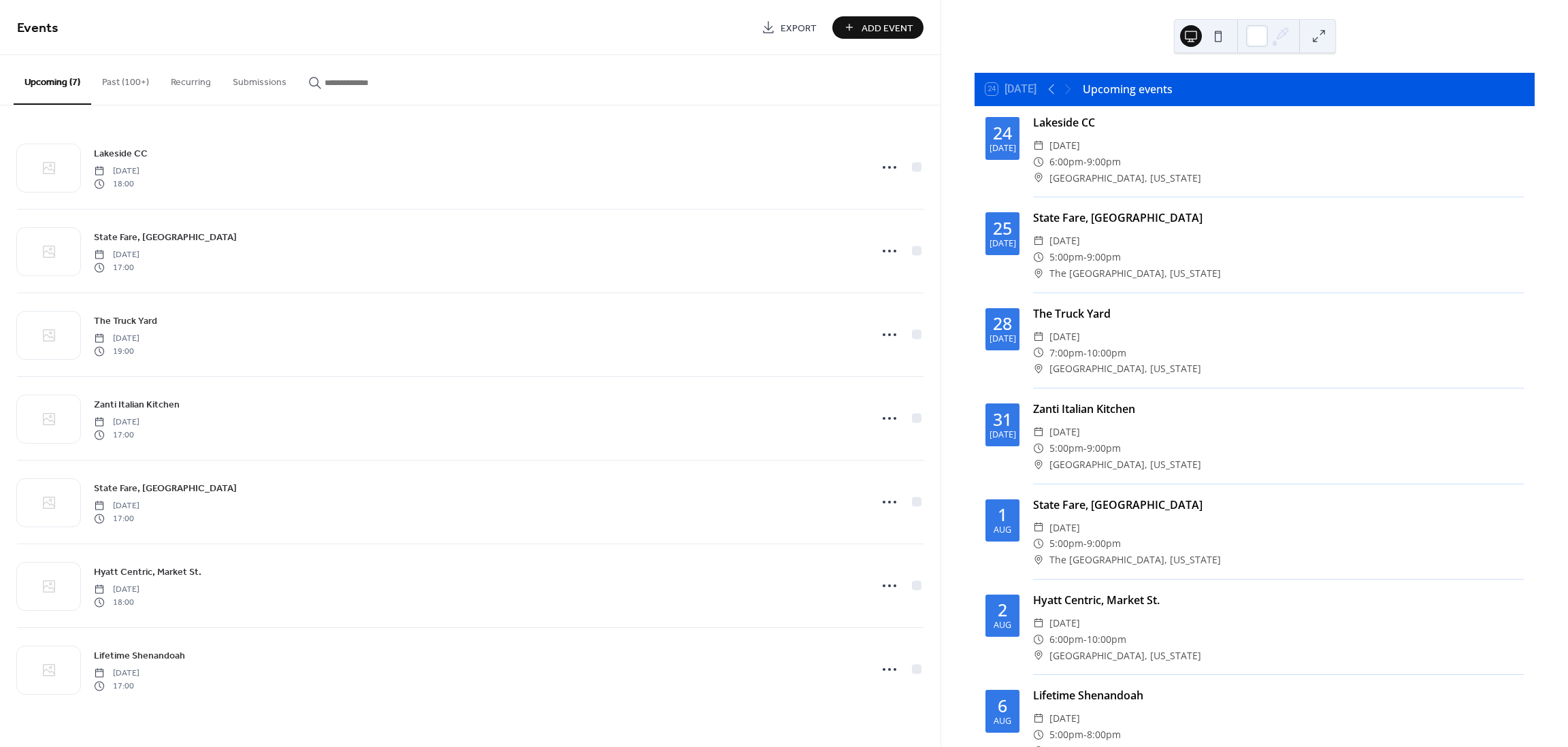 click on "Add Event" at bounding box center (887, 28) 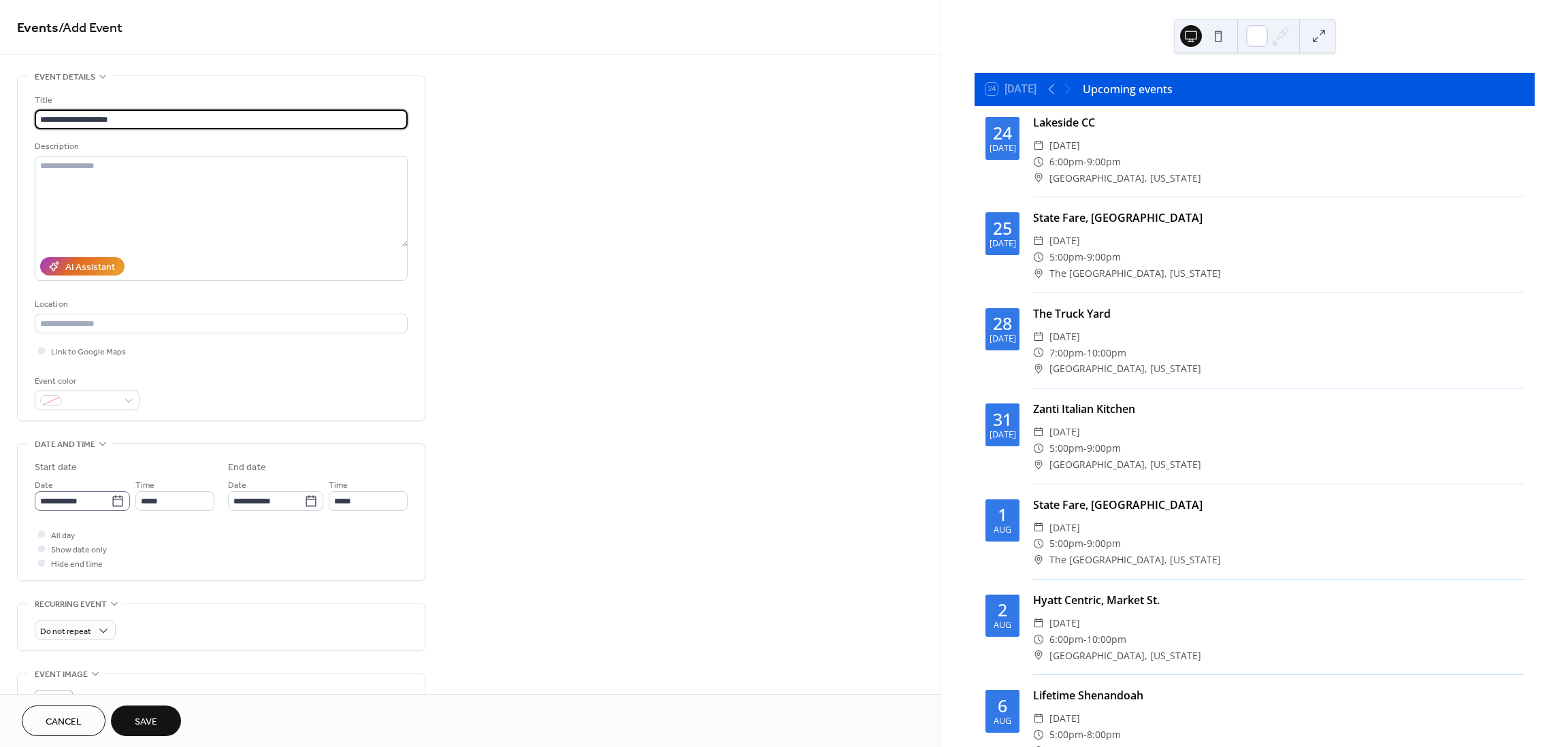 type on "**********" 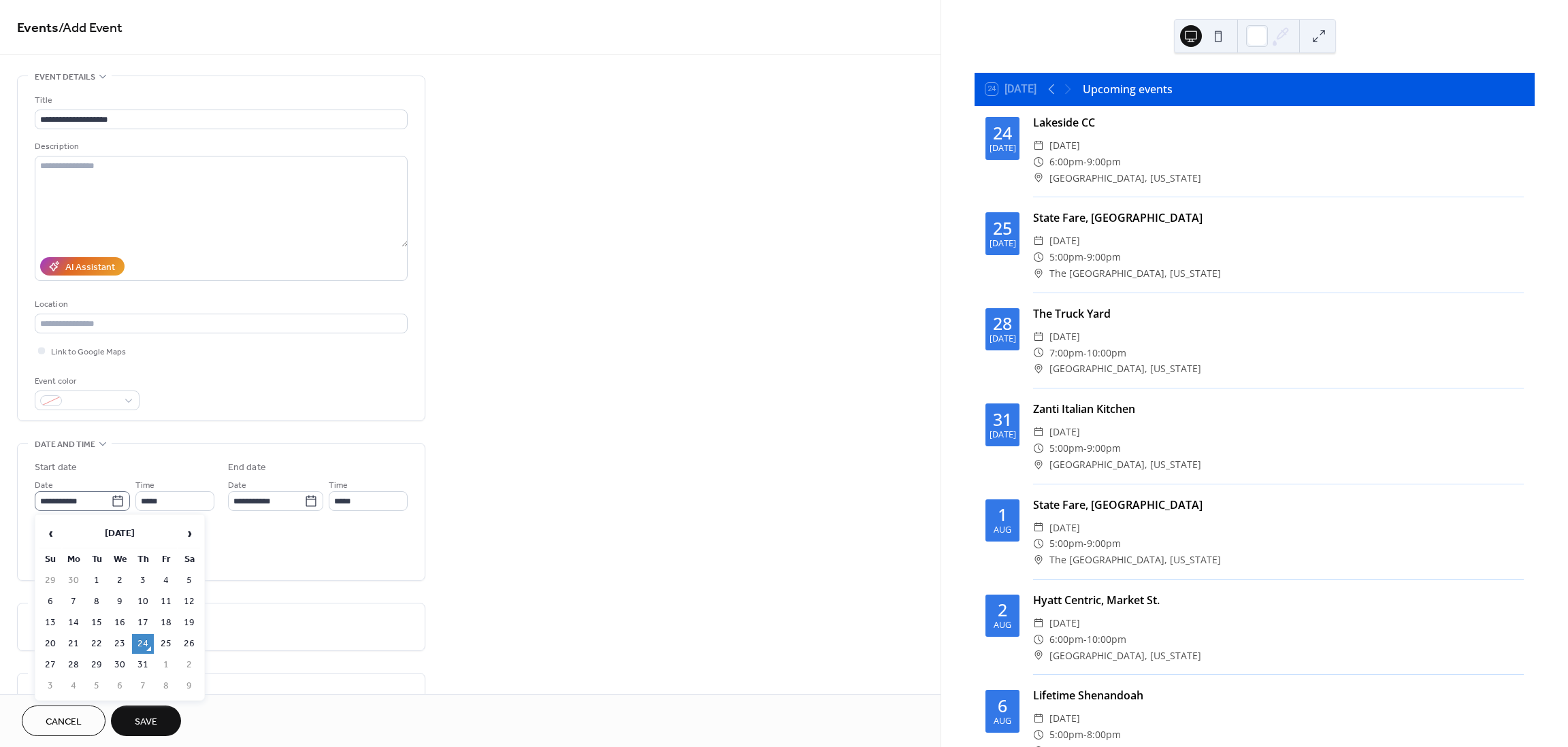 click 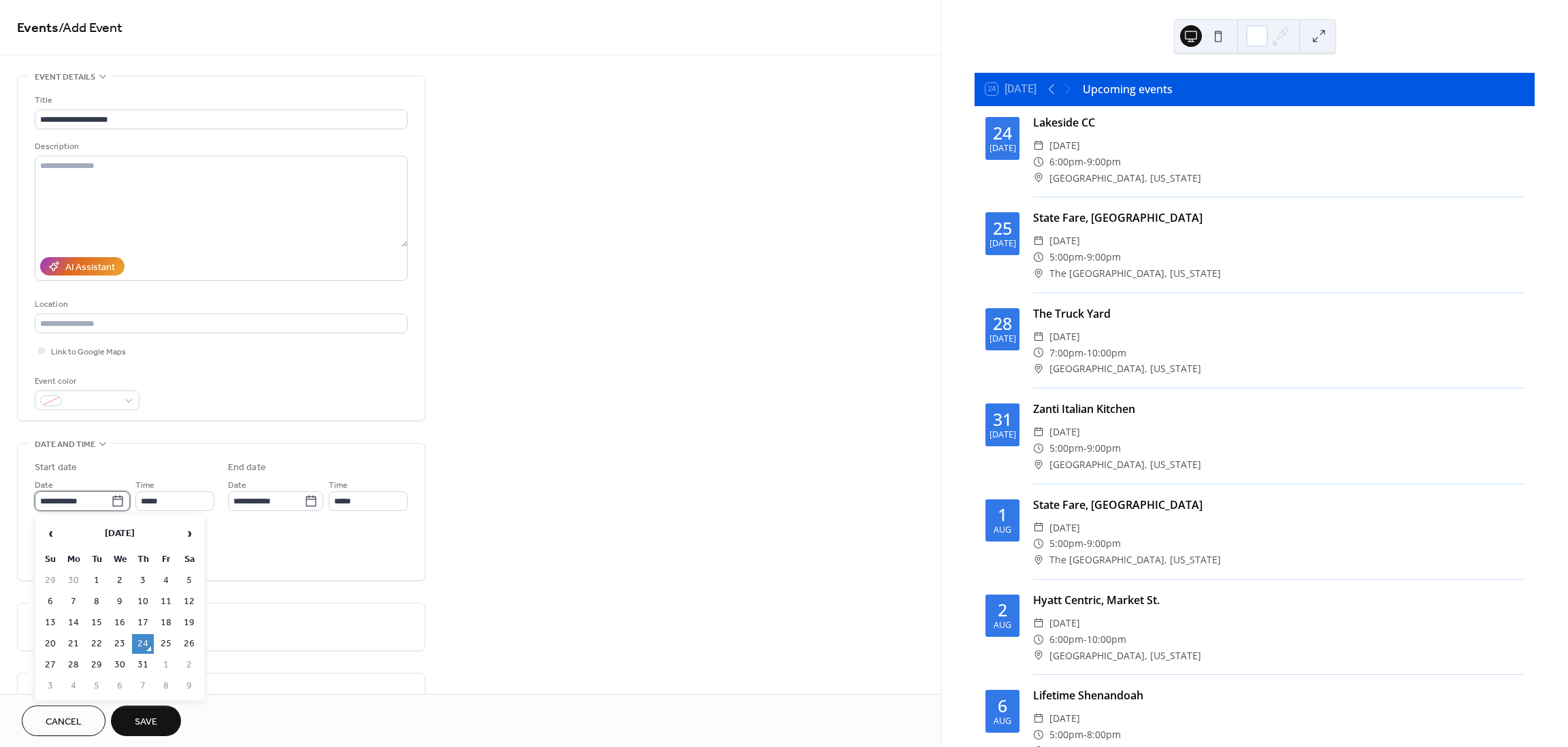 click on "**********" at bounding box center (73, 501) 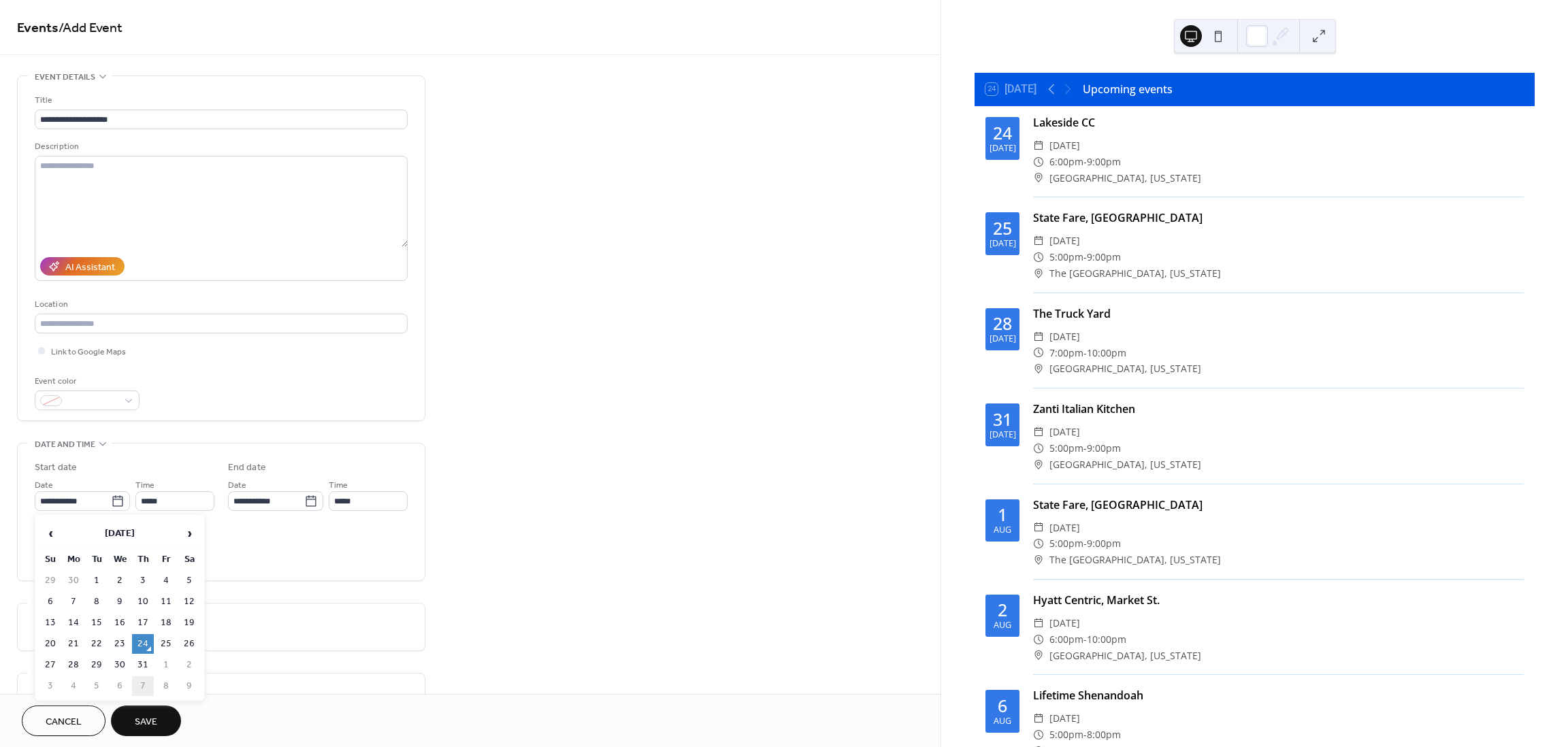 click on "7" at bounding box center [143, 686] 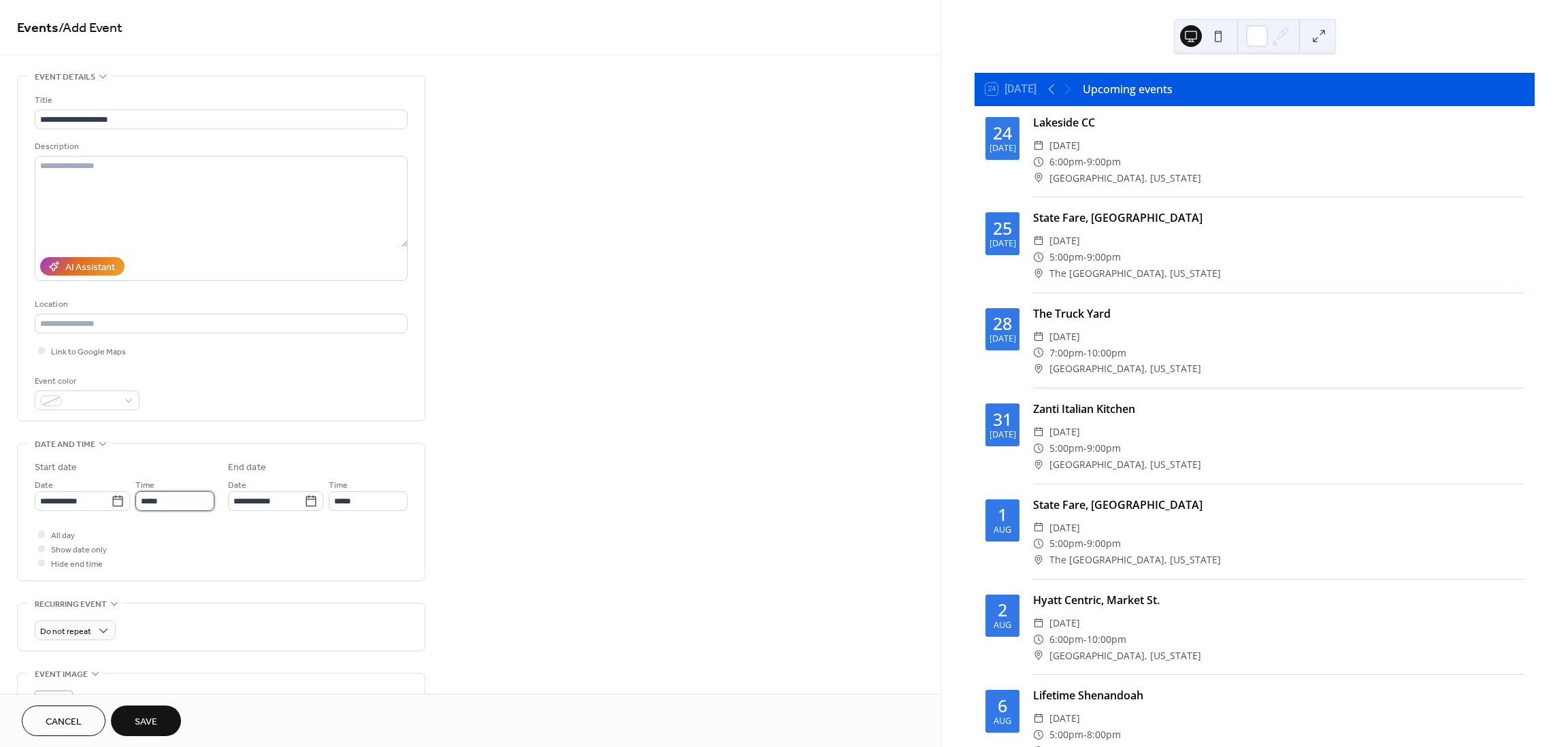 click on "*****" at bounding box center [175, 501] 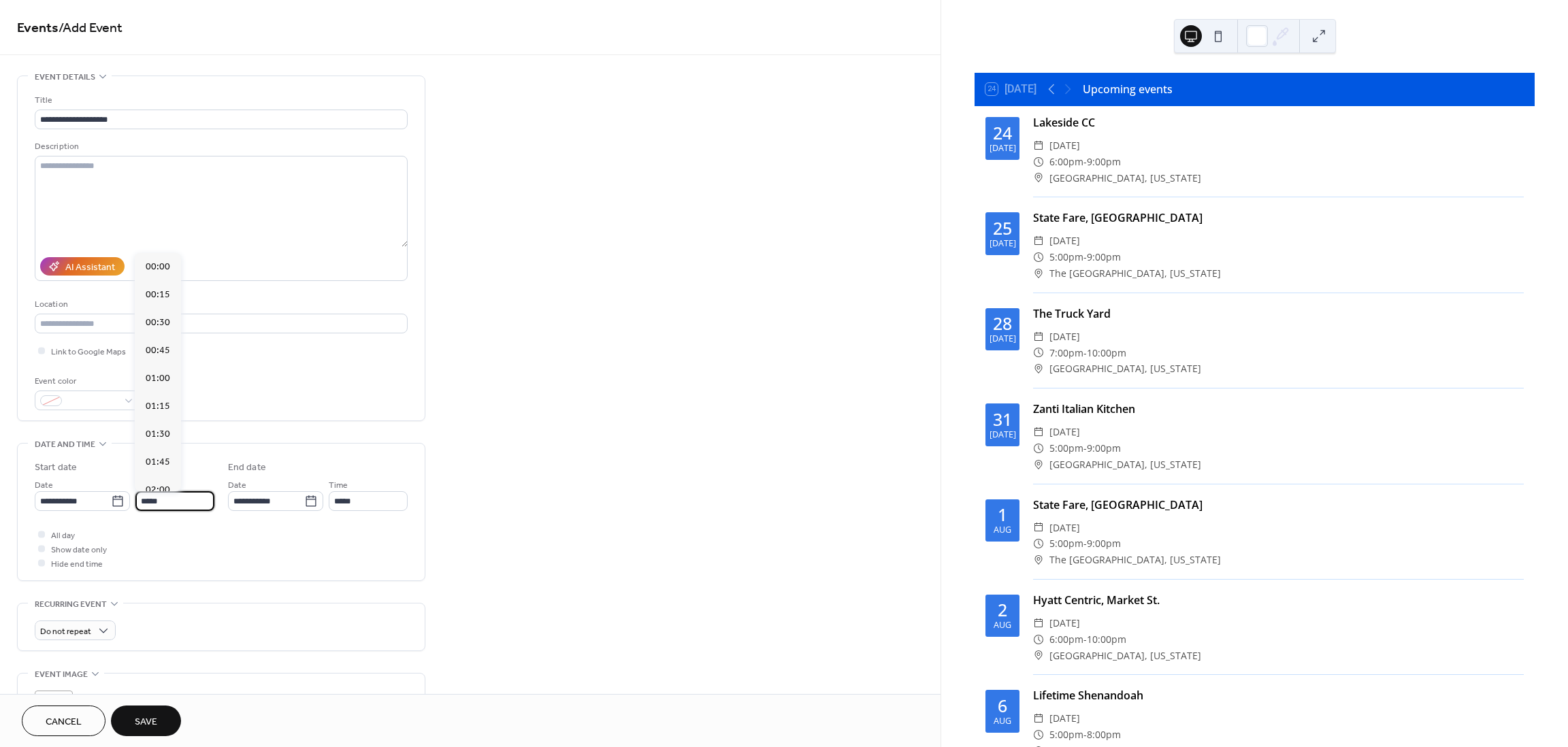 scroll, scrollTop: 1339, scrollLeft: 0, axis: vertical 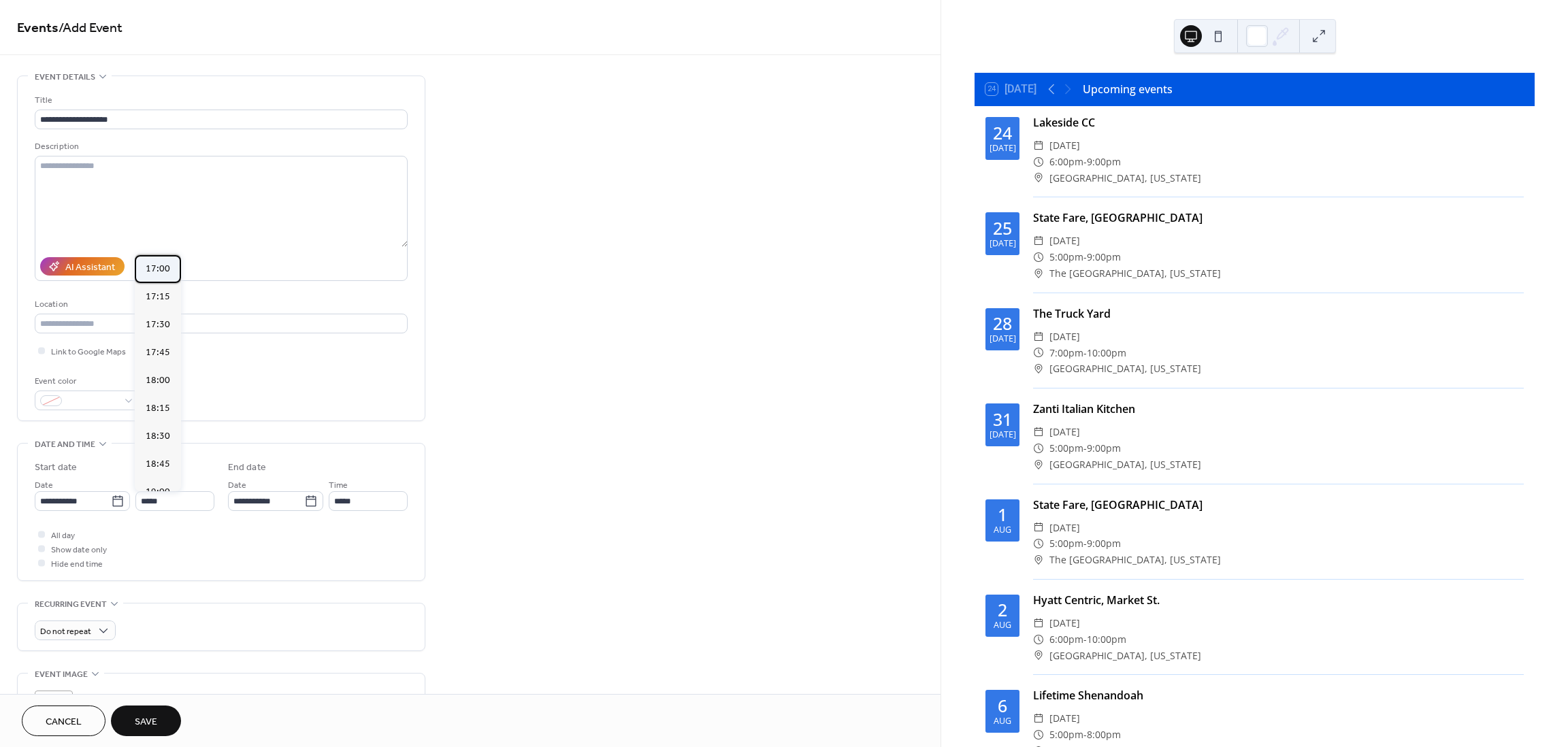 click on "17:00" at bounding box center [158, 269] 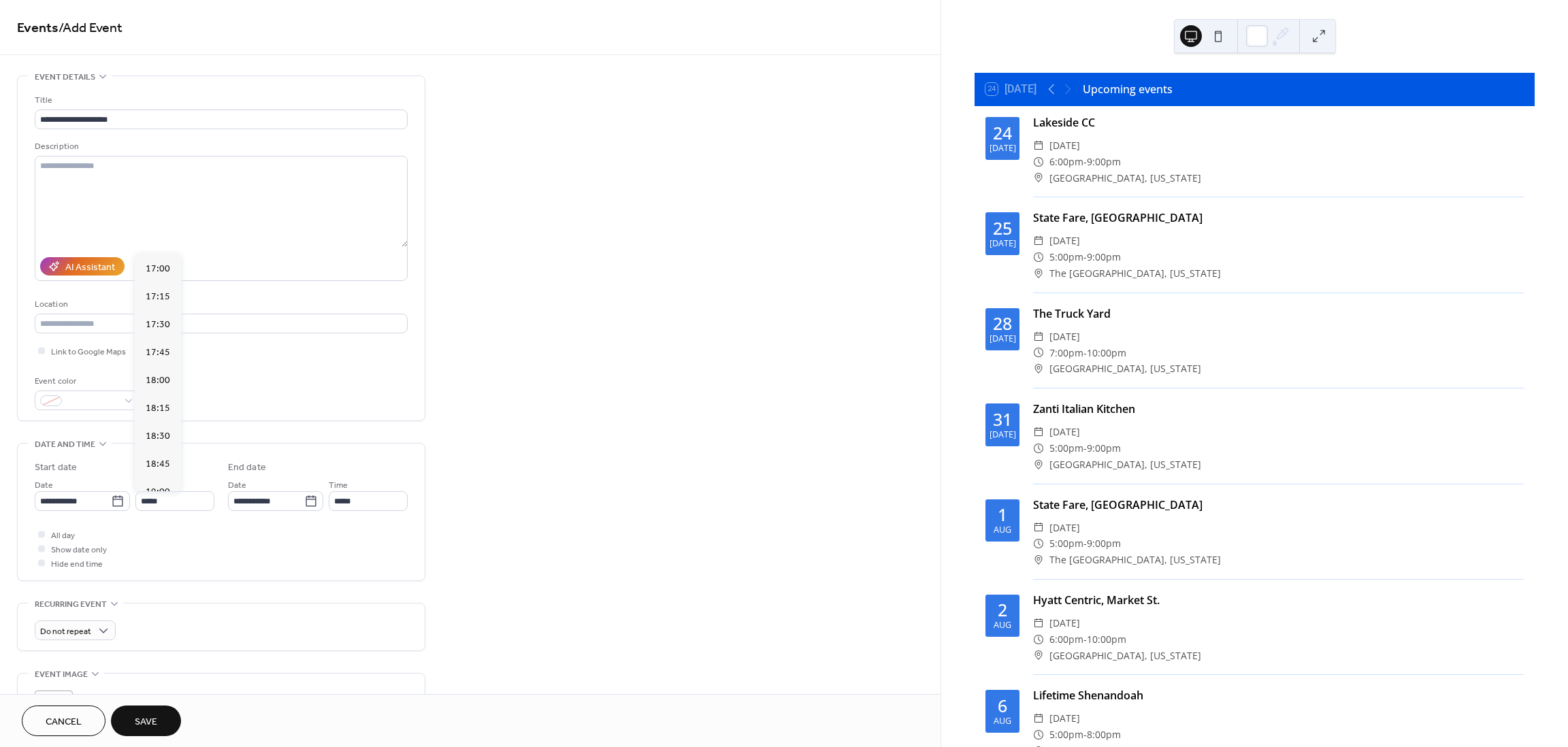 type on "*****" 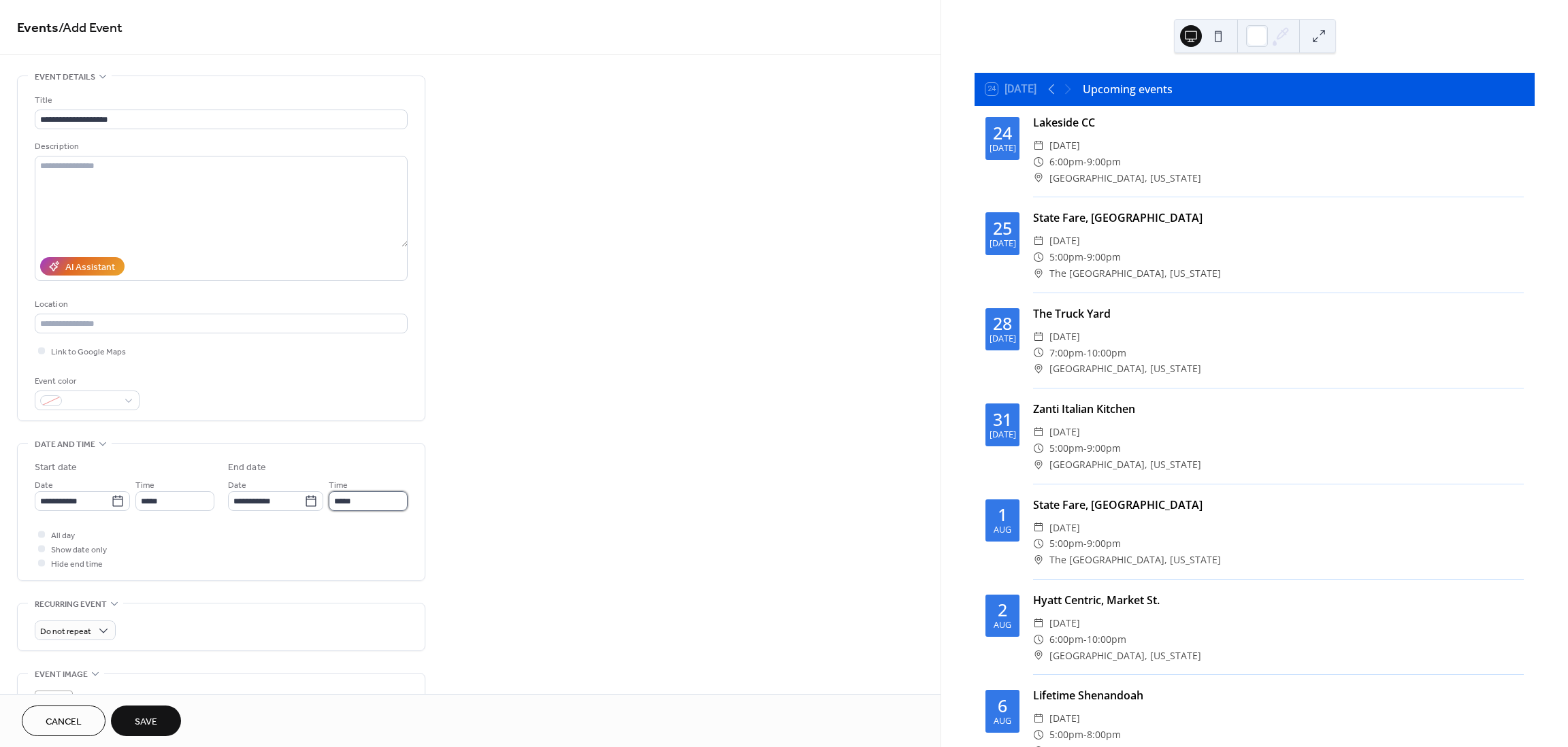 click on "*****" at bounding box center [368, 501] 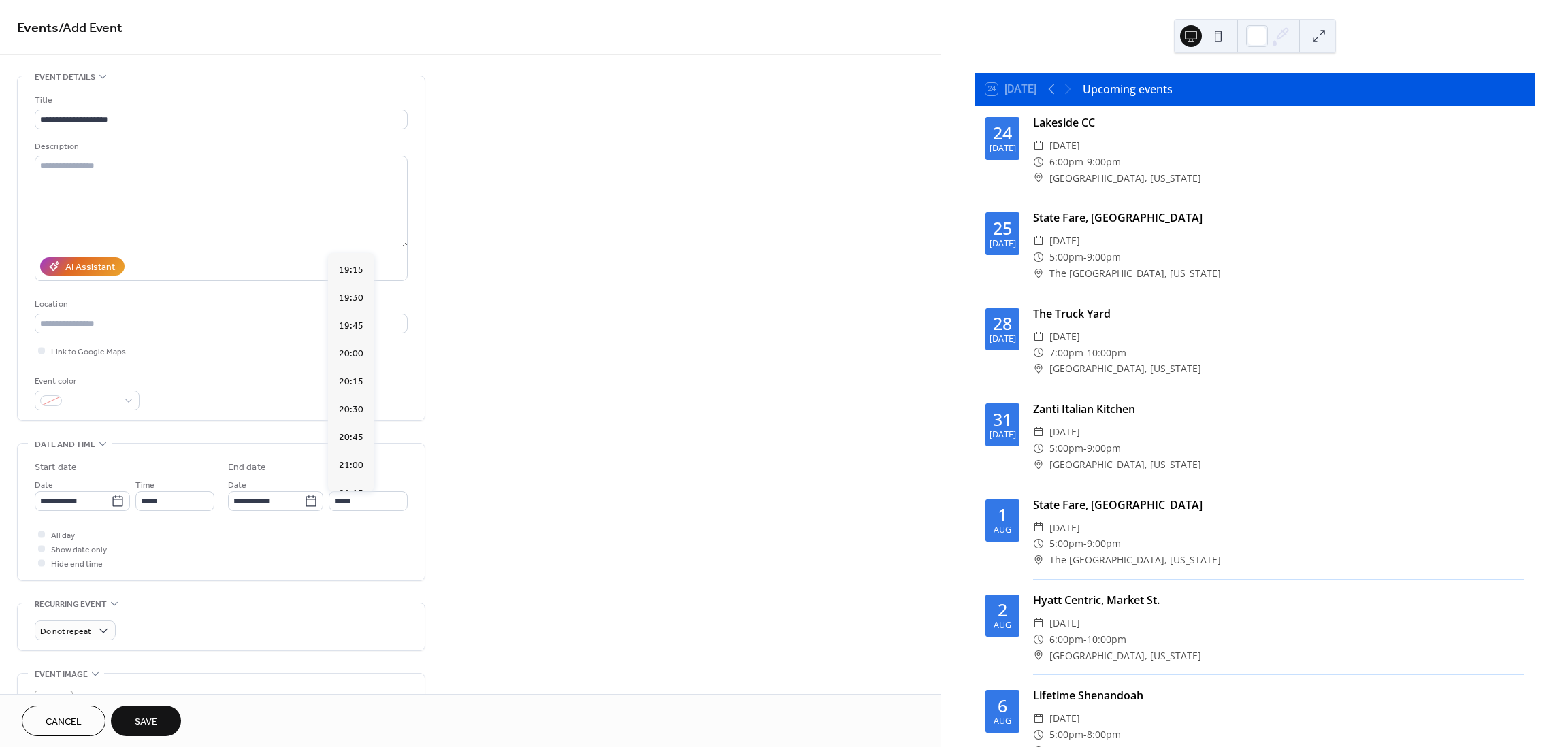 scroll, scrollTop: 229, scrollLeft: 0, axis: vertical 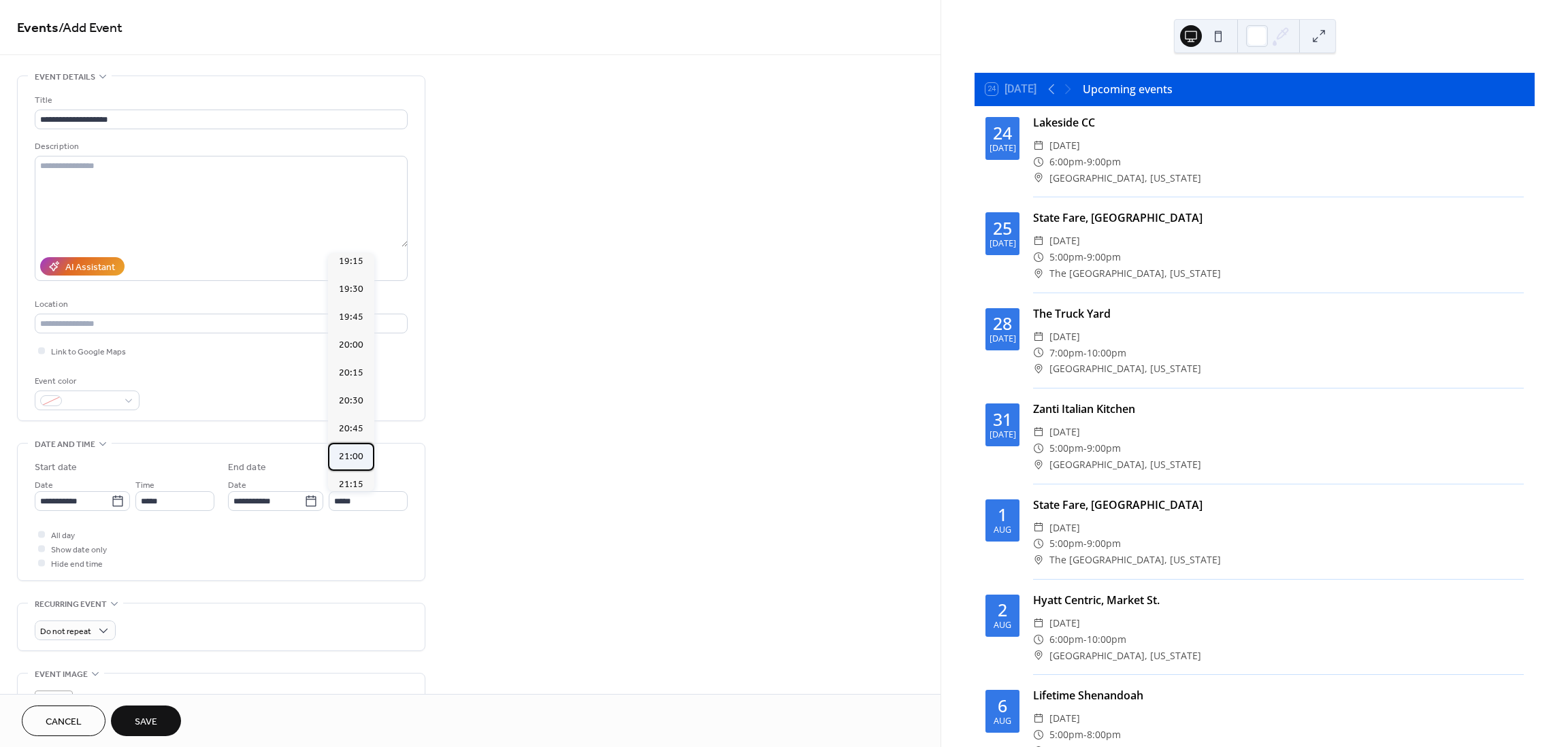 click on "21:00" at bounding box center [351, 456] 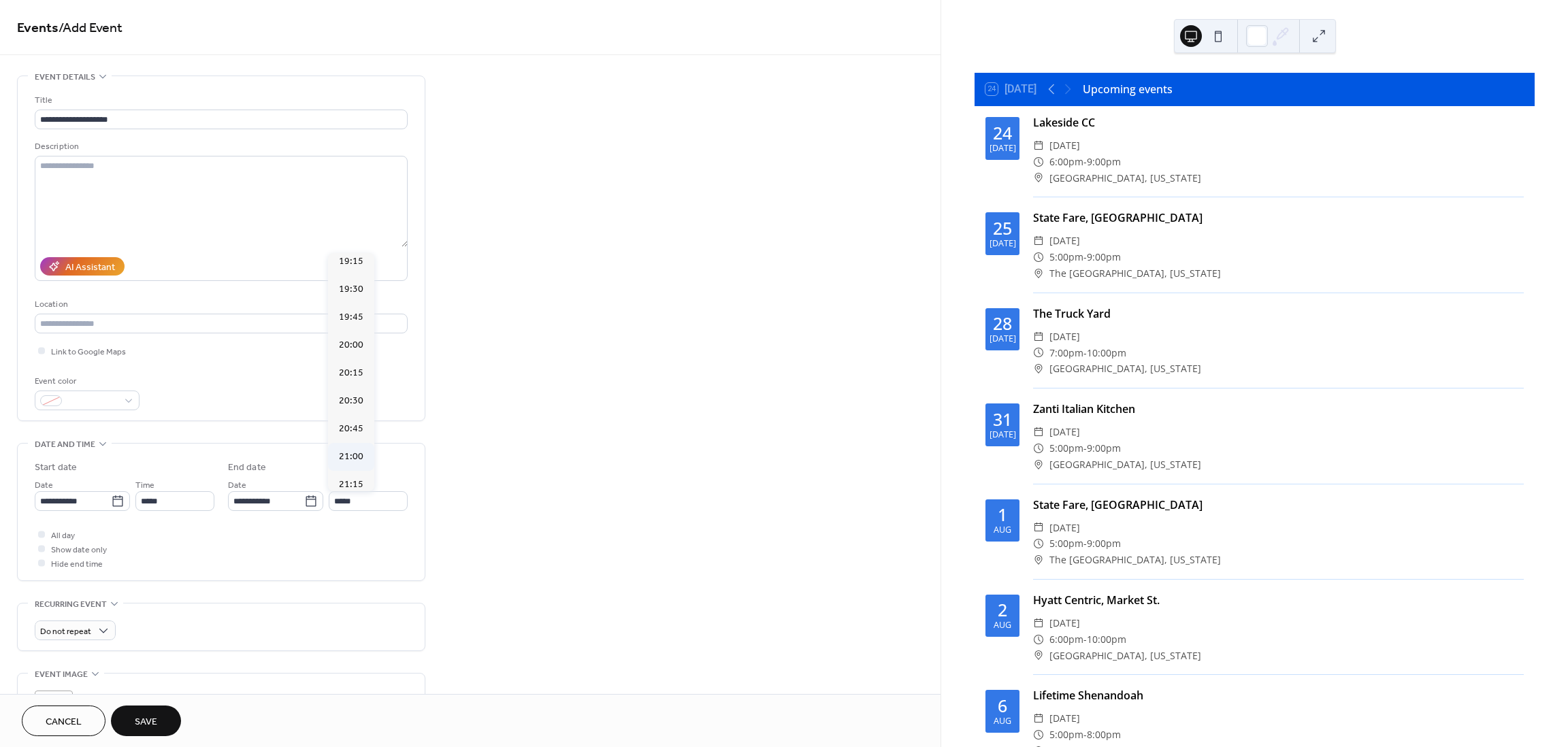 type on "*****" 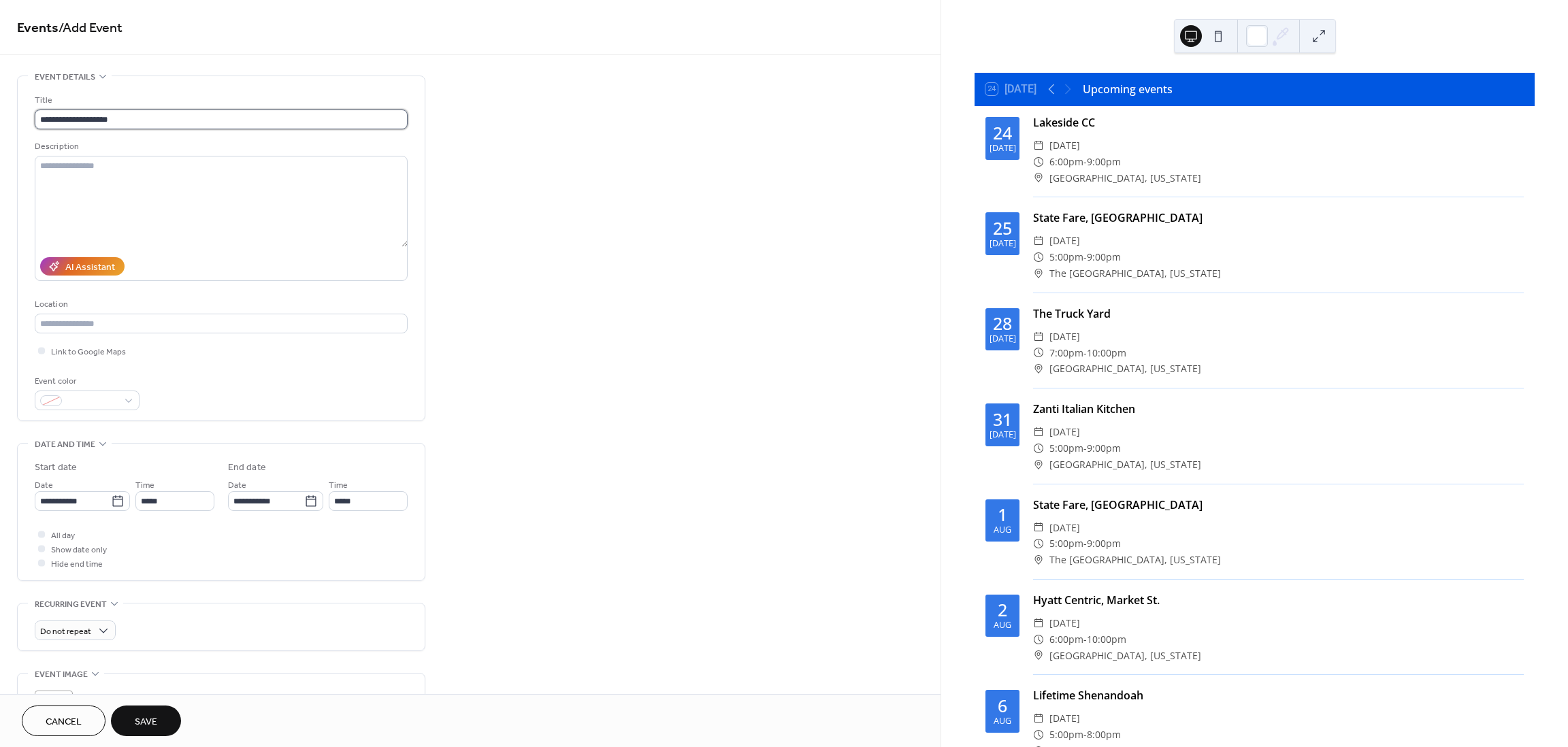 click on "**********" at bounding box center (221, 119) 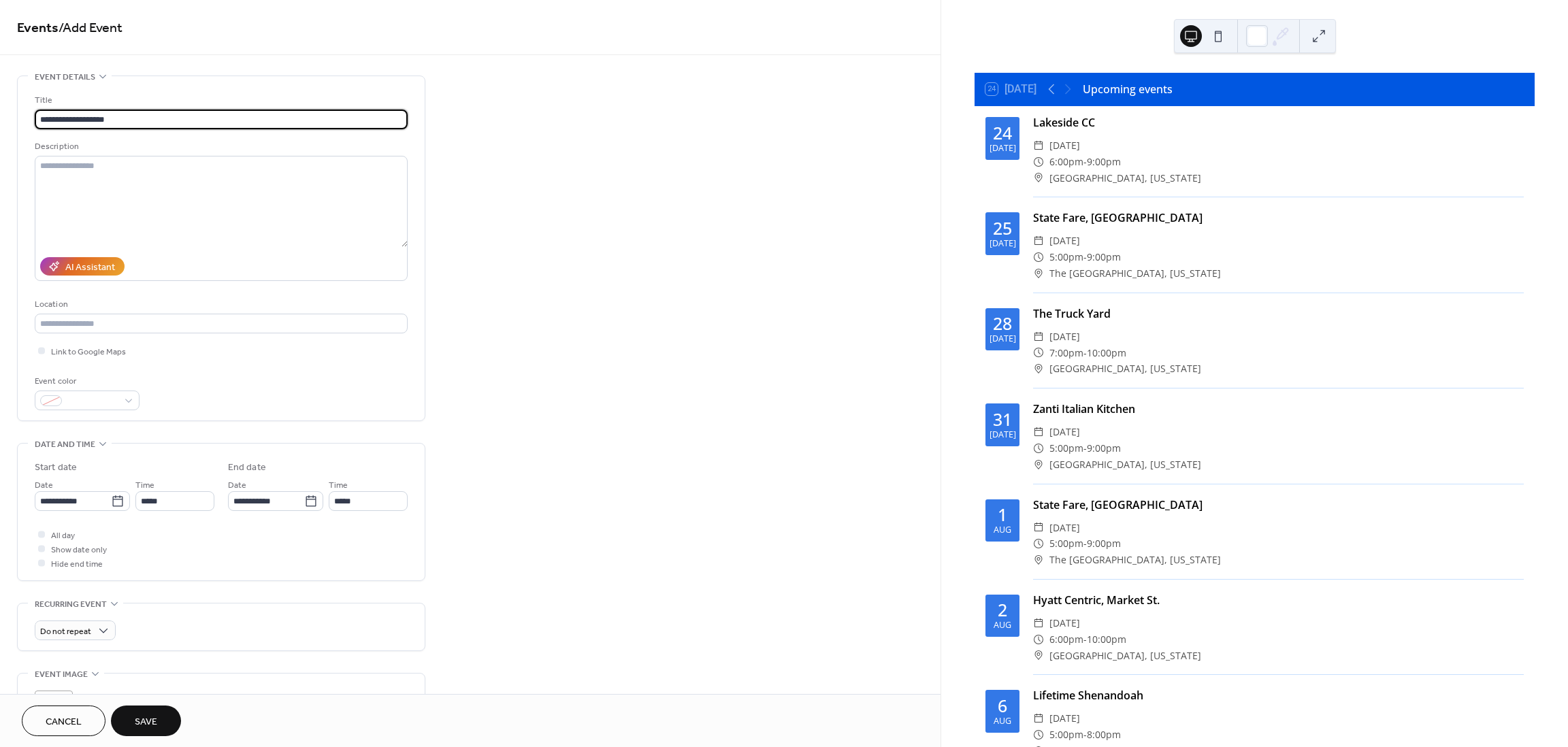 type on "**********" 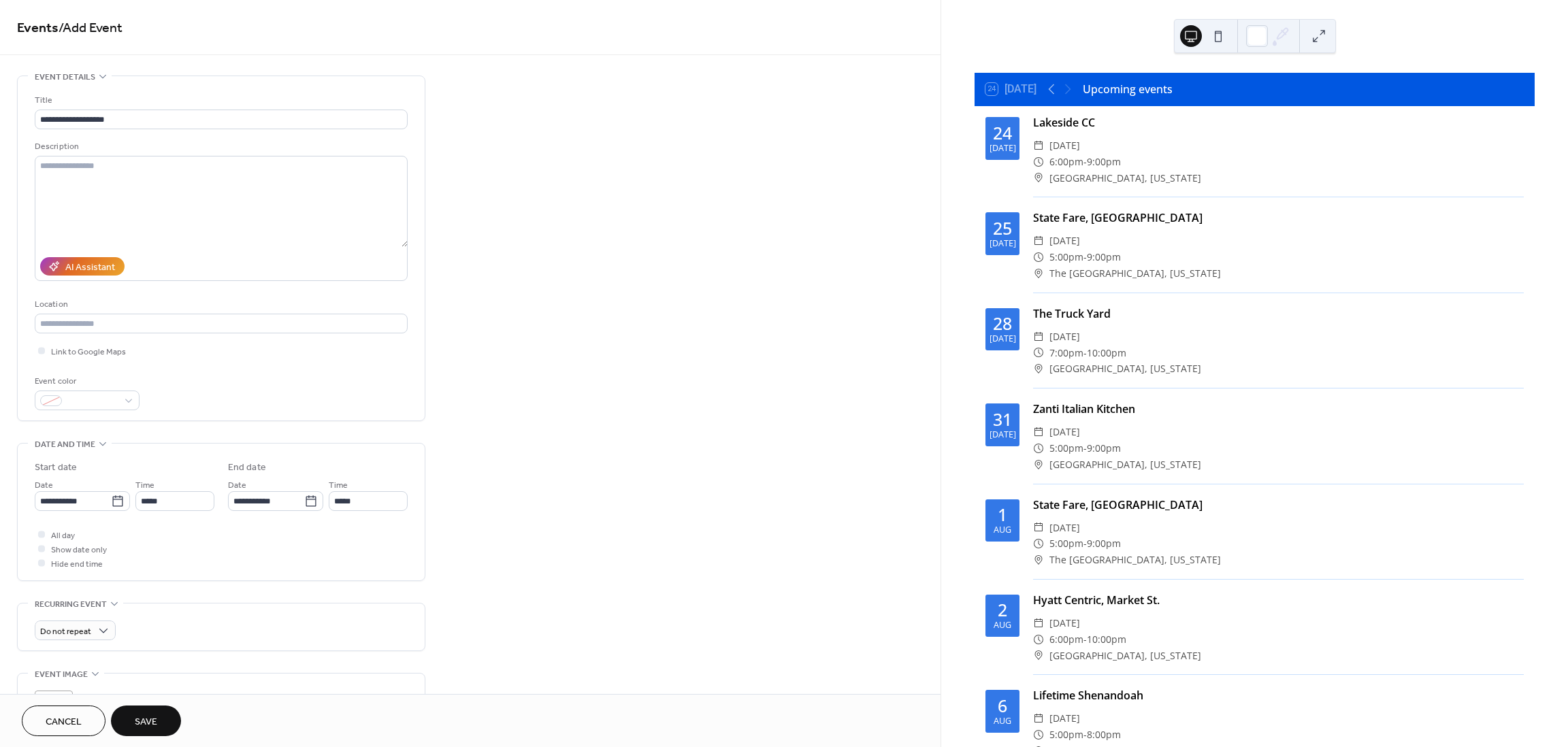 click on "**********" at bounding box center (221, 252) 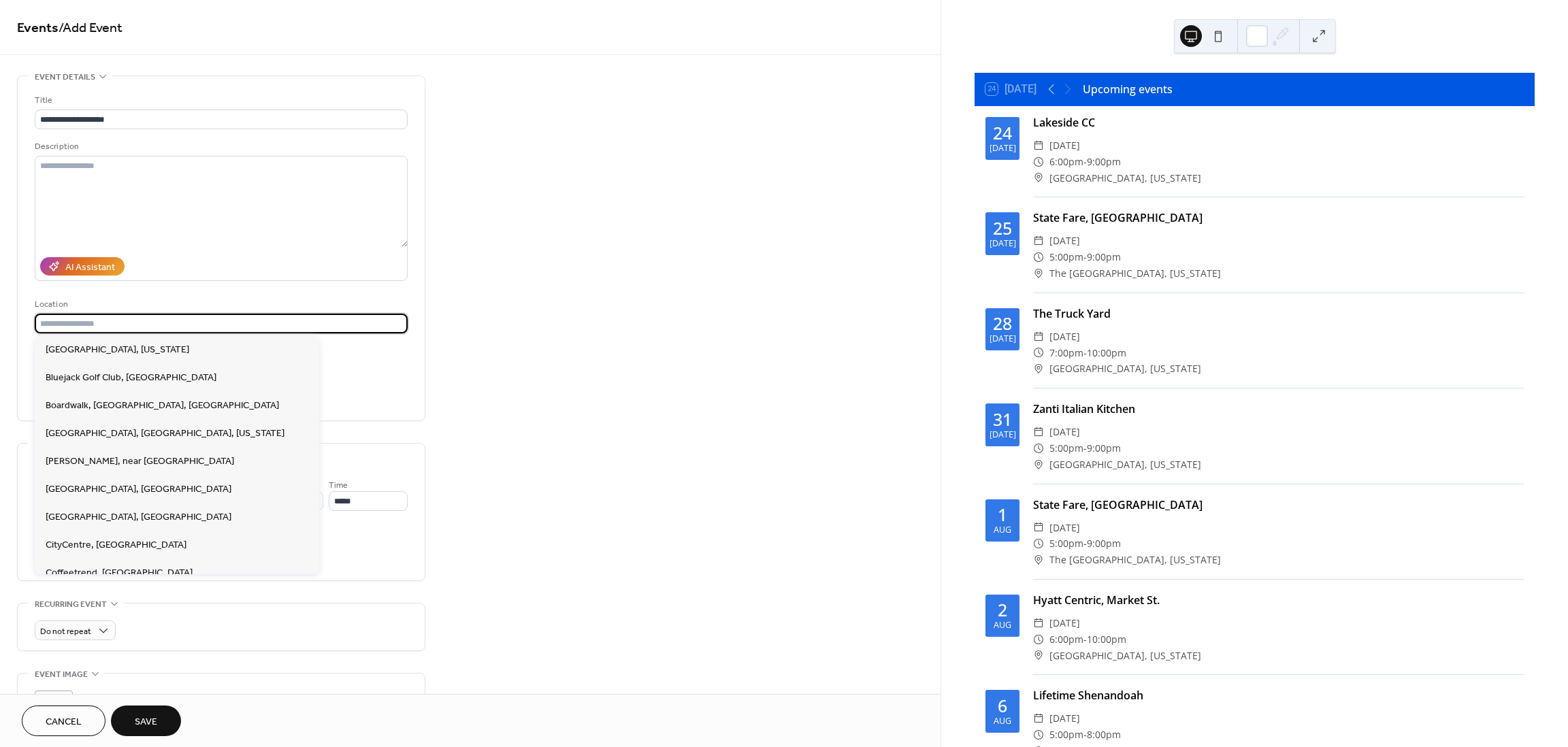 click at bounding box center [221, 323] 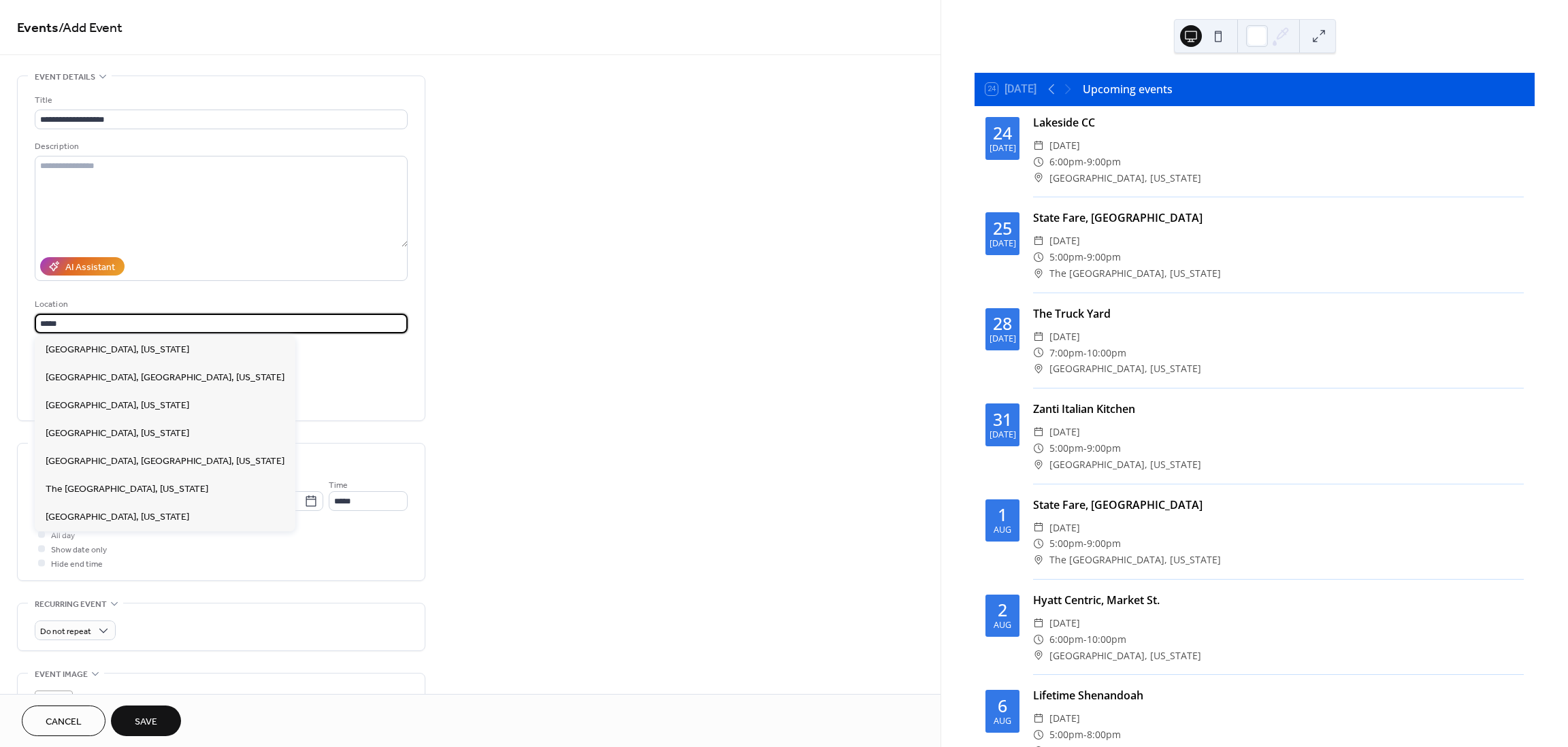 type on "*****" 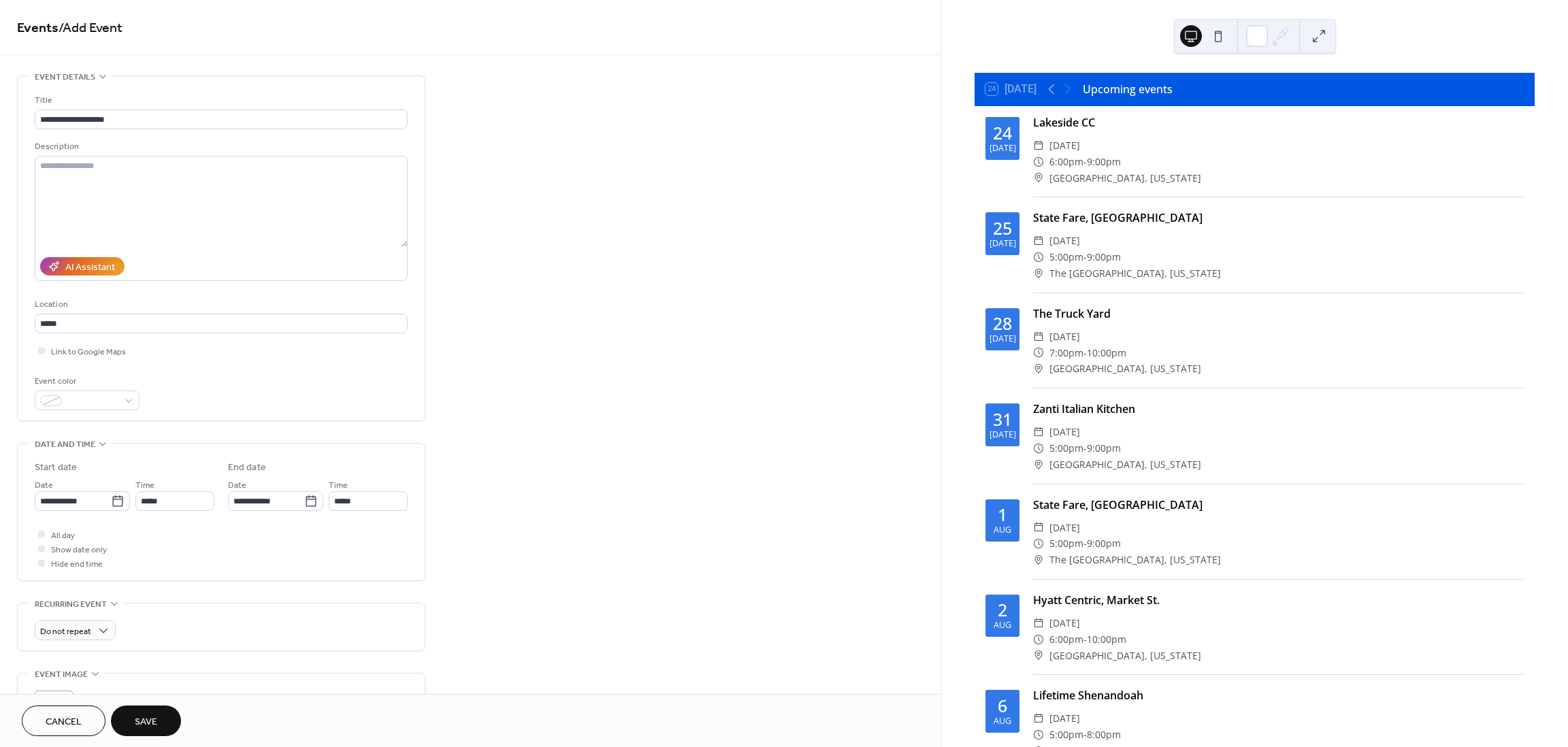 click on "Save" at bounding box center (146, 722) 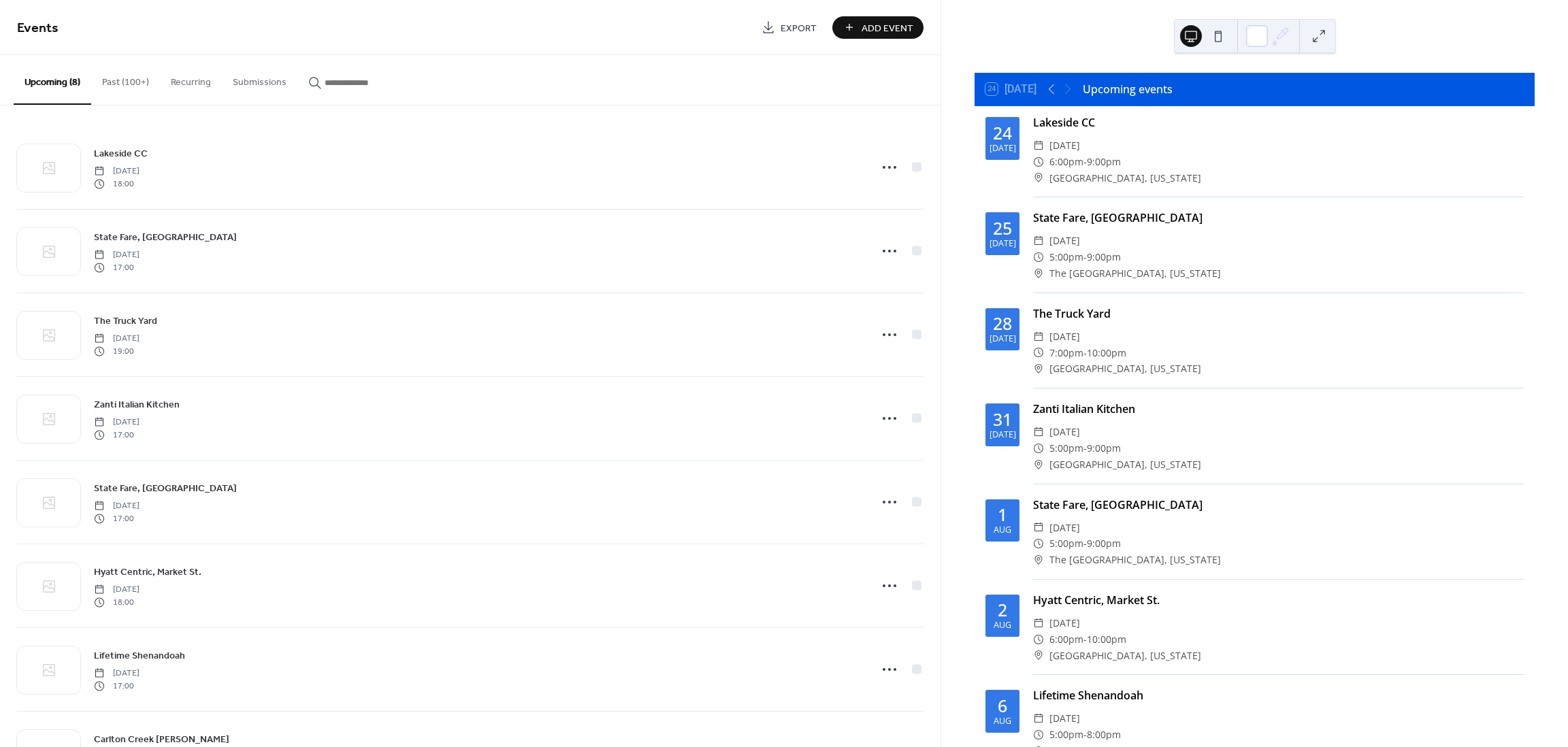 click on "24 Today Upcoming events 24 Jul Lakeside CC ​ Thursday, July 24, 2025 ​ 6:00pm - 9:00pm ​ Houston, Texas 25 Jul State Fare, Woodlands ​ Friday, July 25, 2025 ​ 5:00pm - 9:00pm ​ The Woodlands, Texas 28 Jul The Truck Yard ​ Monday, July 28, 2025 ​ 7:00pm - 10:00pm ​ Houston, Texas 31 Jul Zanti Italian Kitchen ​ Thursday, July 31, 2025 ​ 5:00pm - 9:00pm ​ Houston, Texas 1 Aug State Fare, Woodlands ​ Friday, August 1, 2025 ​ 5:00pm - 9:00pm ​ The Woodlands, Texas 2 Aug Hyatt Centric, Market St. ​ Saturday, August 2, 2025 ​ 6:00pm - 10:00pm ​ Houston, Texas 6 Aug Lifetime Shenandoah ​ Wednesday, August 6, 2025 ​ 5:00pm - 8:00pm ​ Houston, Texas 7 Aug Carlton Creek Fazio ​ Thursday, August 7, 2025 ​ 5:00pm - 9:00pm ​ Texas" at bounding box center [1254, 446] 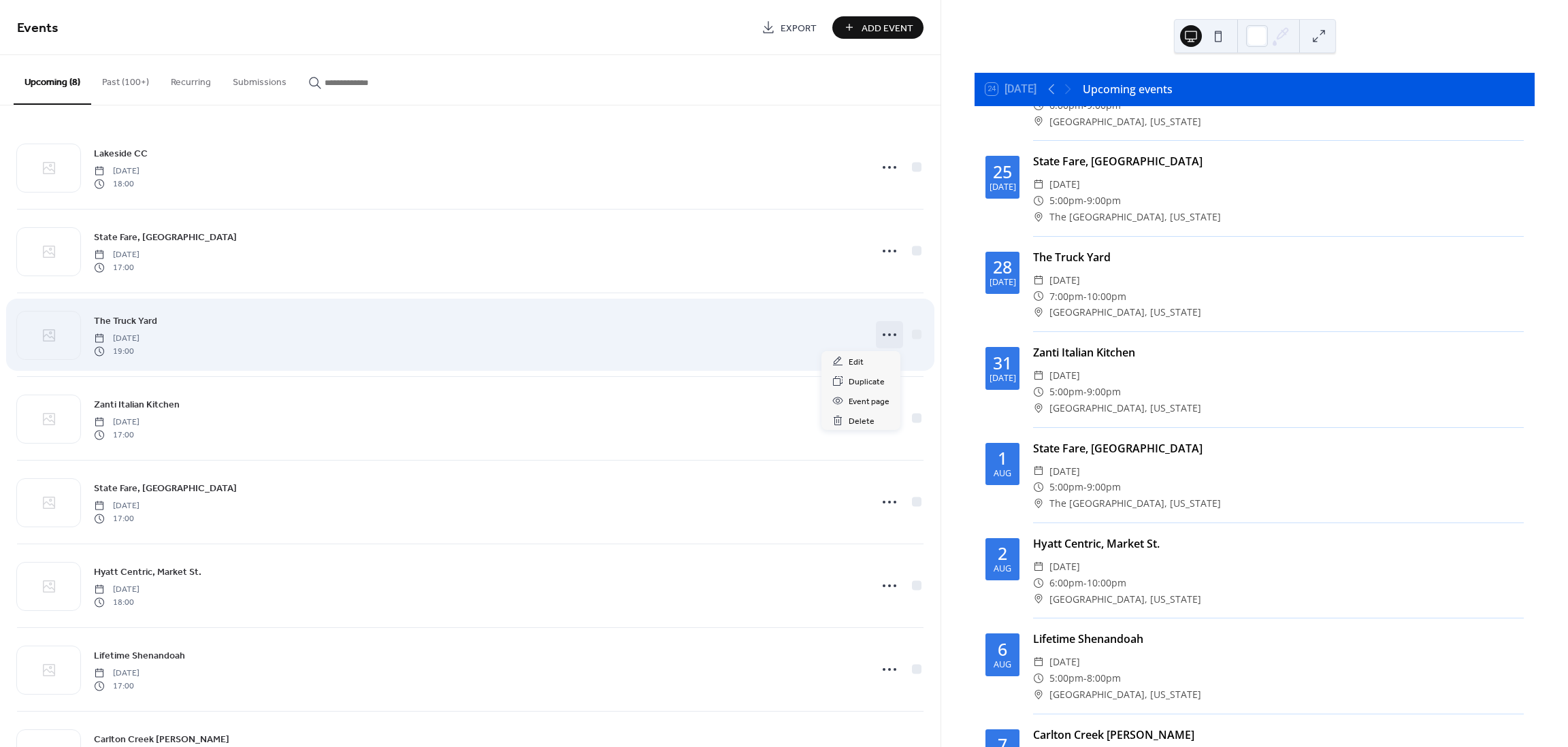 click 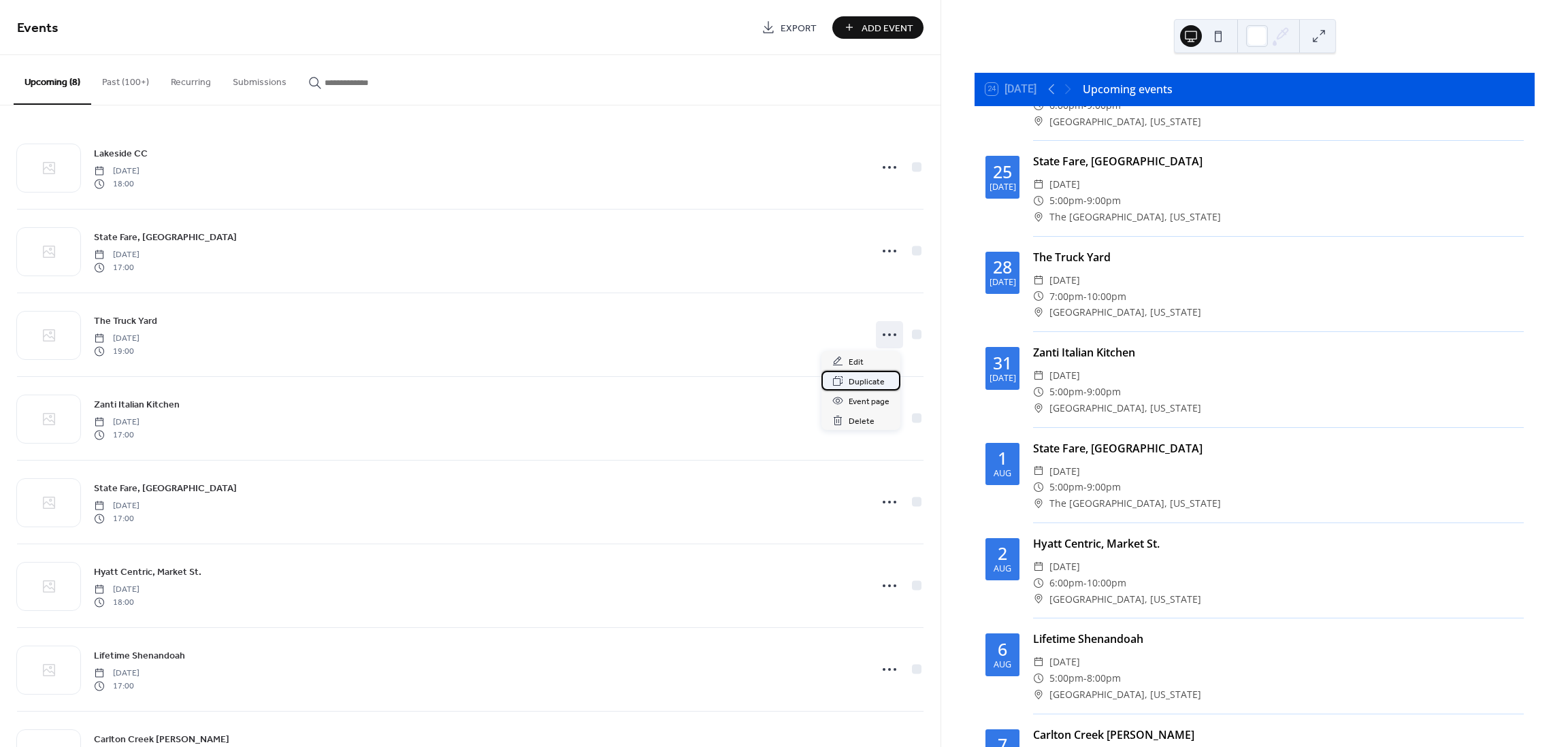 click on "Duplicate" at bounding box center [866, 382] 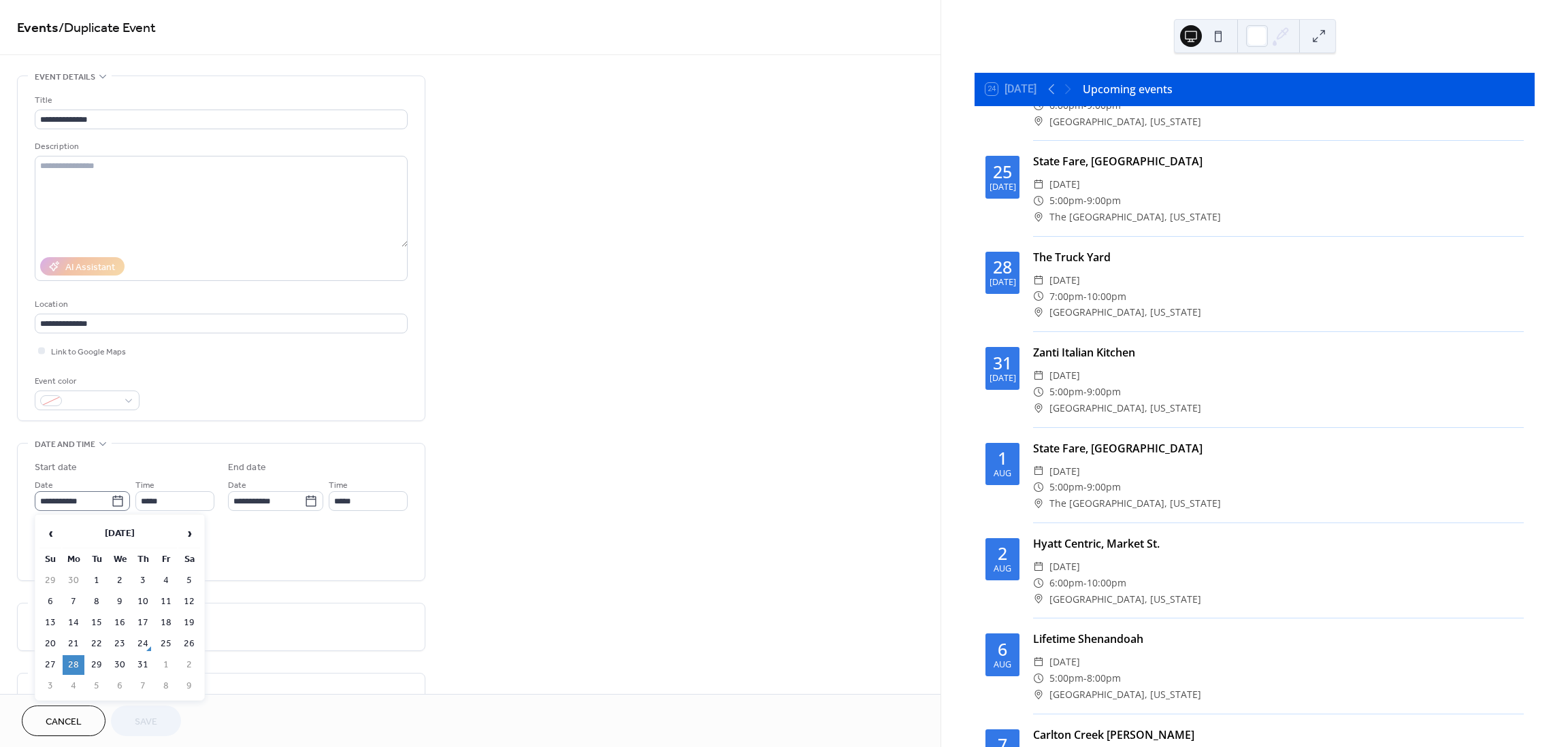 click 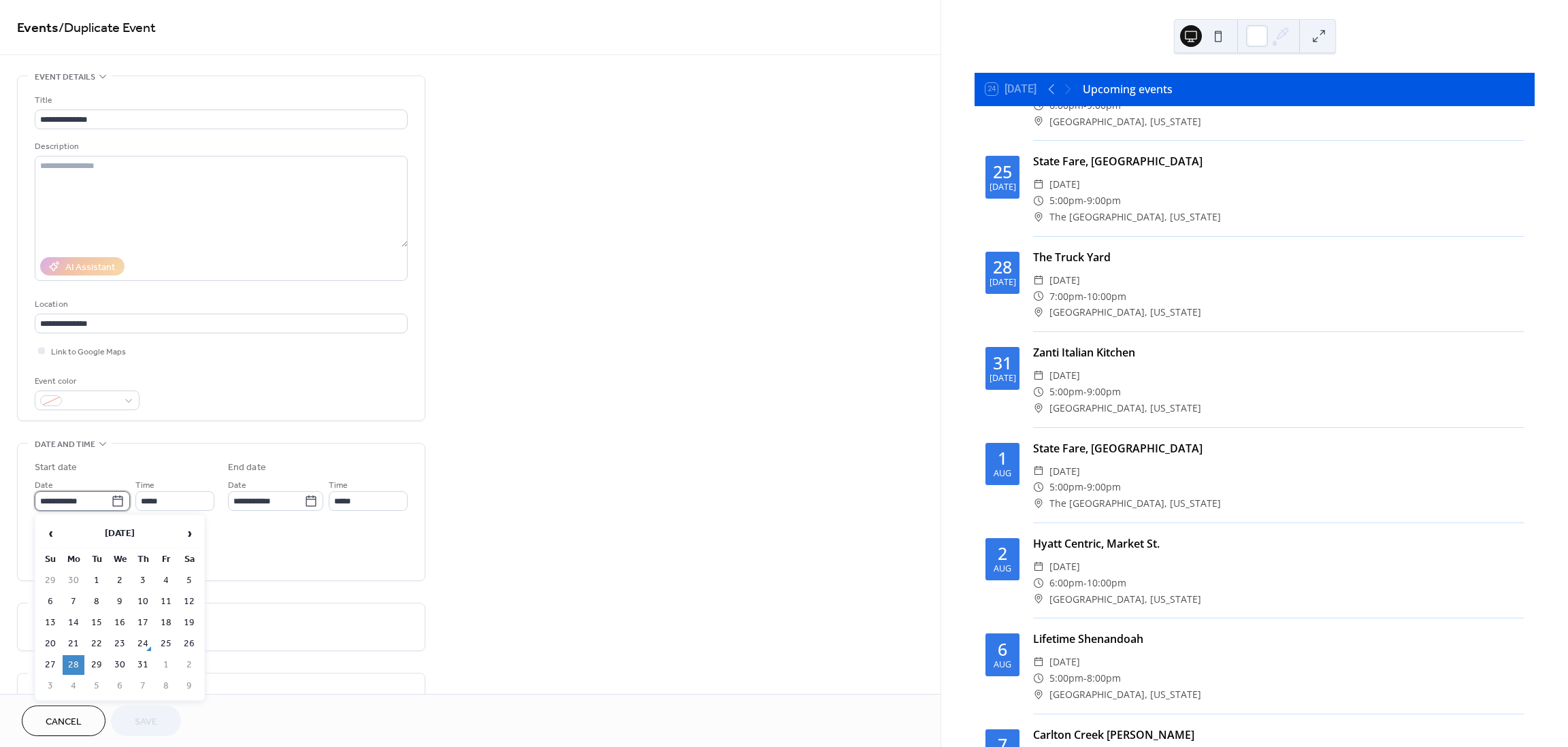 click on "**********" at bounding box center (73, 501) 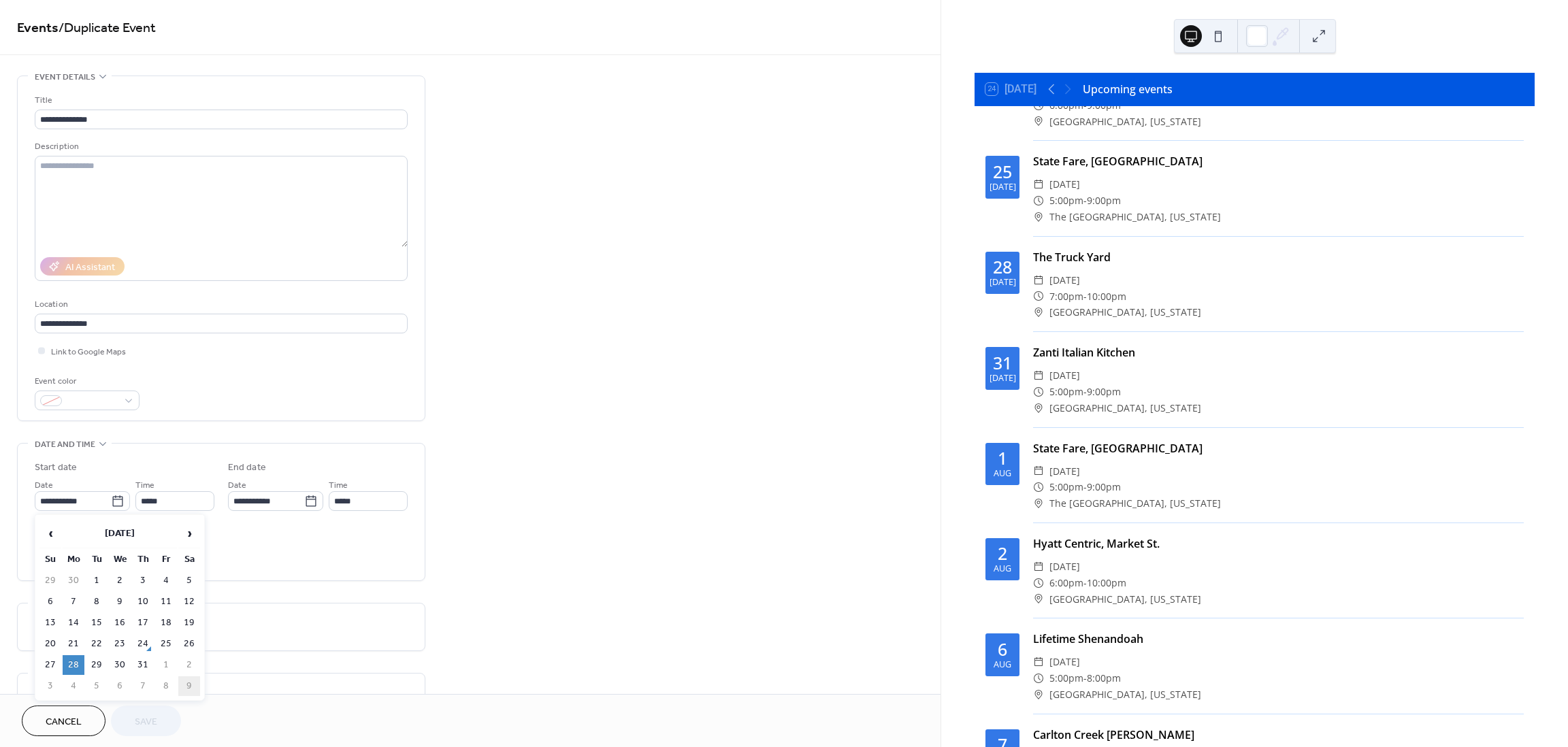 click on "9" at bounding box center [189, 686] 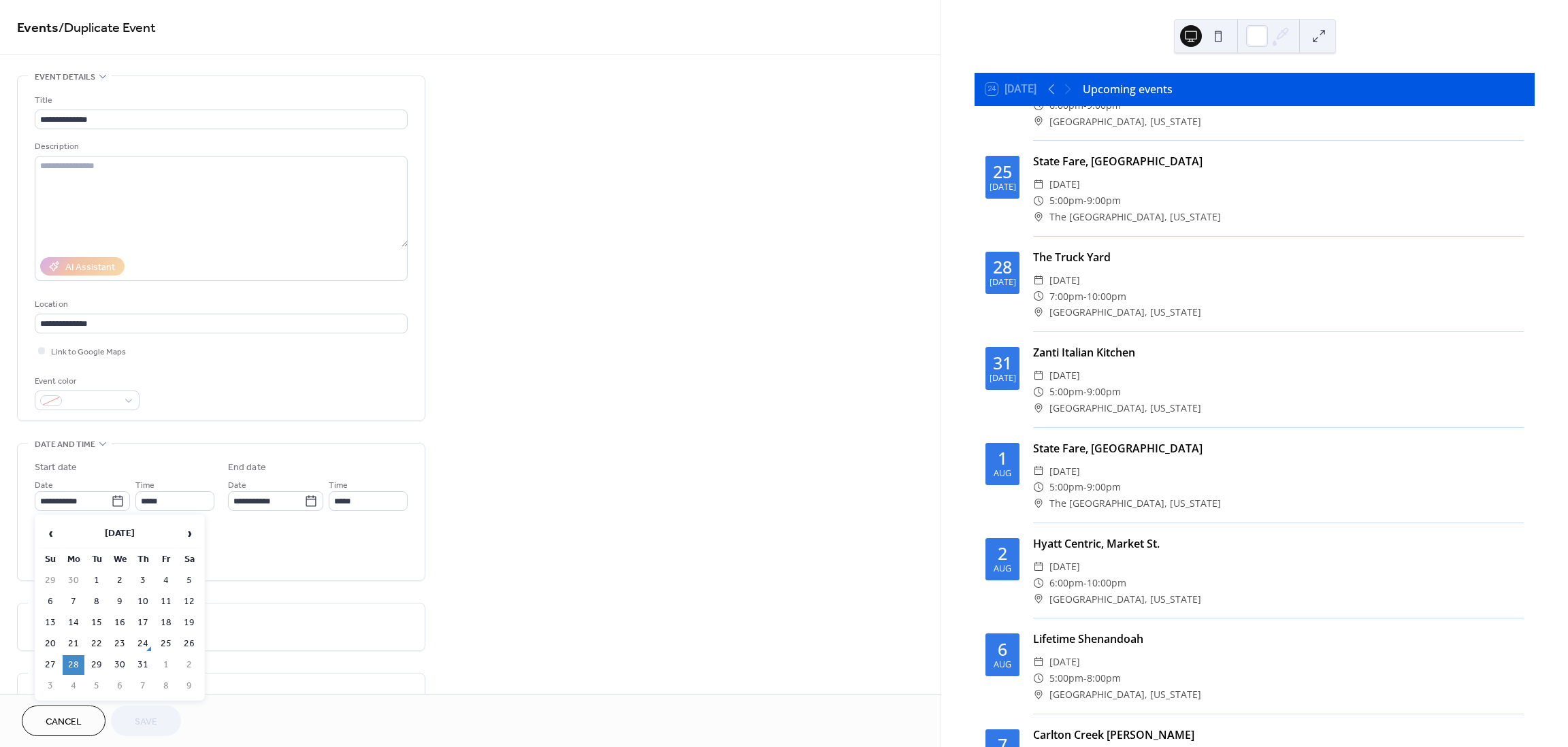 type on "**********" 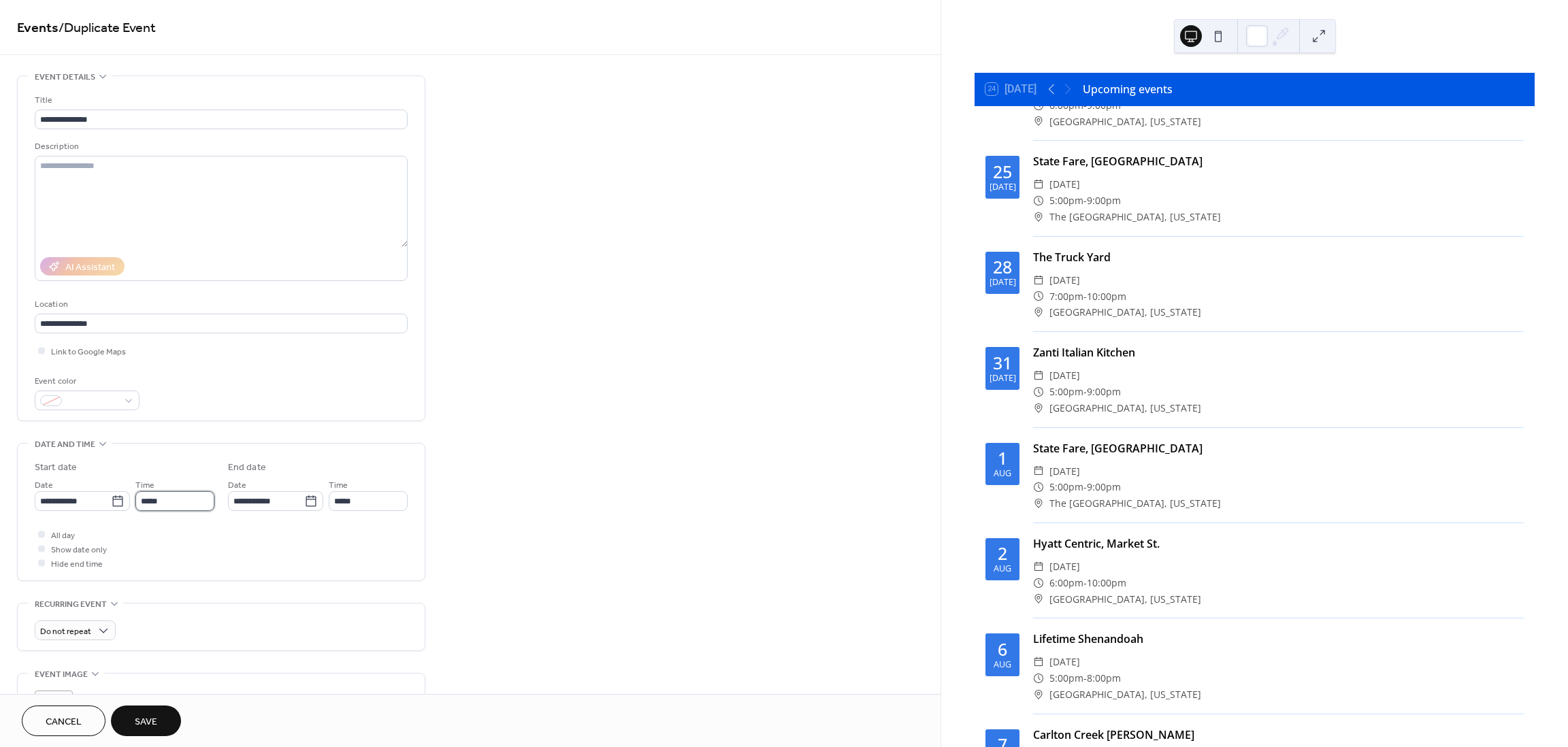 click on "*****" at bounding box center [175, 501] 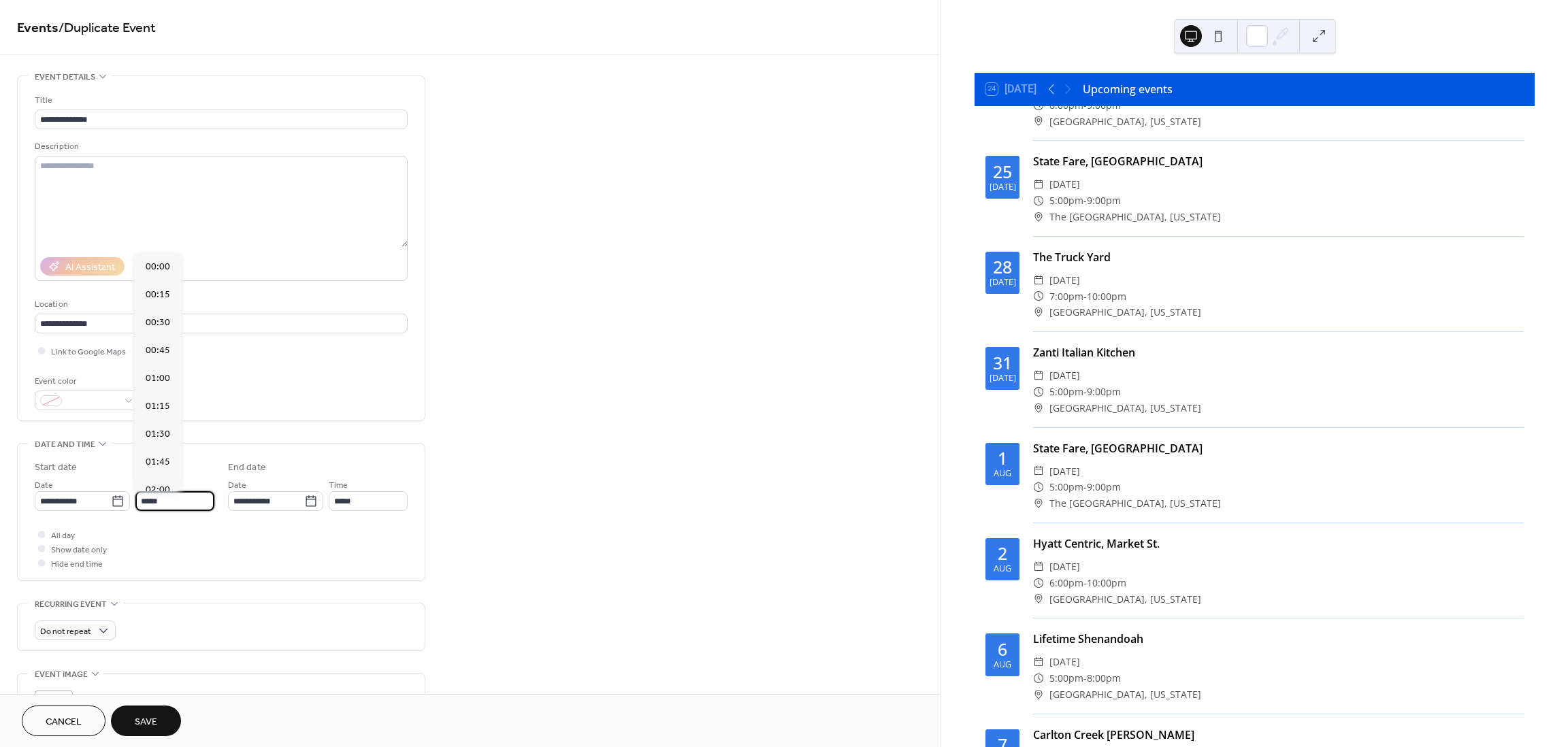 scroll, scrollTop: 2120, scrollLeft: 0, axis: vertical 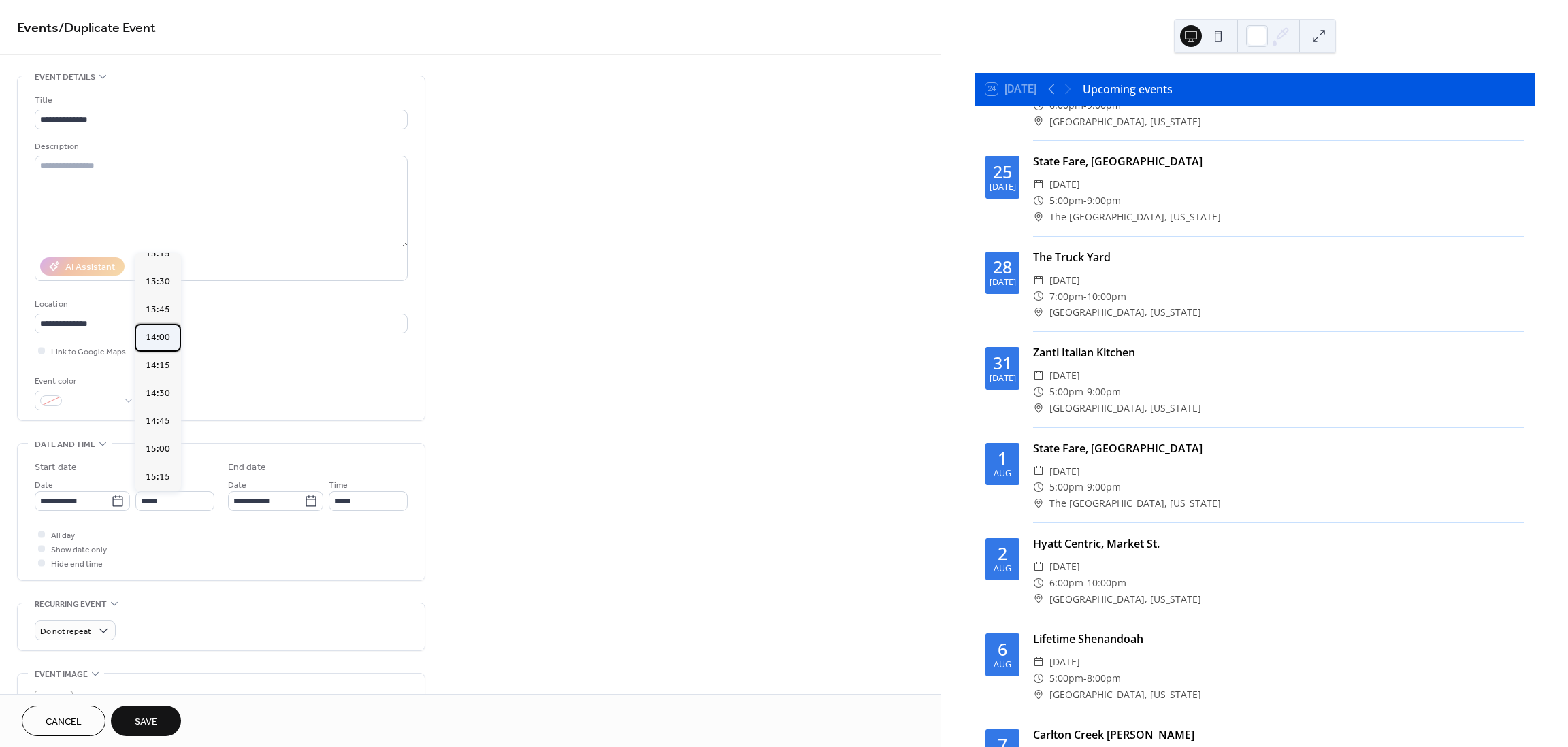 click on "14:00" at bounding box center (158, 337) 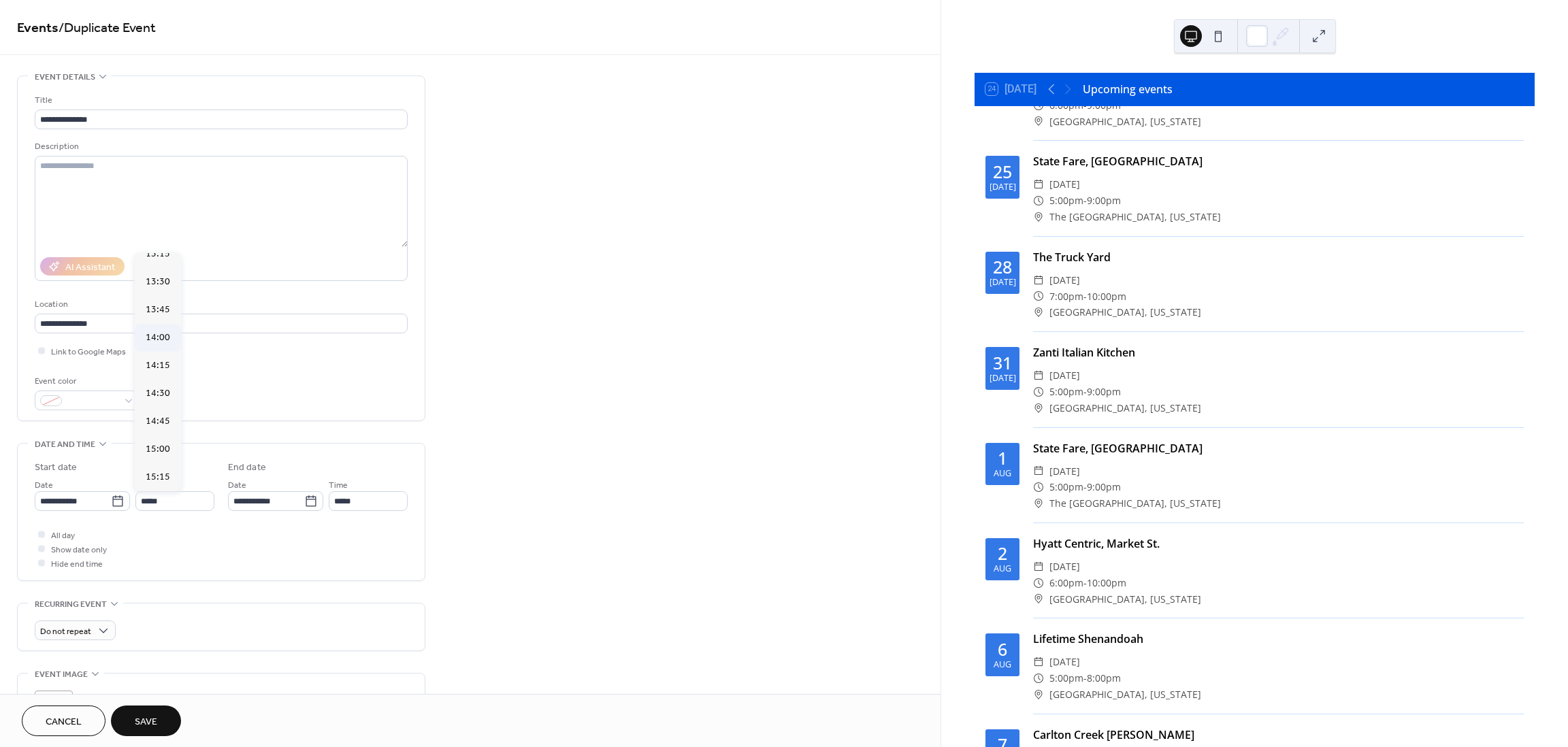 type on "*****" 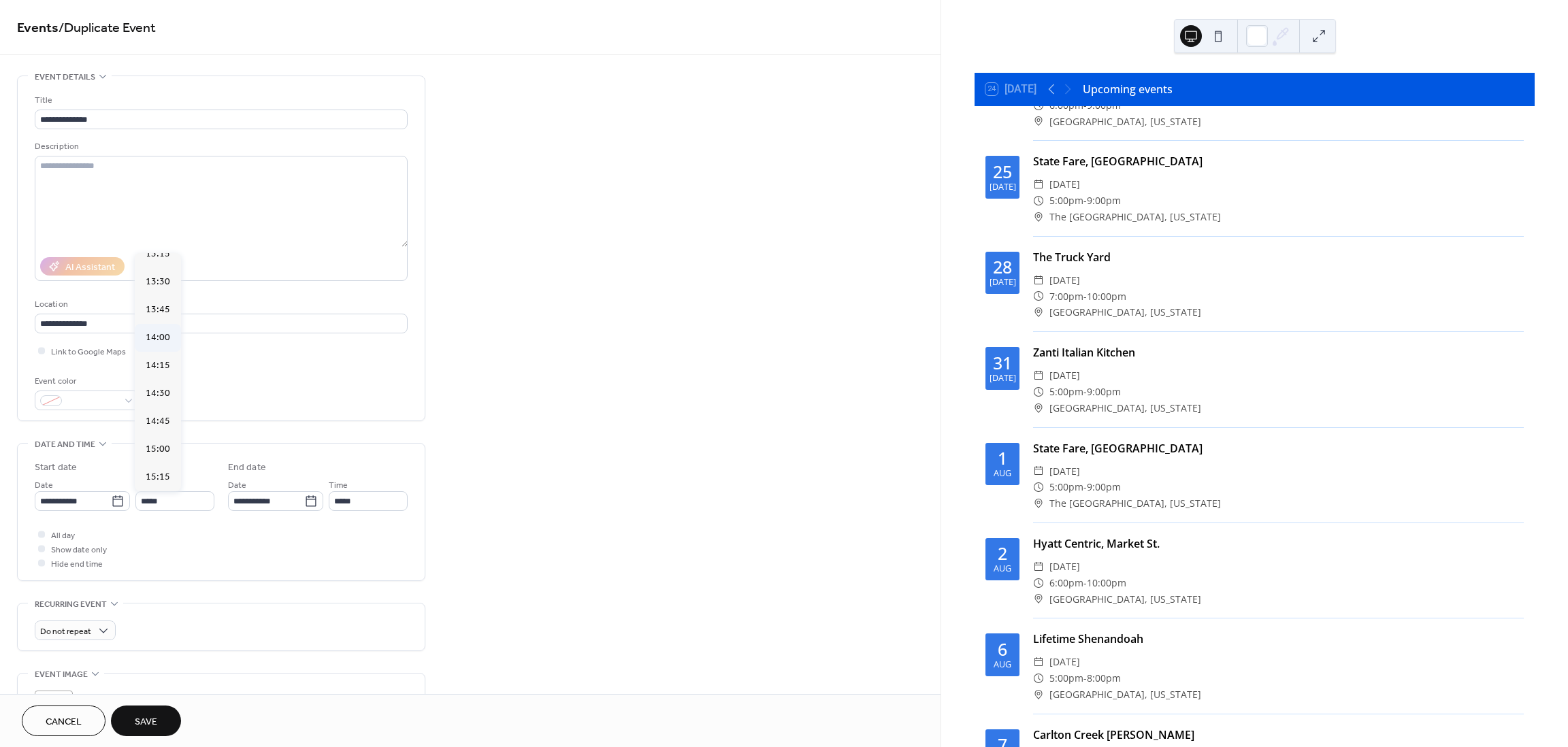 type on "*****" 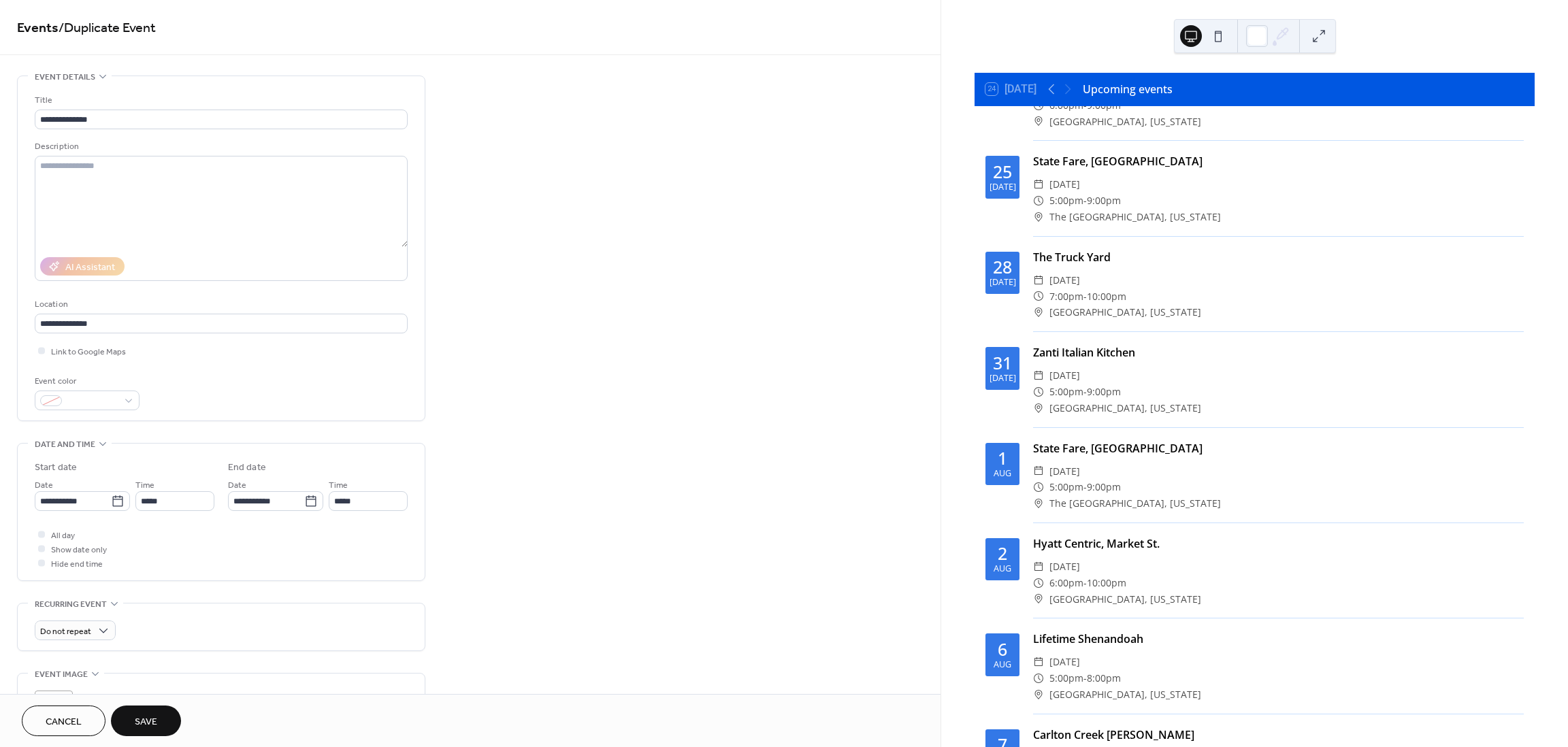 click on "Save" at bounding box center (146, 722) 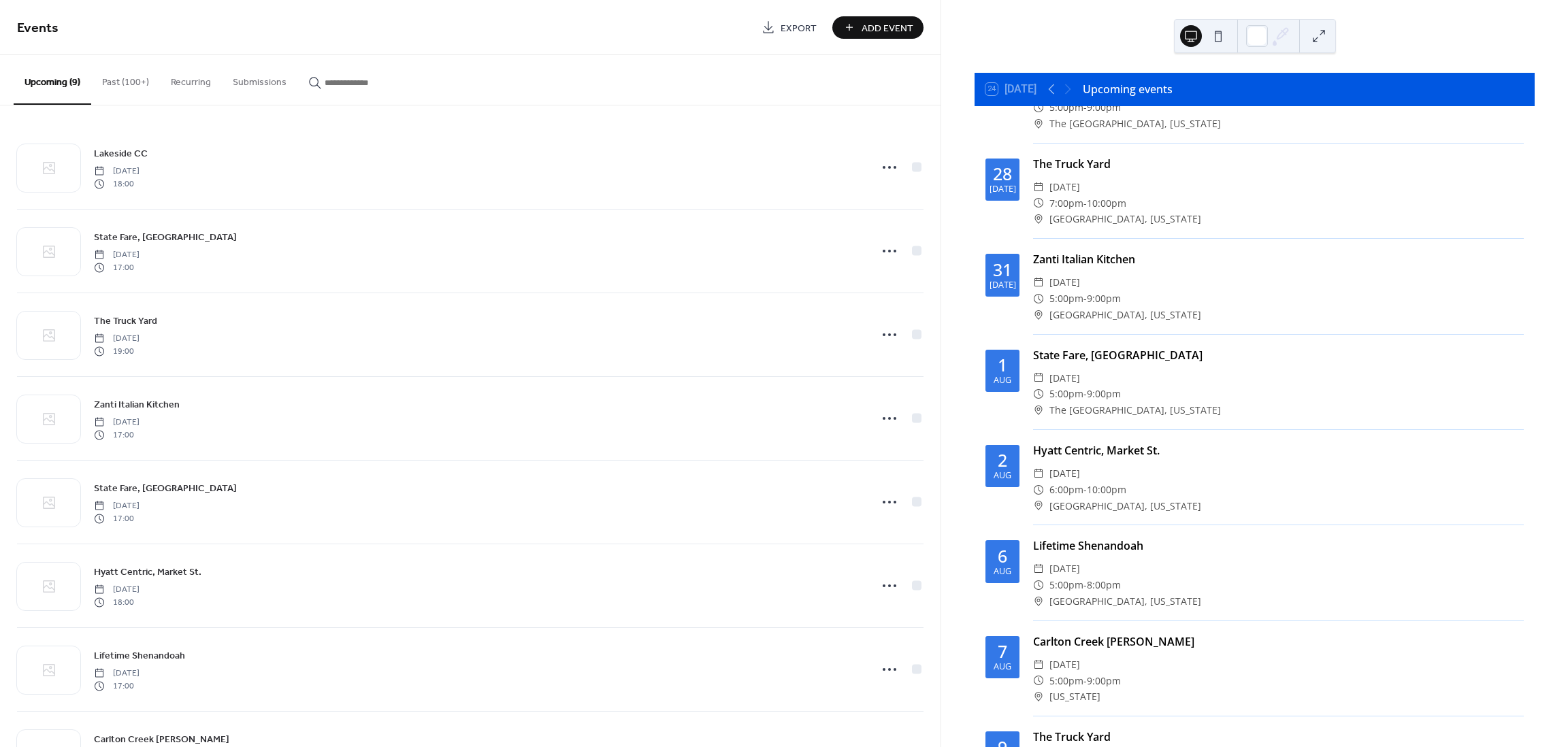 scroll, scrollTop: 152, scrollLeft: 0, axis: vertical 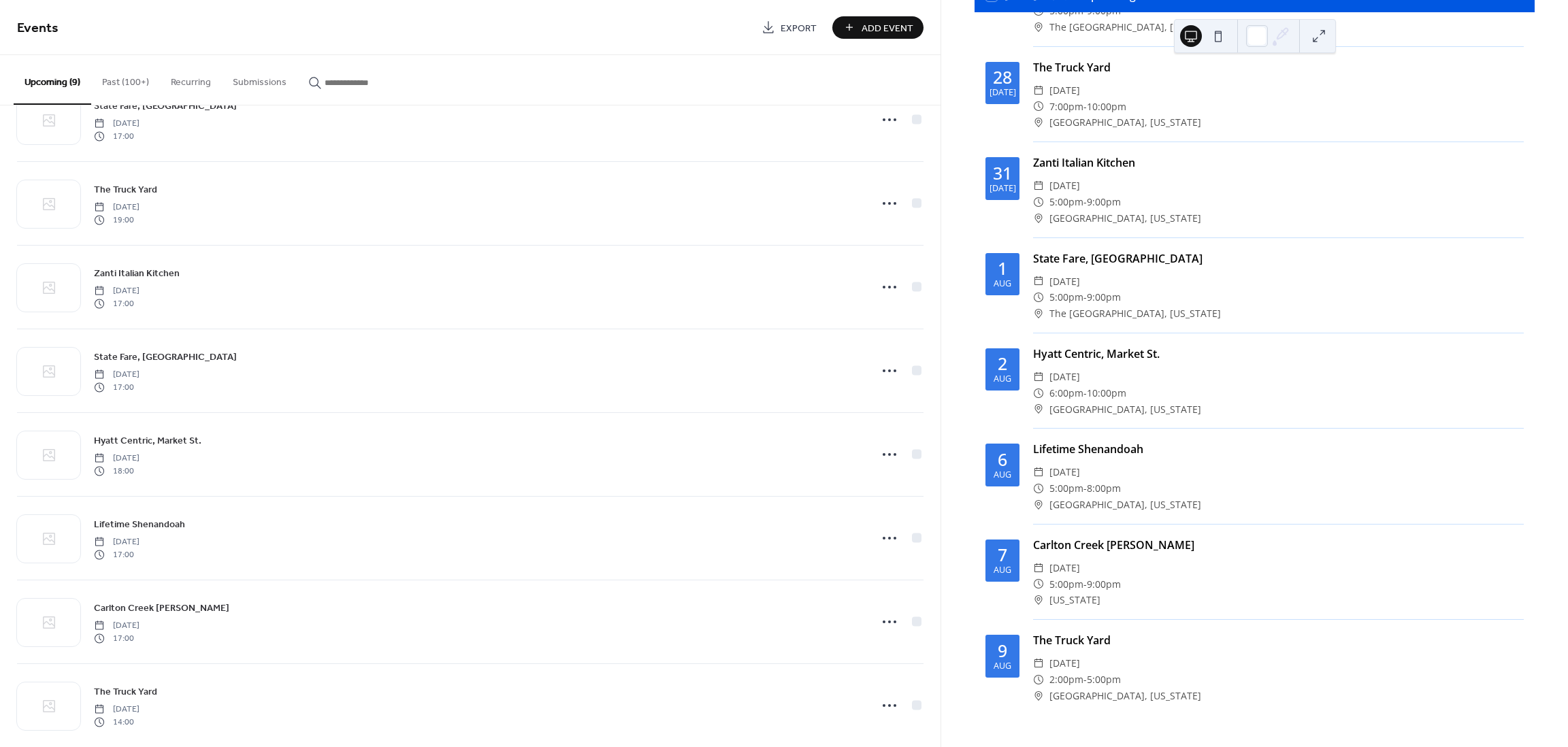 click on "Add Event" at bounding box center (887, 28) 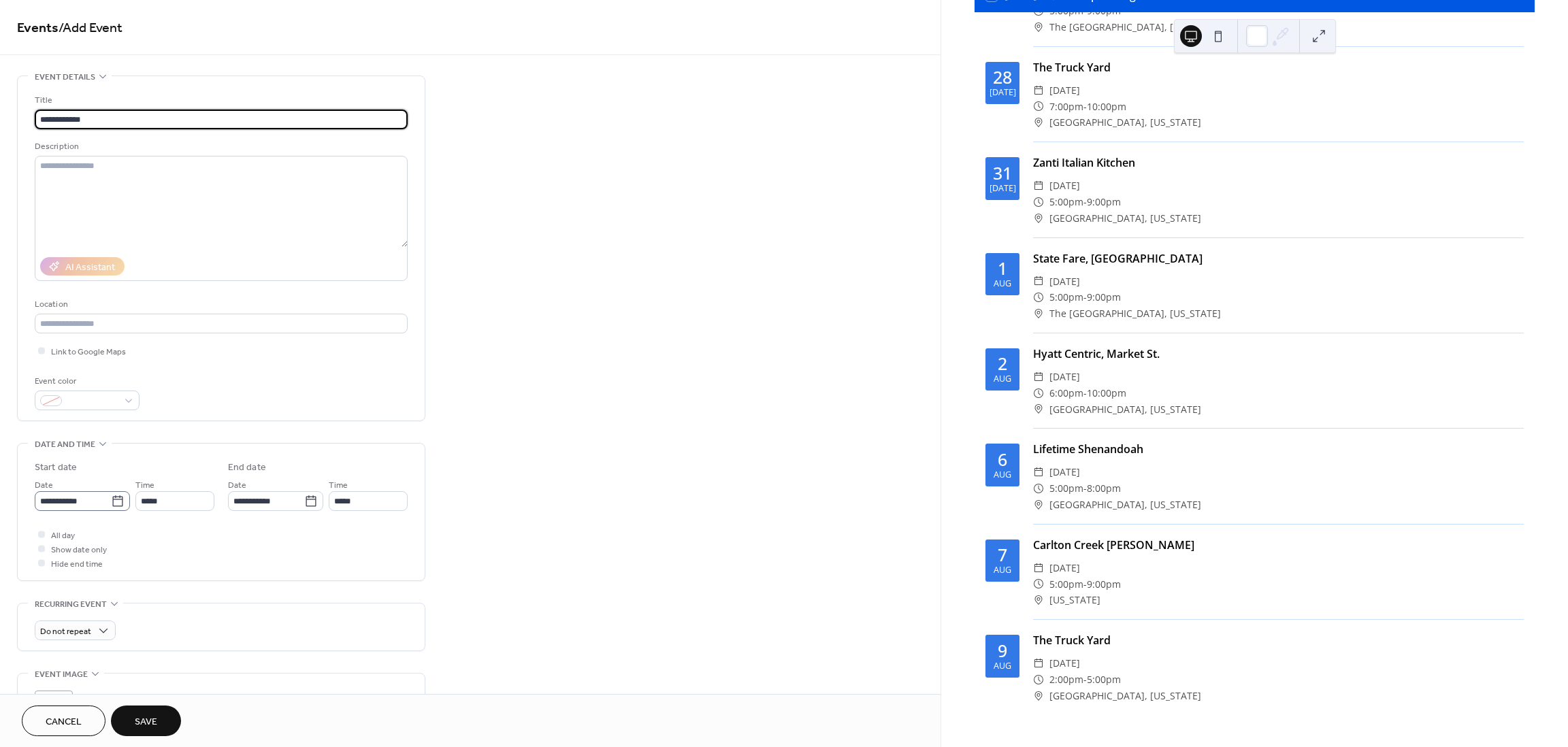 type on "**********" 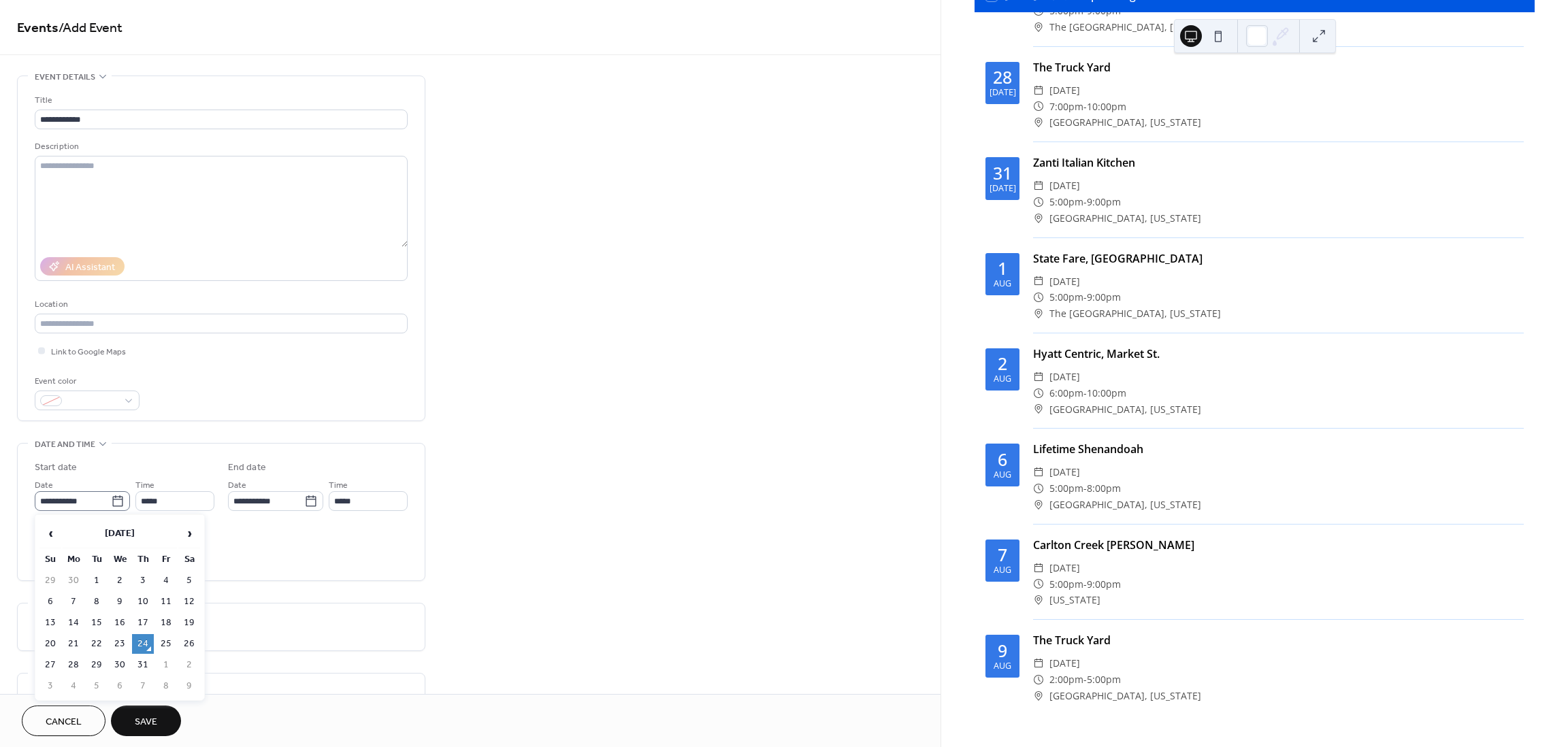 click 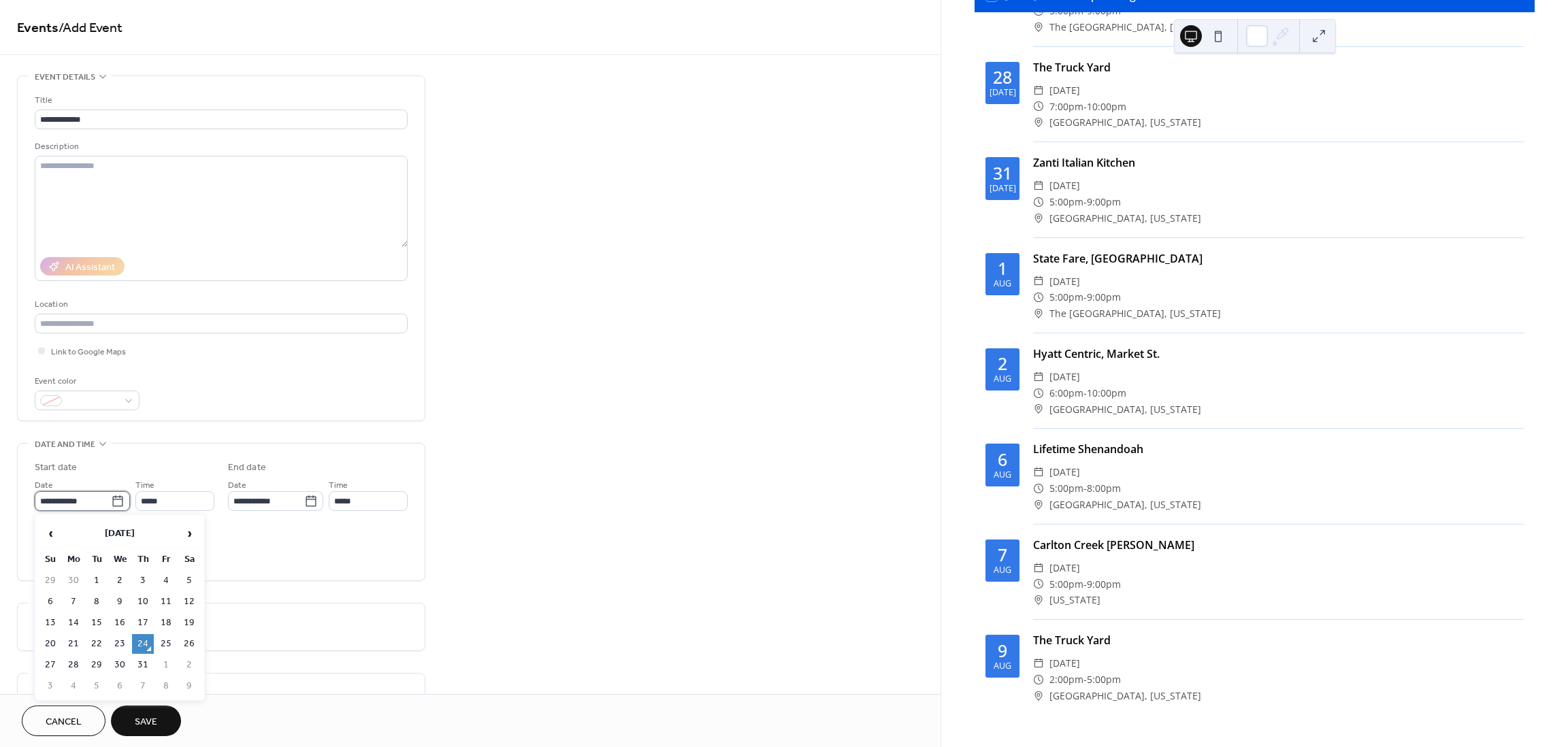 click on "**********" at bounding box center (73, 501) 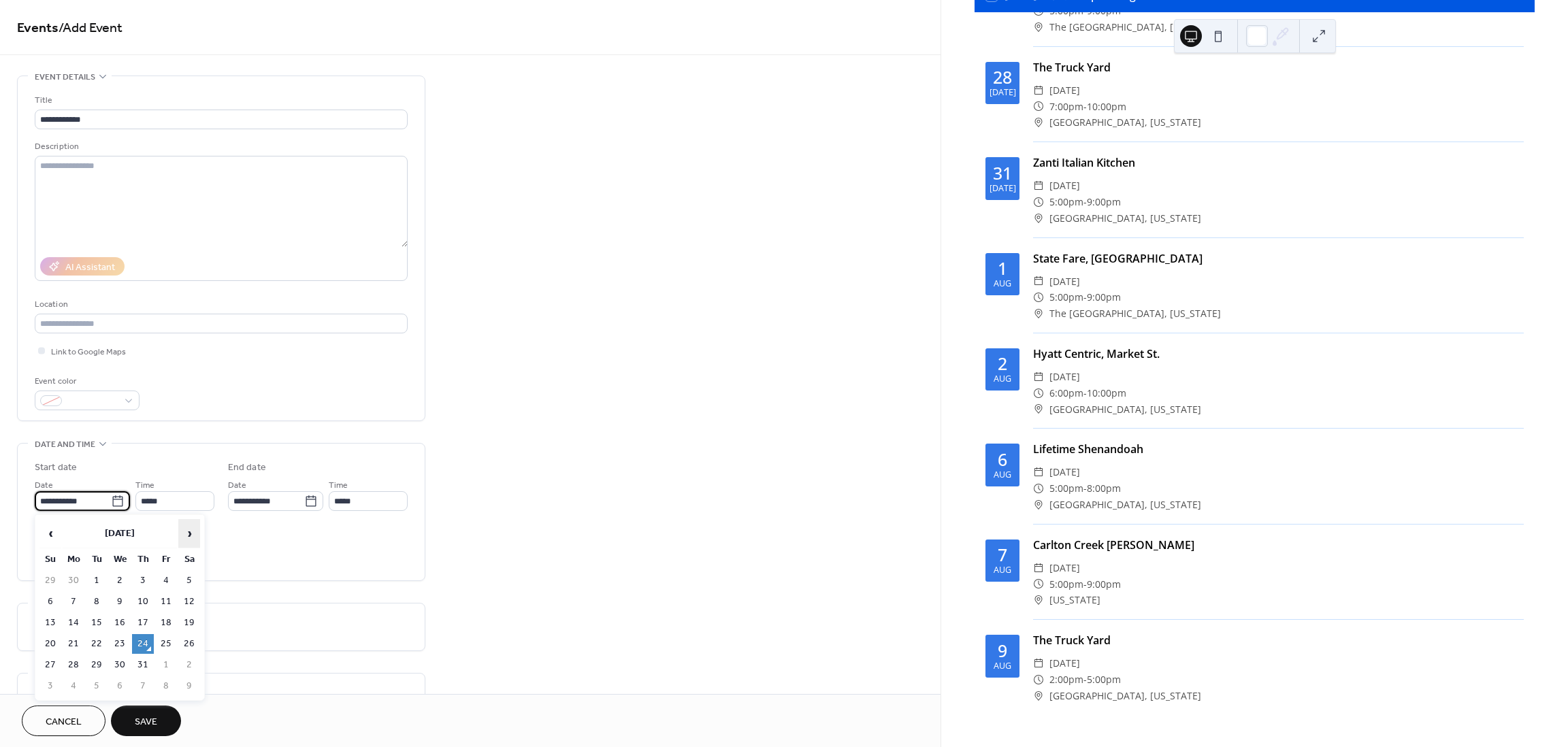 click on "›" at bounding box center [189, 533] 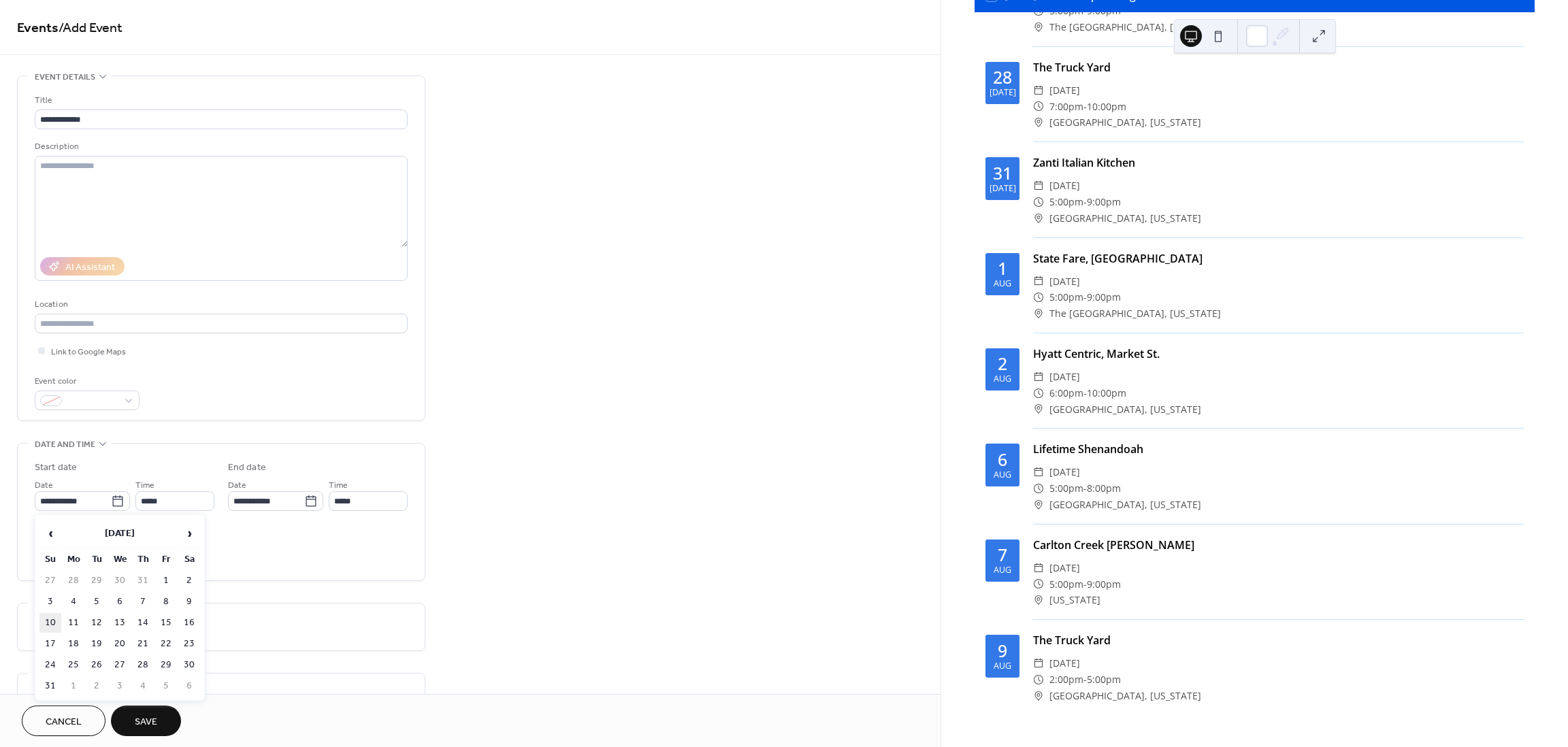 click on "10" at bounding box center (50, 622) 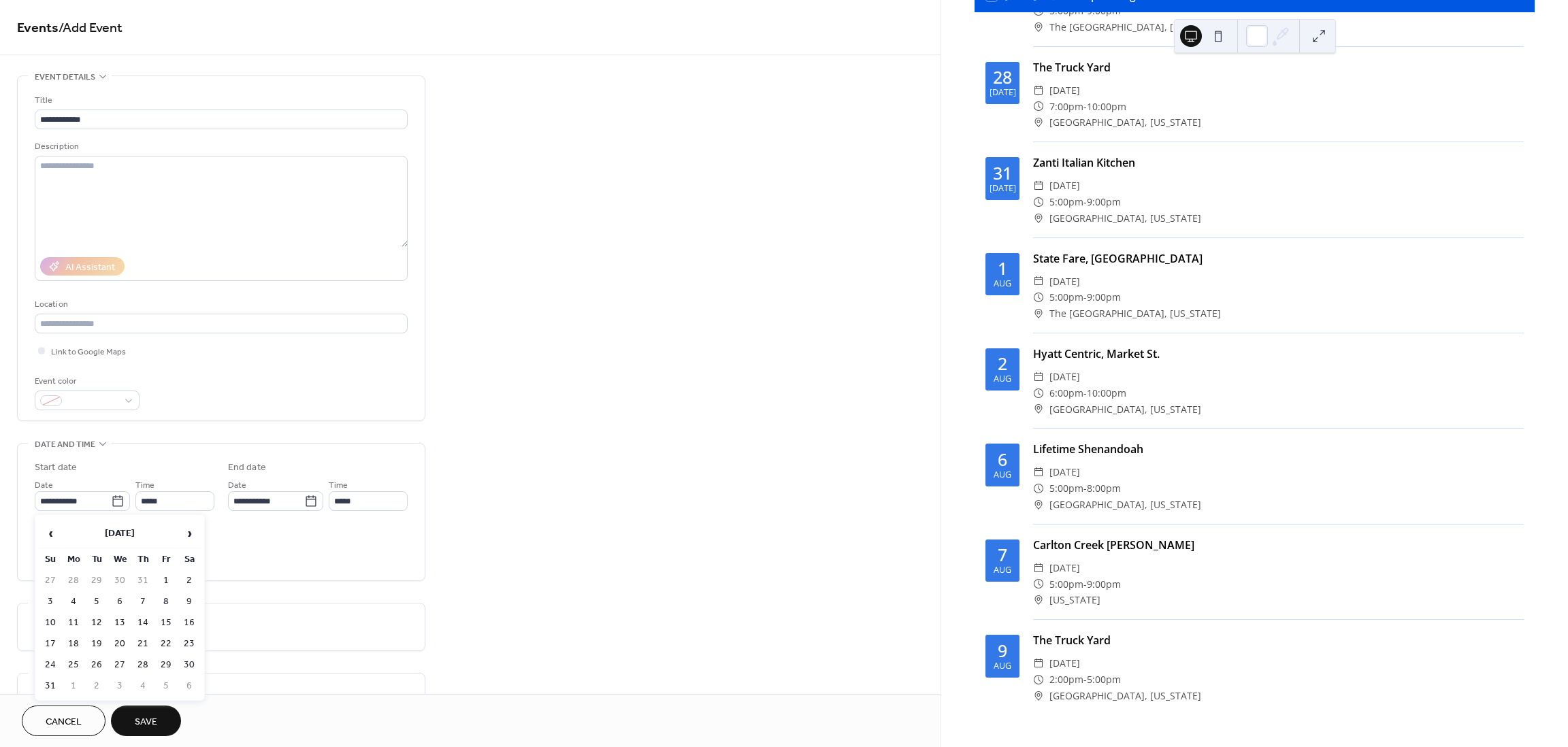 type on "**********" 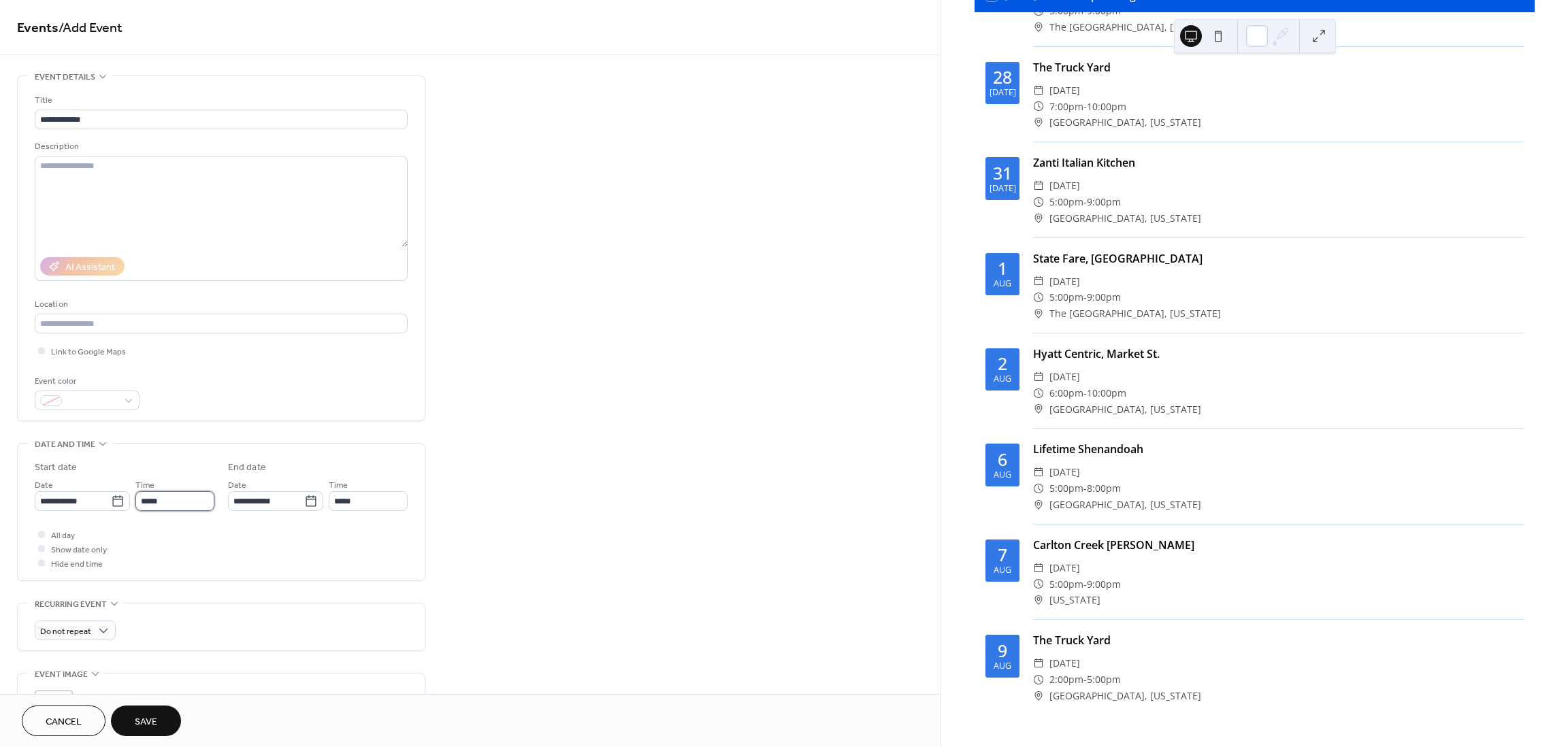 click on "*****" at bounding box center (175, 501) 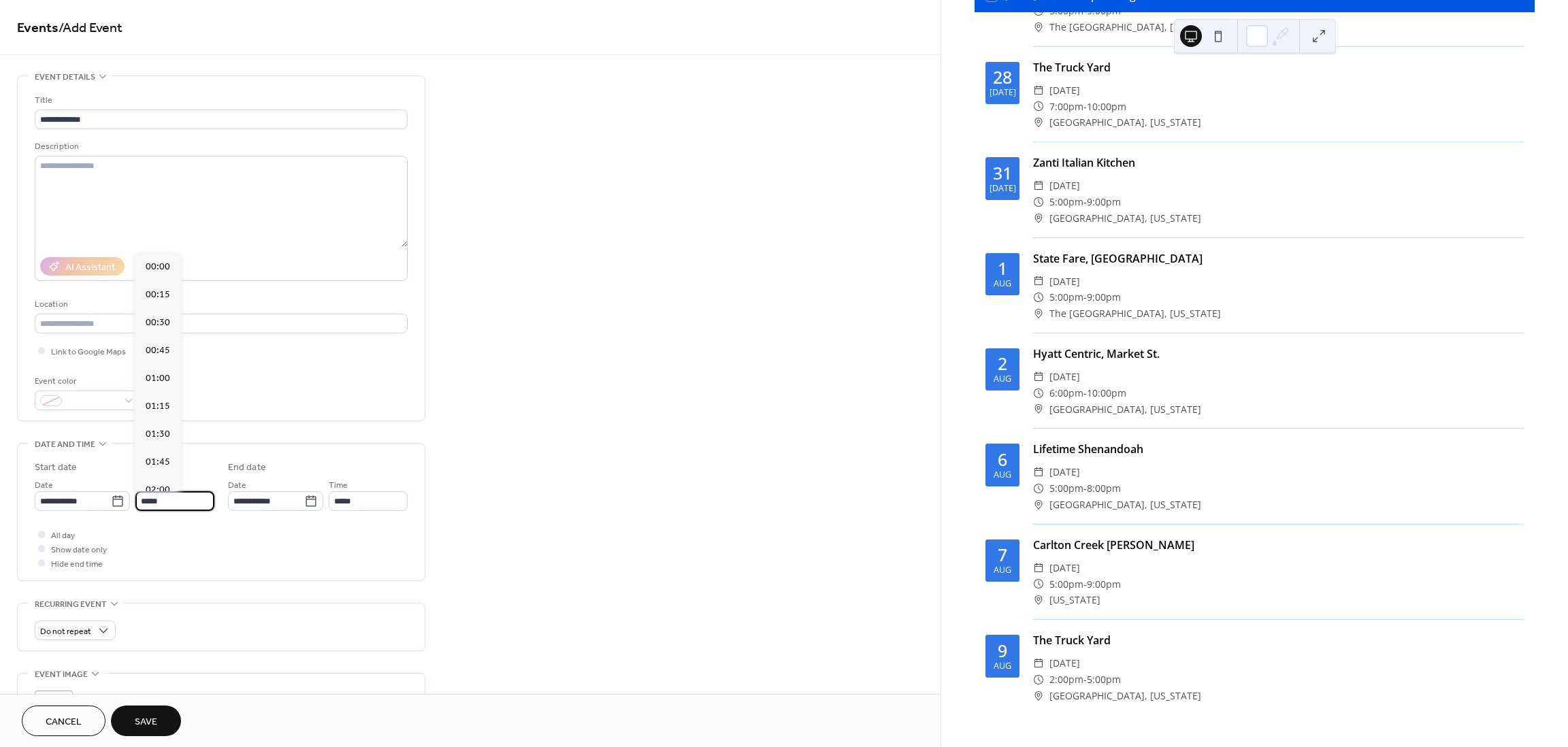 scroll, scrollTop: 1339, scrollLeft: 0, axis: vertical 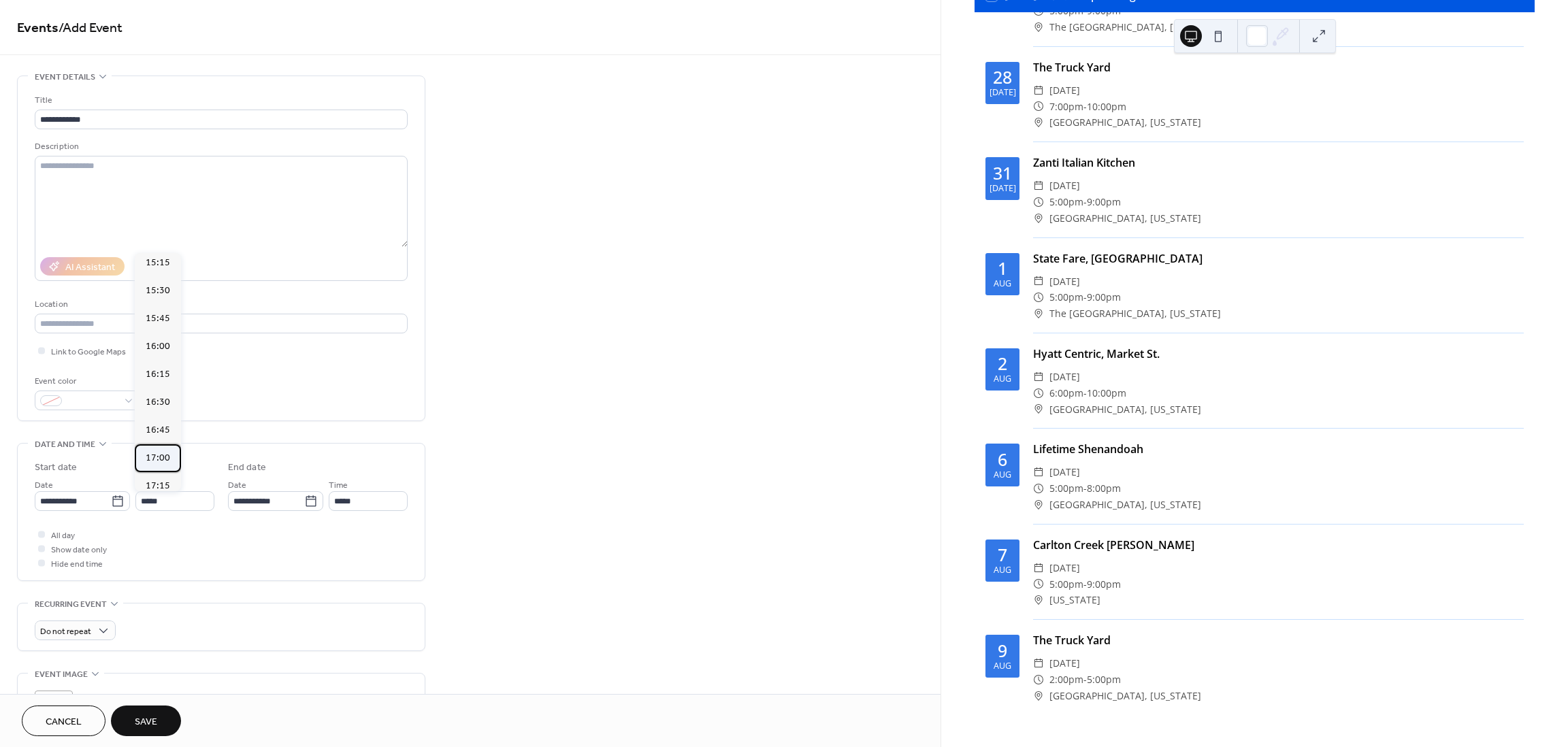 click on "17:00" at bounding box center [158, 458] 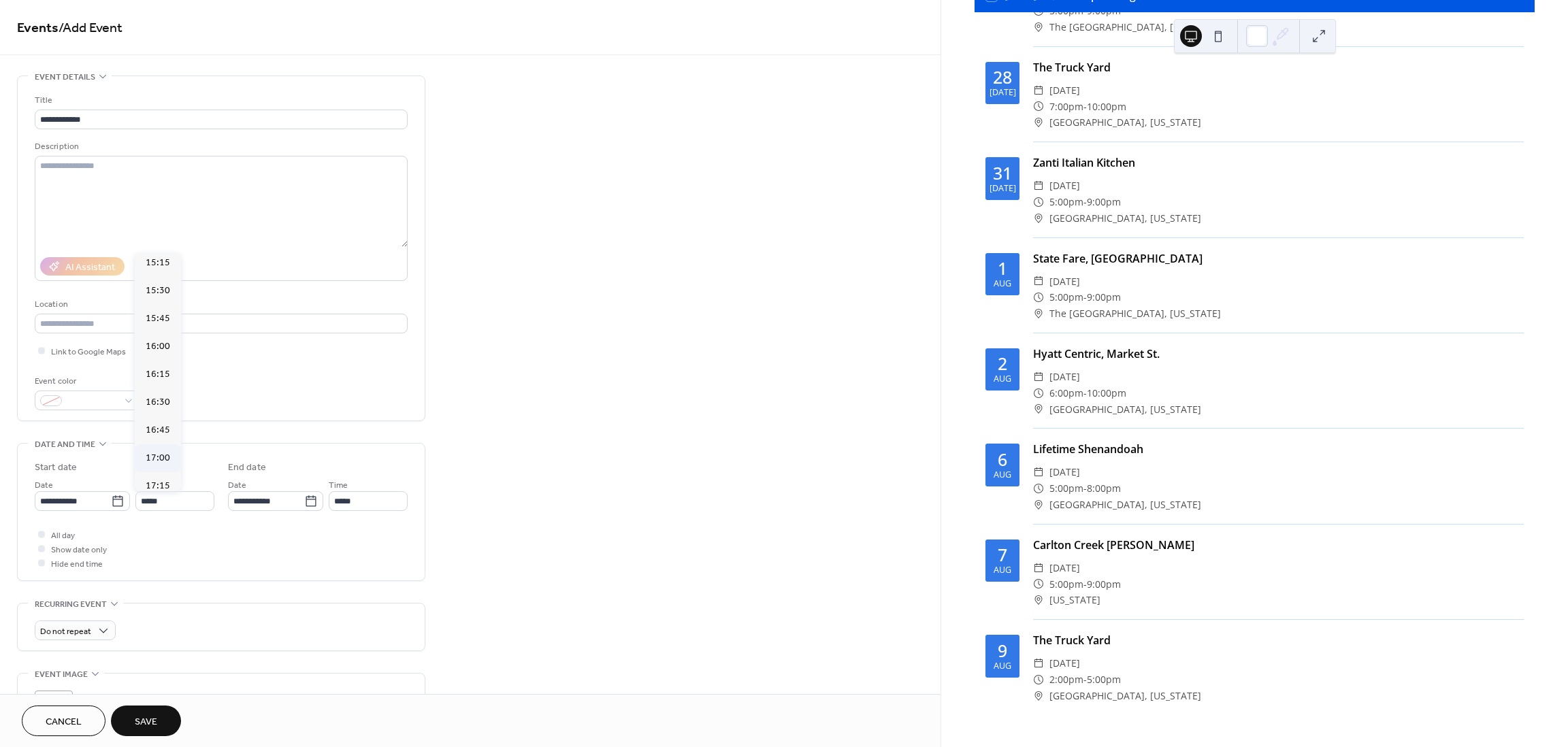 type on "*****" 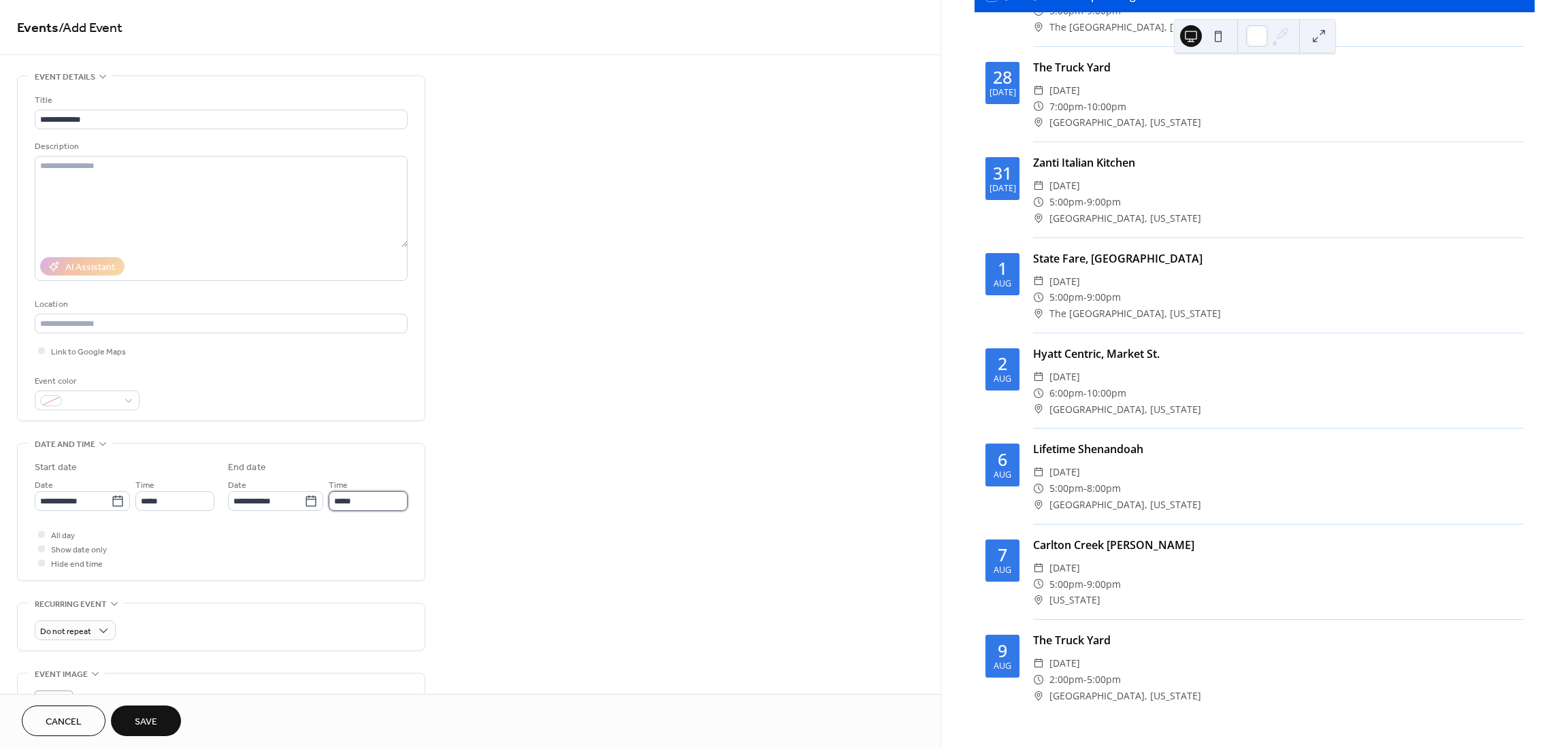 click on "*****" at bounding box center [368, 501] 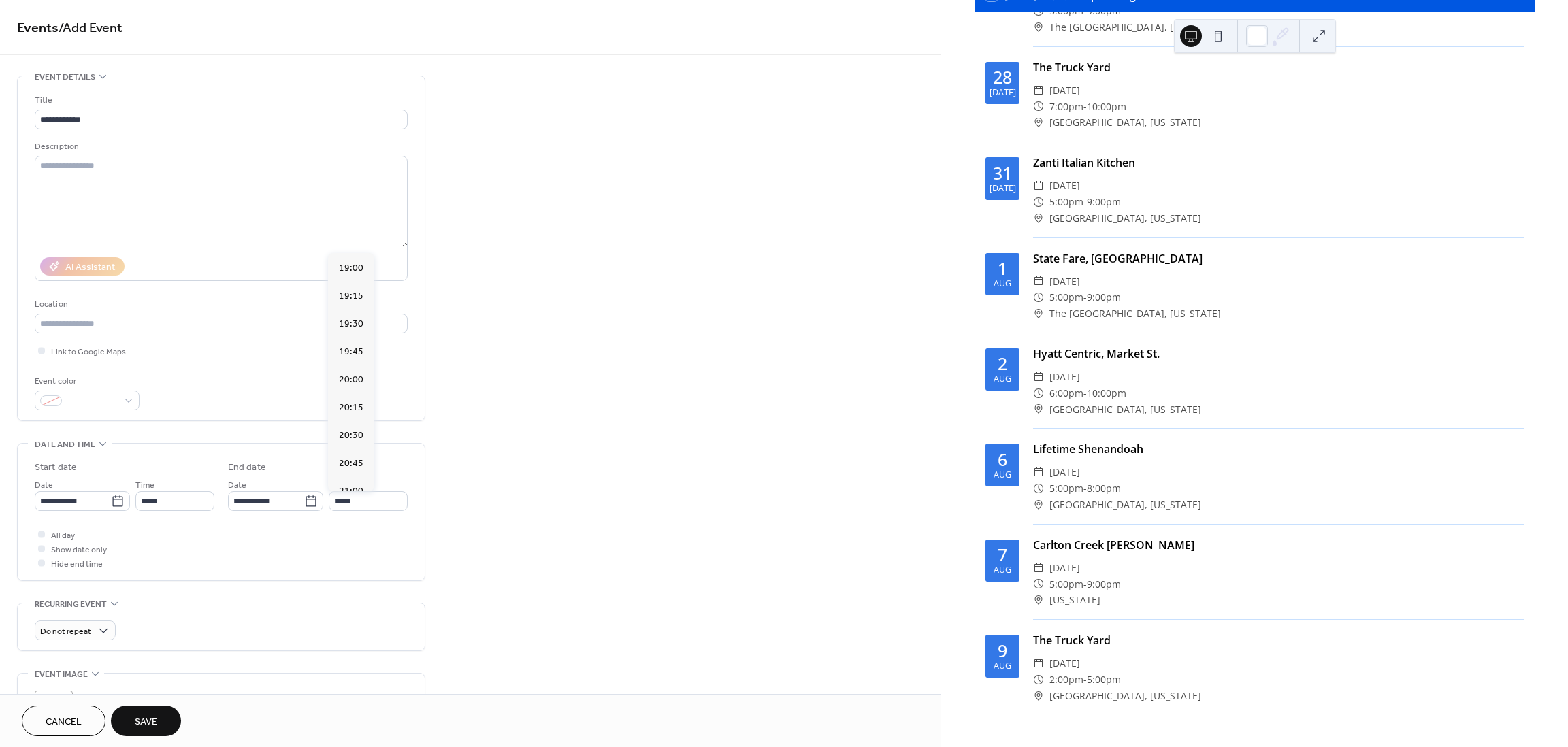 scroll, scrollTop: 218, scrollLeft: 0, axis: vertical 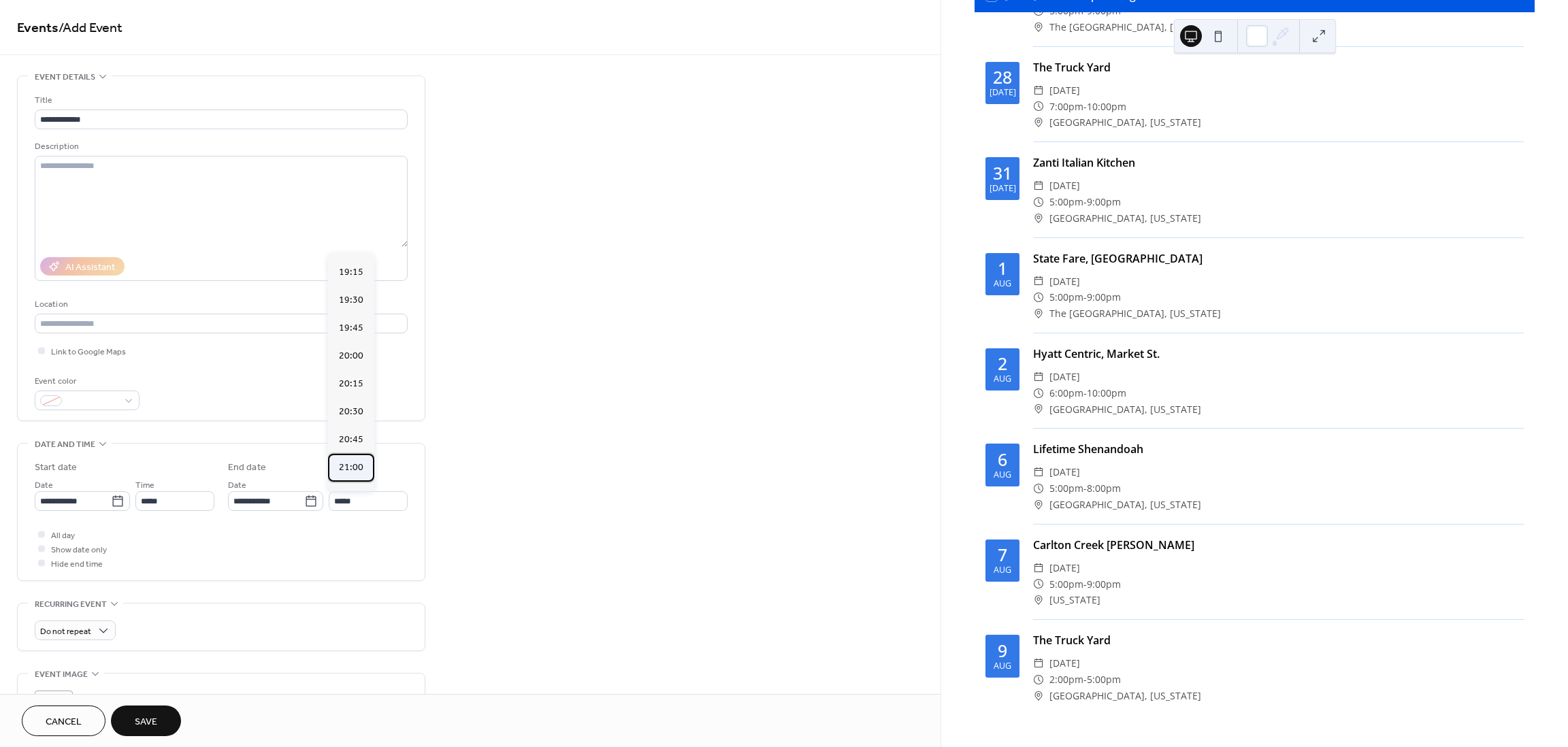 click on "21:00" at bounding box center [351, 467] 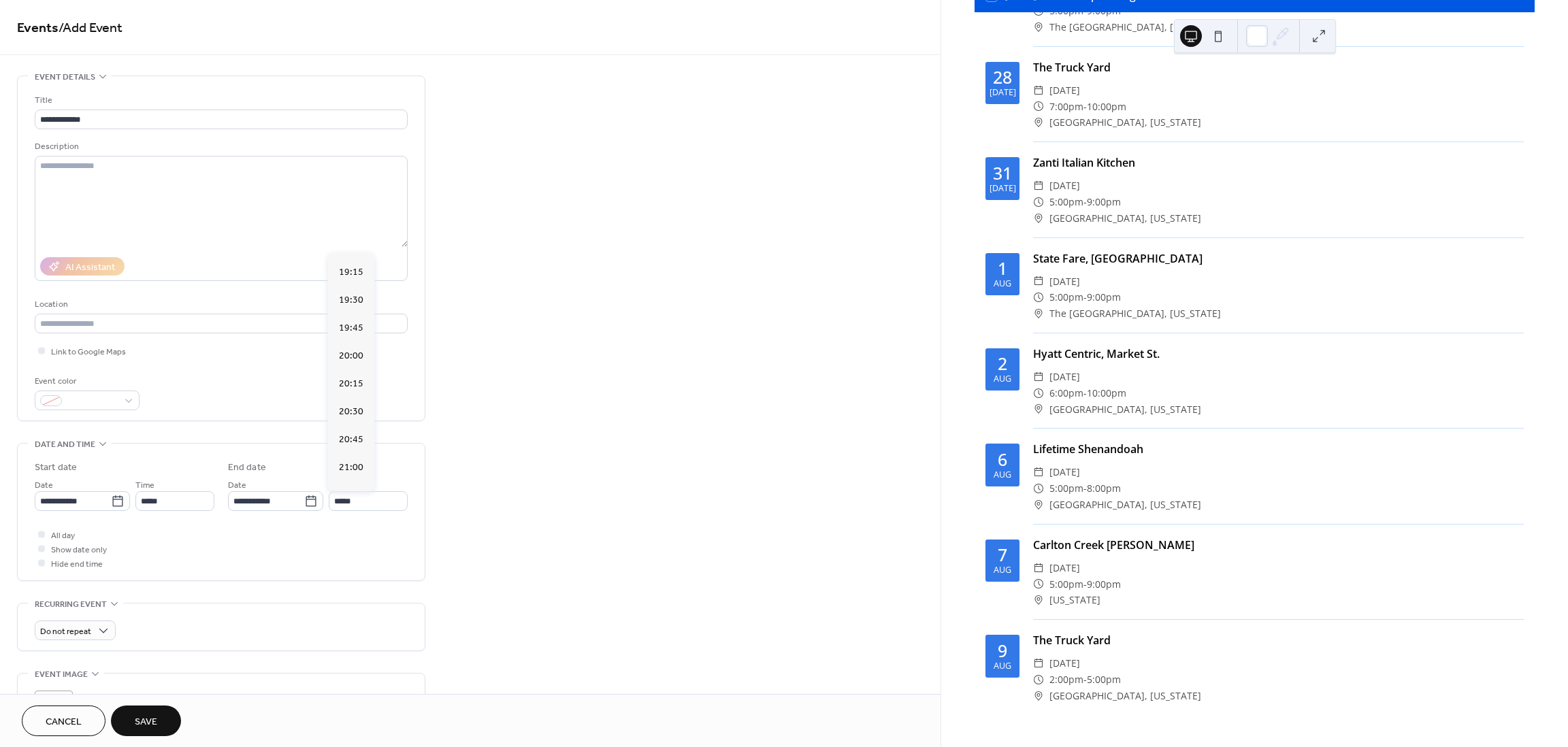type on "*****" 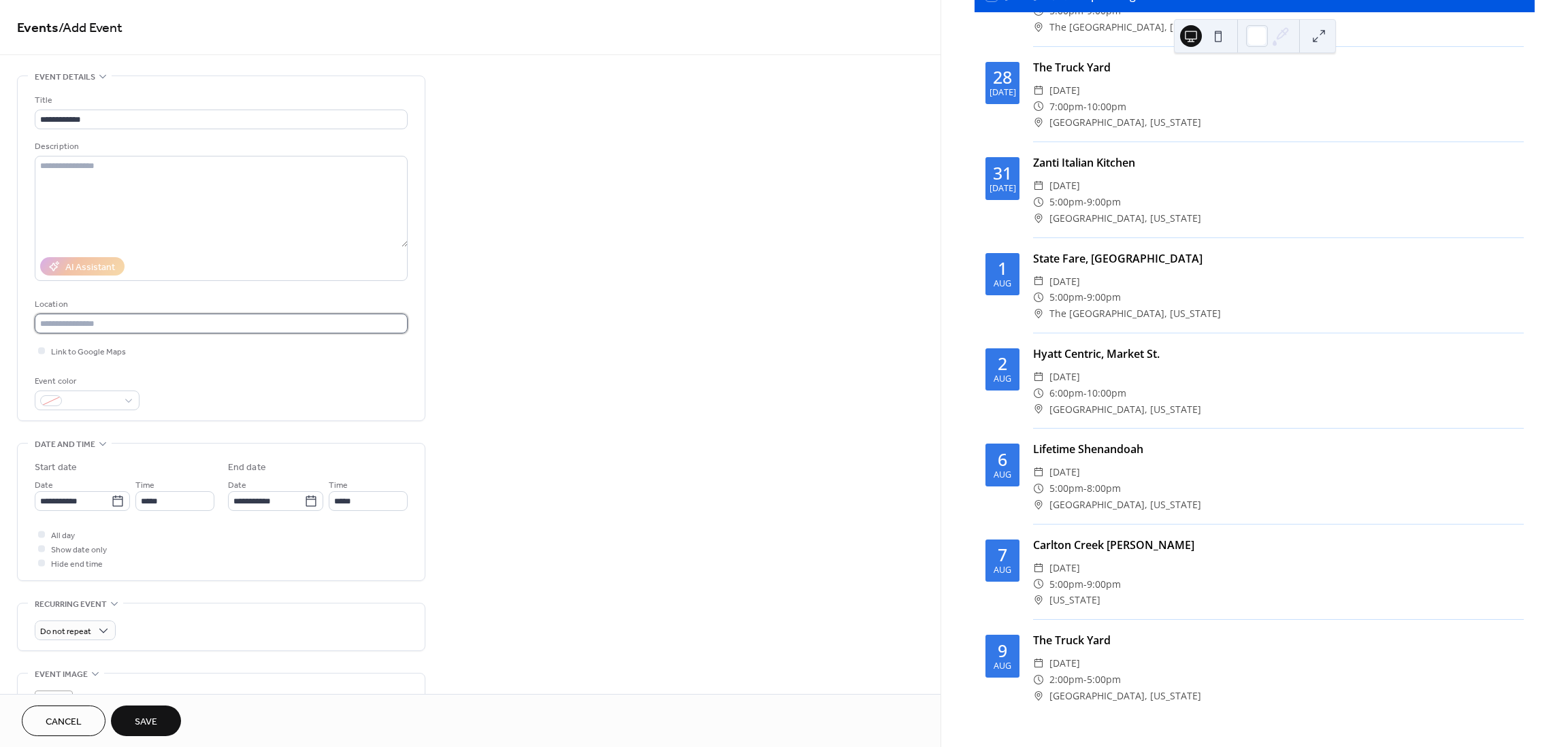 click at bounding box center (221, 323) 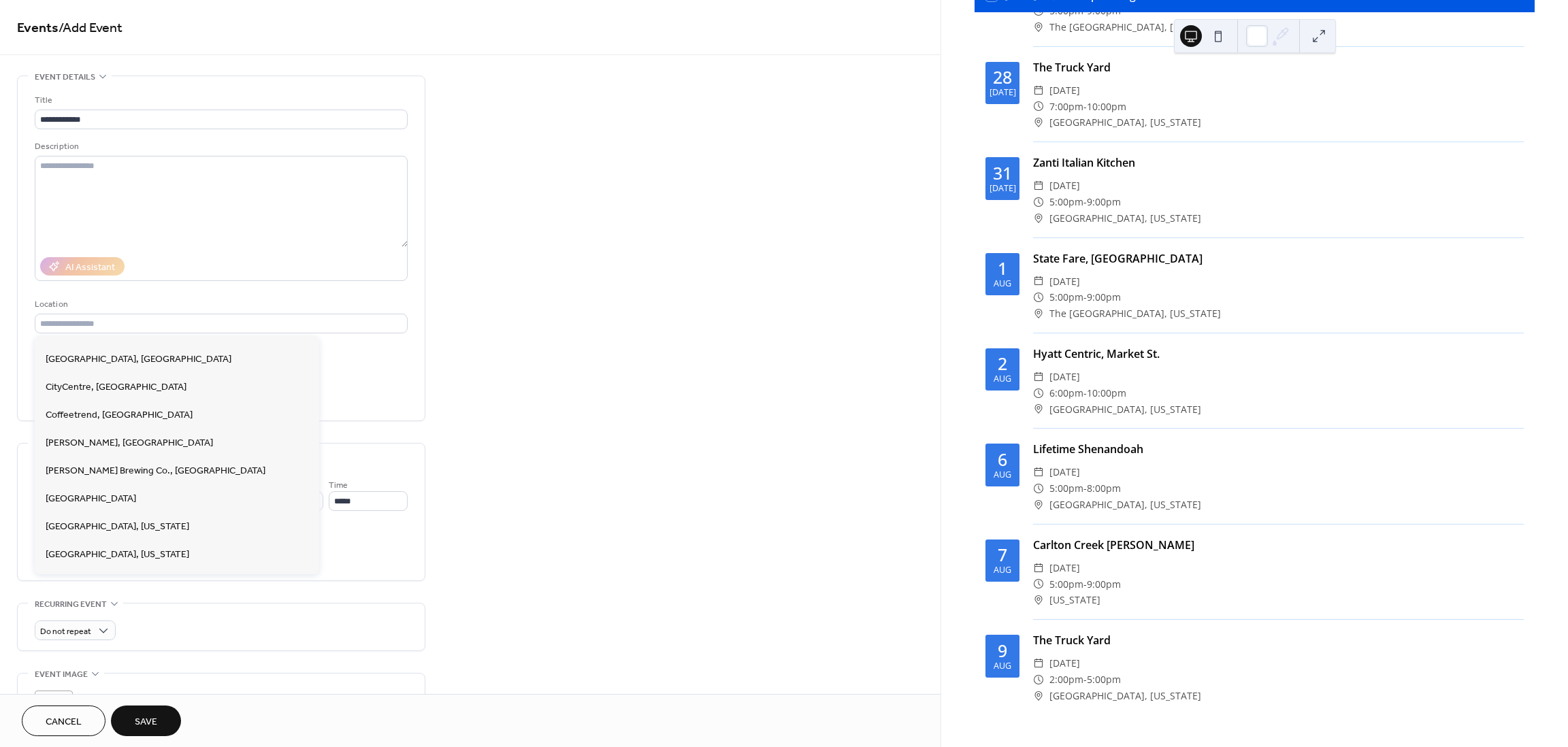 scroll, scrollTop: 182, scrollLeft: 0, axis: vertical 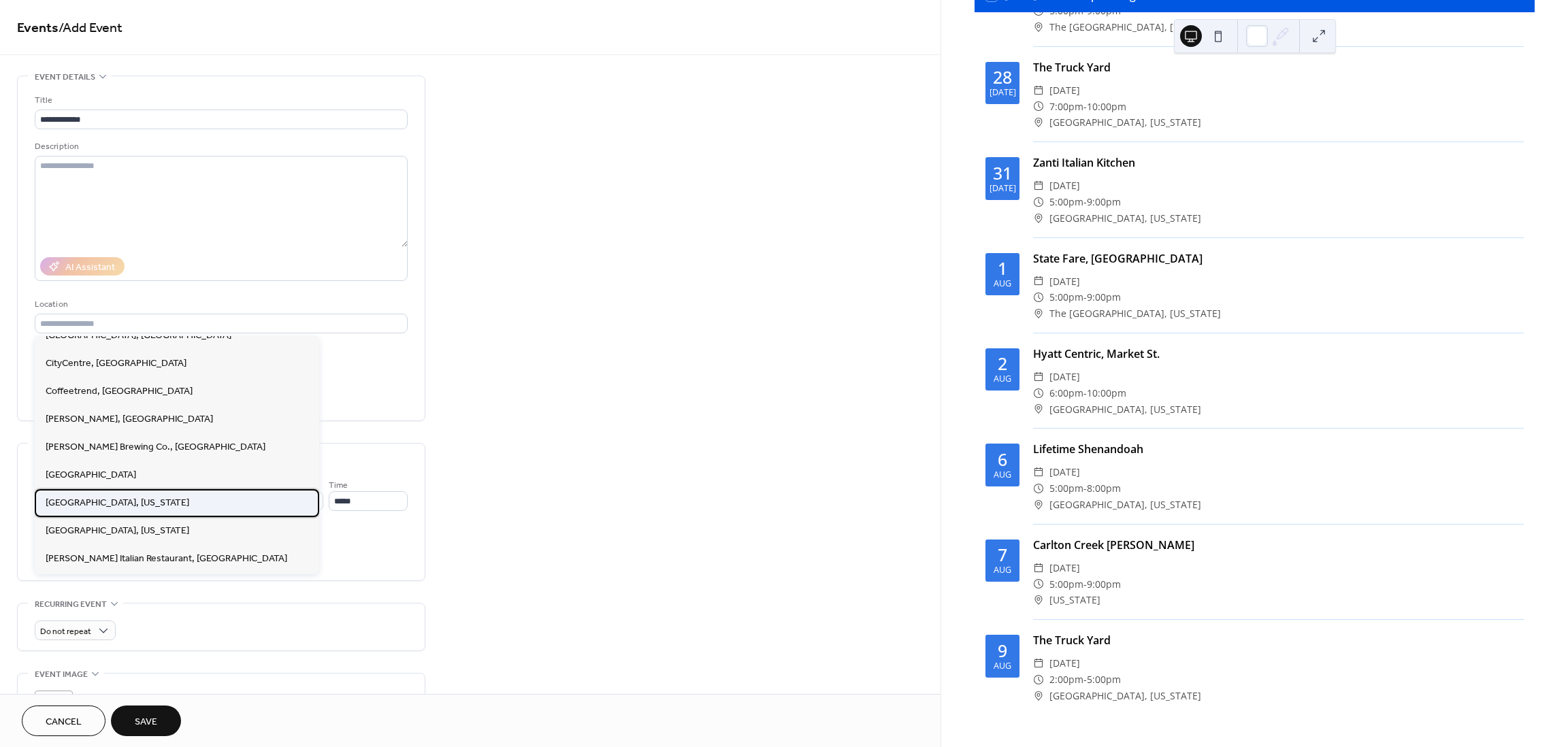 click on "Houston, Texas" at bounding box center [117, 503] 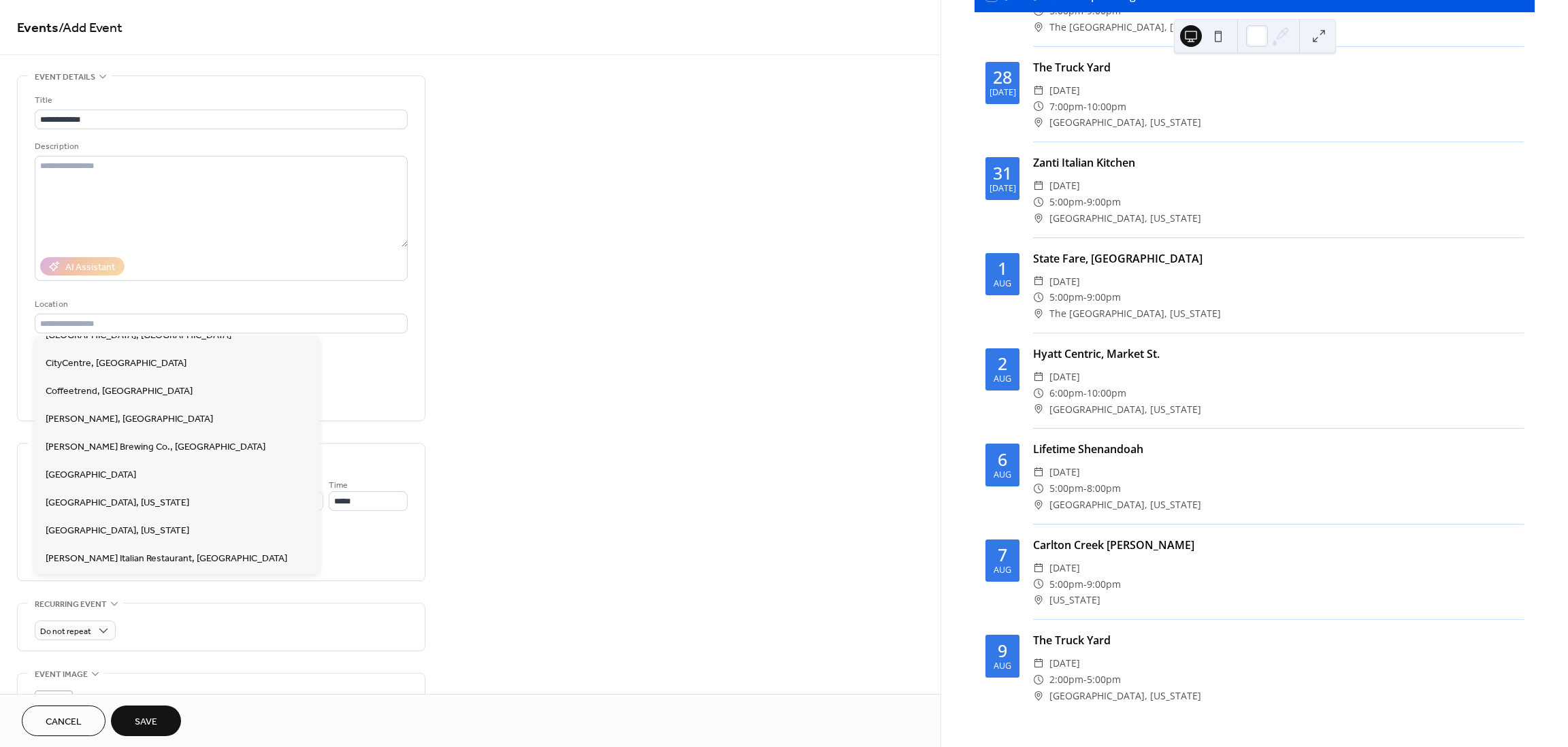 type on "**********" 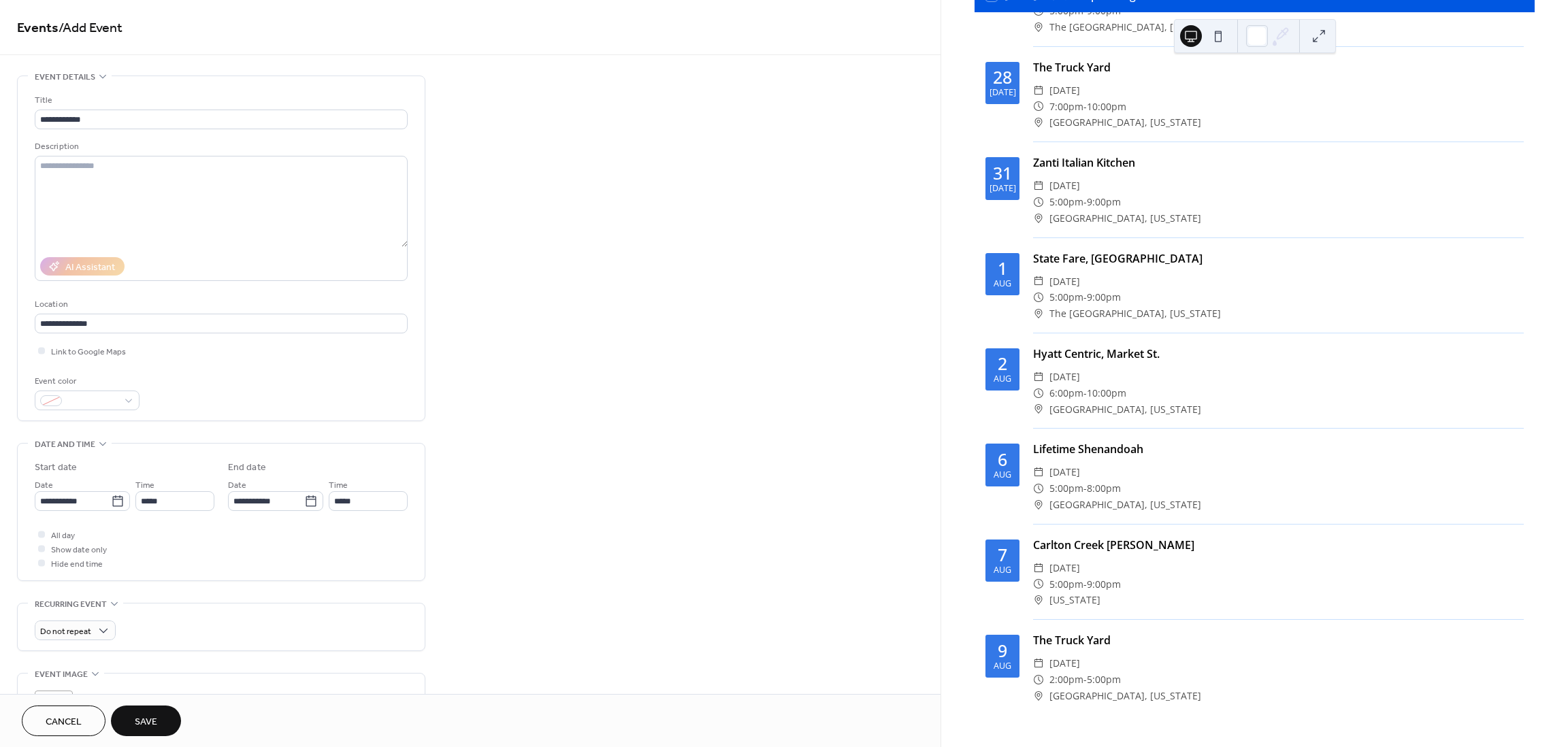 click on "Save" at bounding box center (146, 722) 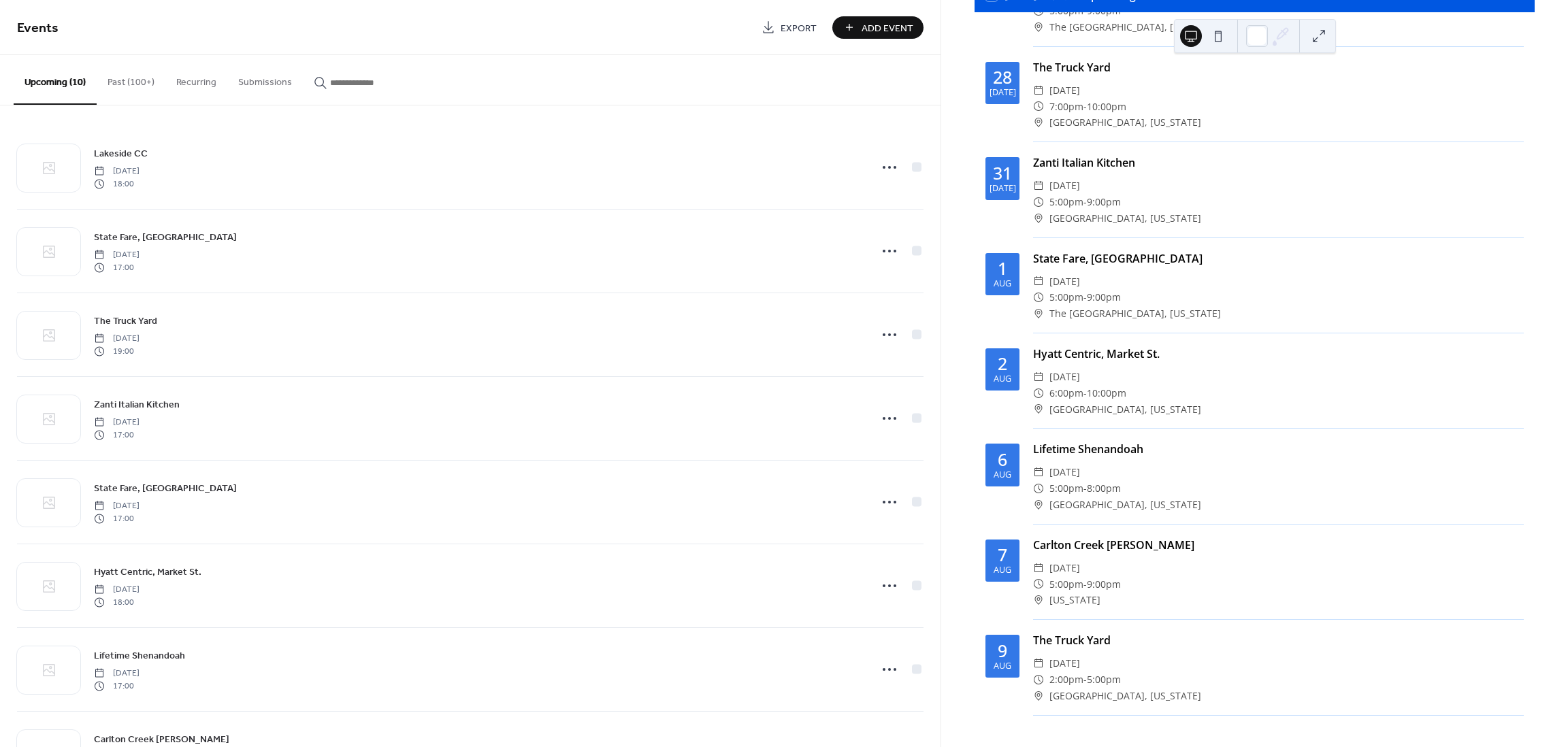 click on "24 Today Upcoming events 24 Jul Lakeside CC ​ Thursday, July 24, 2025 ​ 6:00pm - 9:00pm ​ Houston, Texas 25 Jul State Fare, Woodlands ​ Friday, July 25, 2025 ​ 5:00pm - 9:00pm ​ The Woodlands, Texas 28 Jul The Truck Yard ​ Monday, July 28, 2025 ​ 7:00pm - 10:00pm ​ Houston, Texas 31 Jul Zanti Italian Kitchen ​ Thursday, July 31, 2025 ​ 5:00pm - 9:00pm ​ Houston, Texas 1 Aug State Fare, Woodlands ​ Friday, August 1, 2025 ​ 5:00pm - 9:00pm ​ The Woodlands, Texas 2 Aug Hyatt Centric, Market St. ​ Saturday, August 2, 2025 ​ 6:00pm - 10:00pm ​ Houston, Texas 6 Aug Lifetime Shenandoah ​ Wednesday, August 6, 2025 ​ 5:00pm - 8:00pm ​ Houston, Texas 7 Aug Carlton Creek Fazio ​ Thursday, August 7, 2025 ​ 5:00pm - 9:00pm ​ Texas 9 Aug The Truck Yard ​ Saturday, August 9, 2025 ​ 2:00pm - 5:00pm ​ Houston, Texas 10 Aug Tommy Bahama ​ Sunday, August 10, 2025 ​ 5:00pm - 9:00pm ​ Houston, Texas" at bounding box center (1254, 374) 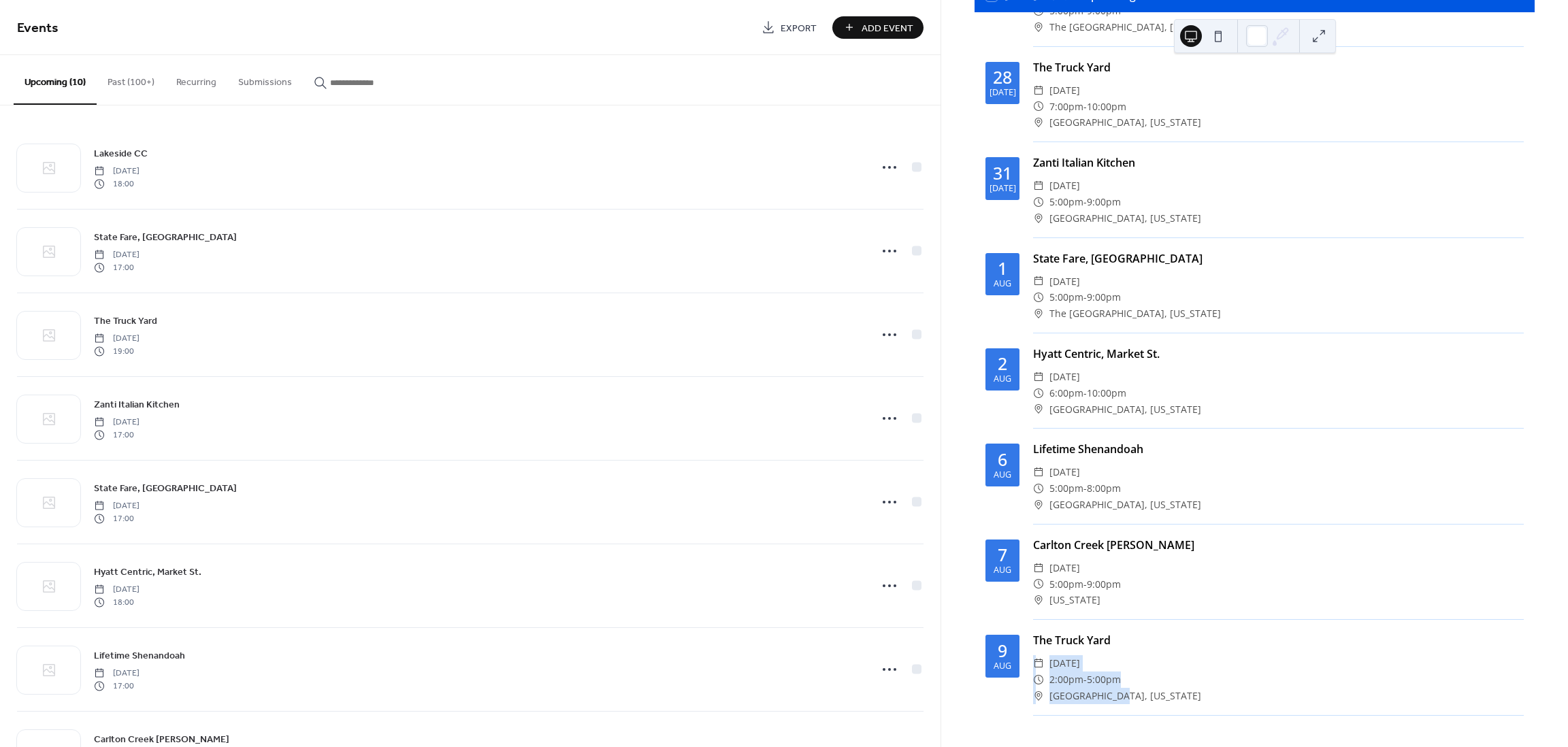 drag, startPoint x: 1526, startPoint y: 646, endPoint x: 1533, endPoint y: 706, distance: 60.40695 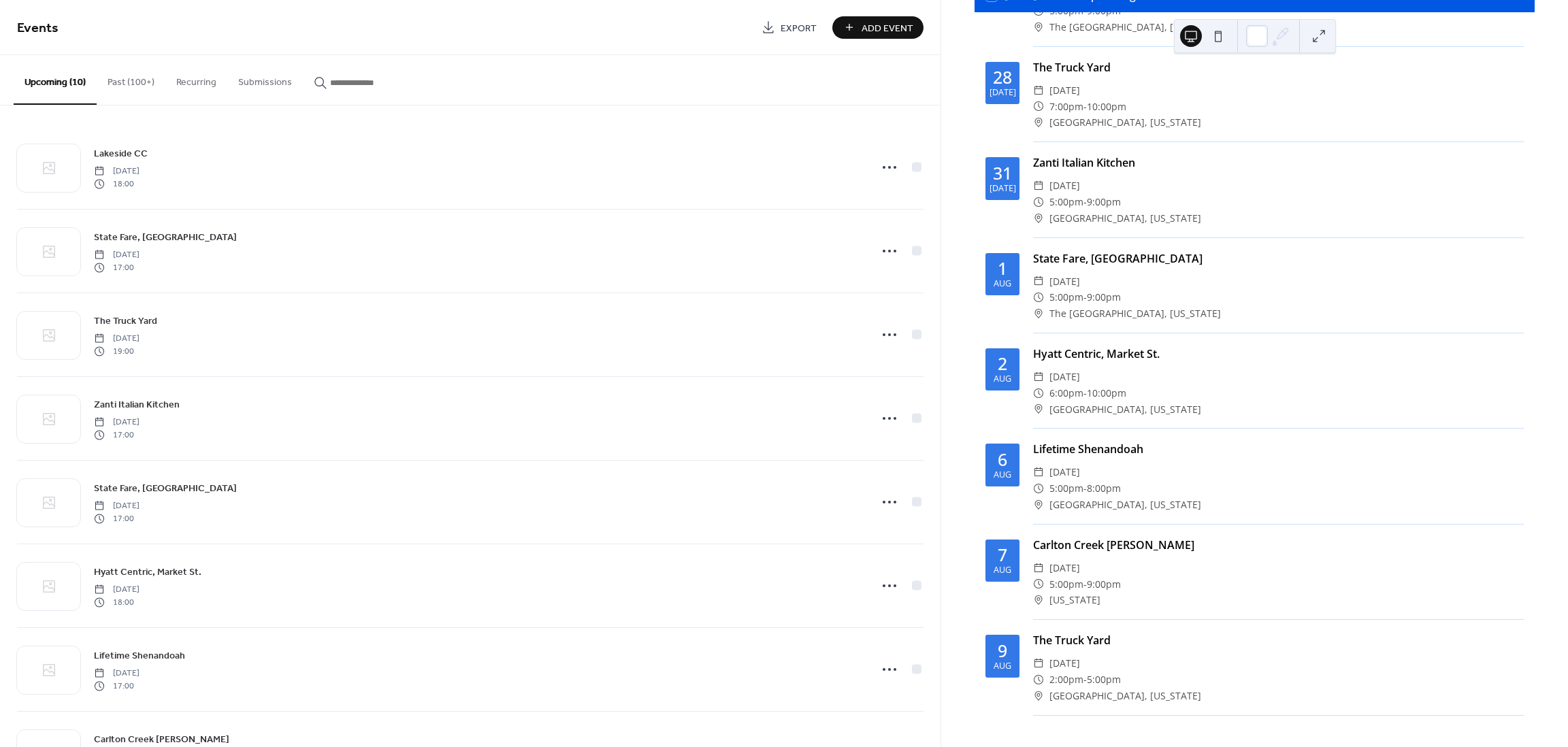 click on "24 Today Upcoming events 24 Jul Lakeside CC ​ Thursday, July 24, 2025 ​ 6:00pm - 9:00pm ​ Houston, Texas 25 Jul State Fare, Woodlands ​ Friday, July 25, 2025 ​ 5:00pm - 9:00pm ​ The Woodlands, Texas 28 Jul The Truck Yard ​ Monday, July 28, 2025 ​ 7:00pm - 10:00pm ​ Houston, Texas 31 Jul Zanti Italian Kitchen ​ Thursday, July 31, 2025 ​ 5:00pm - 9:00pm ​ Houston, Texas 1 Aug State Fare, Woodlands ​ Friday, August 1, 2025 ​ 5:00pm - 9:00pm ​ The Woodlands, Texas 2 Aug Hyatt Centric, Market St. ​ Saturday, August 2, 2025 ​ 6:00pm - 10:00pm ​ Houston, Texas 6 Aug Lifetime Shenandoah ​ Wednesday, August 6, 2025 ​ 5:00pm - 8:00pm ​ Houston, Texas 7 Aug Carlton Creek Fazio ​ Thursday, August 7, 2025 ​ 5:00pm - 9:00pm ​ Texas 9 Aug The Truck Yard ​ Saturday, August 9, 2025 ​ 2:00pm - 5:00pm ​ Houston, Texas 10 Aug Tommy Bahama ​ Sunday, August 10, 2025 ​ 5:00pm - 9:00pm ​ Houston, Texas" at bounding box center (1254, 374) 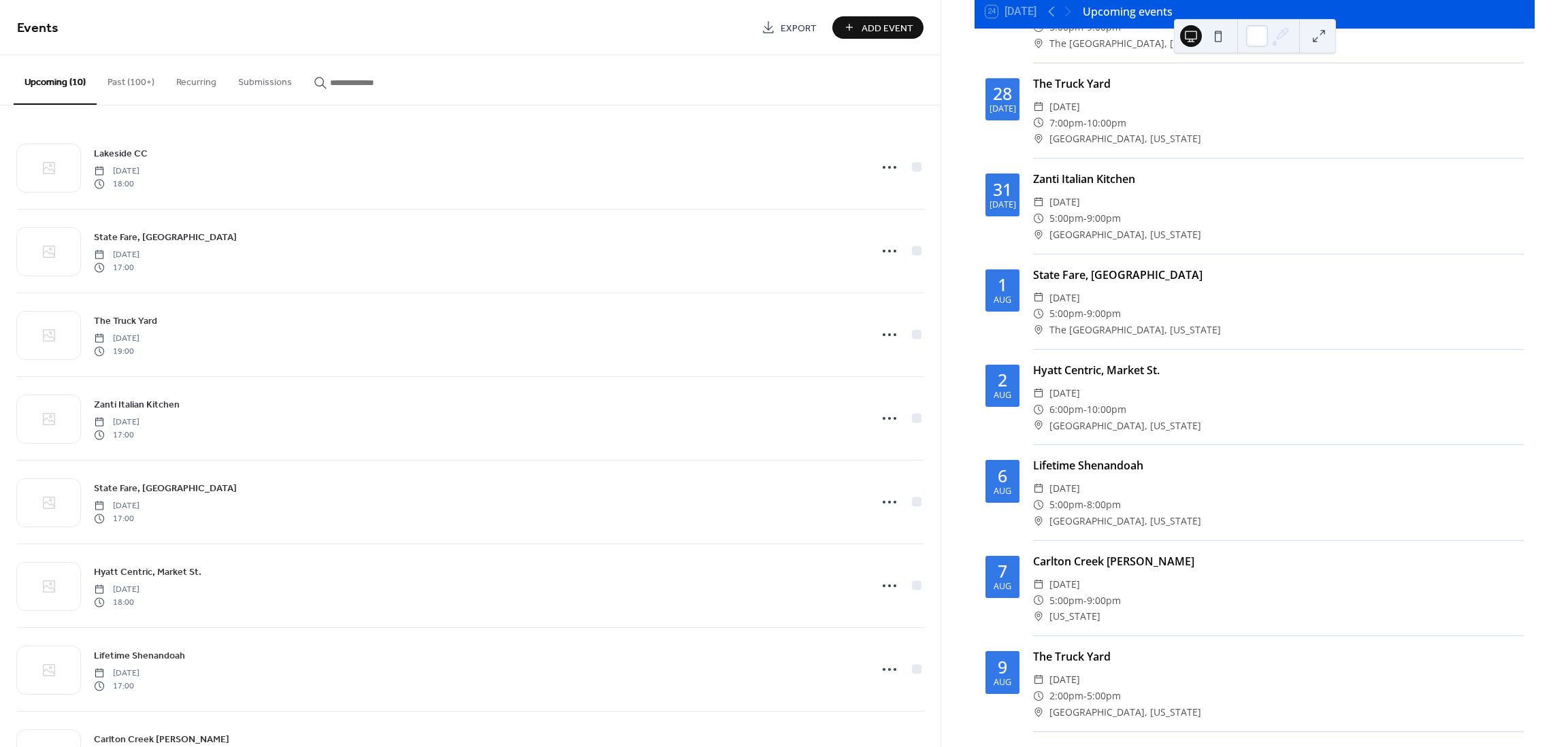 scroll, scrollTop: 94, scrollLeft: 0, axis: vertical 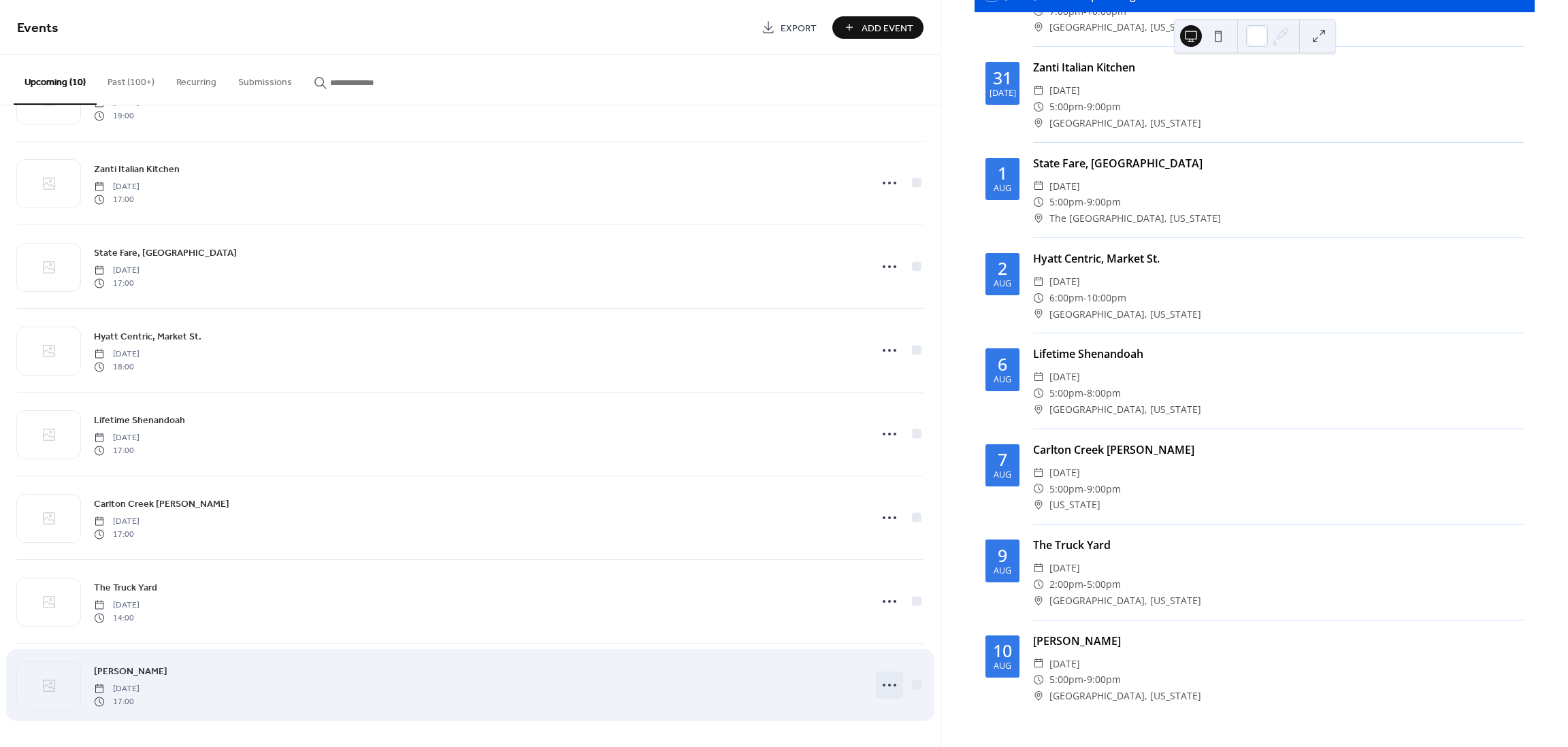 click 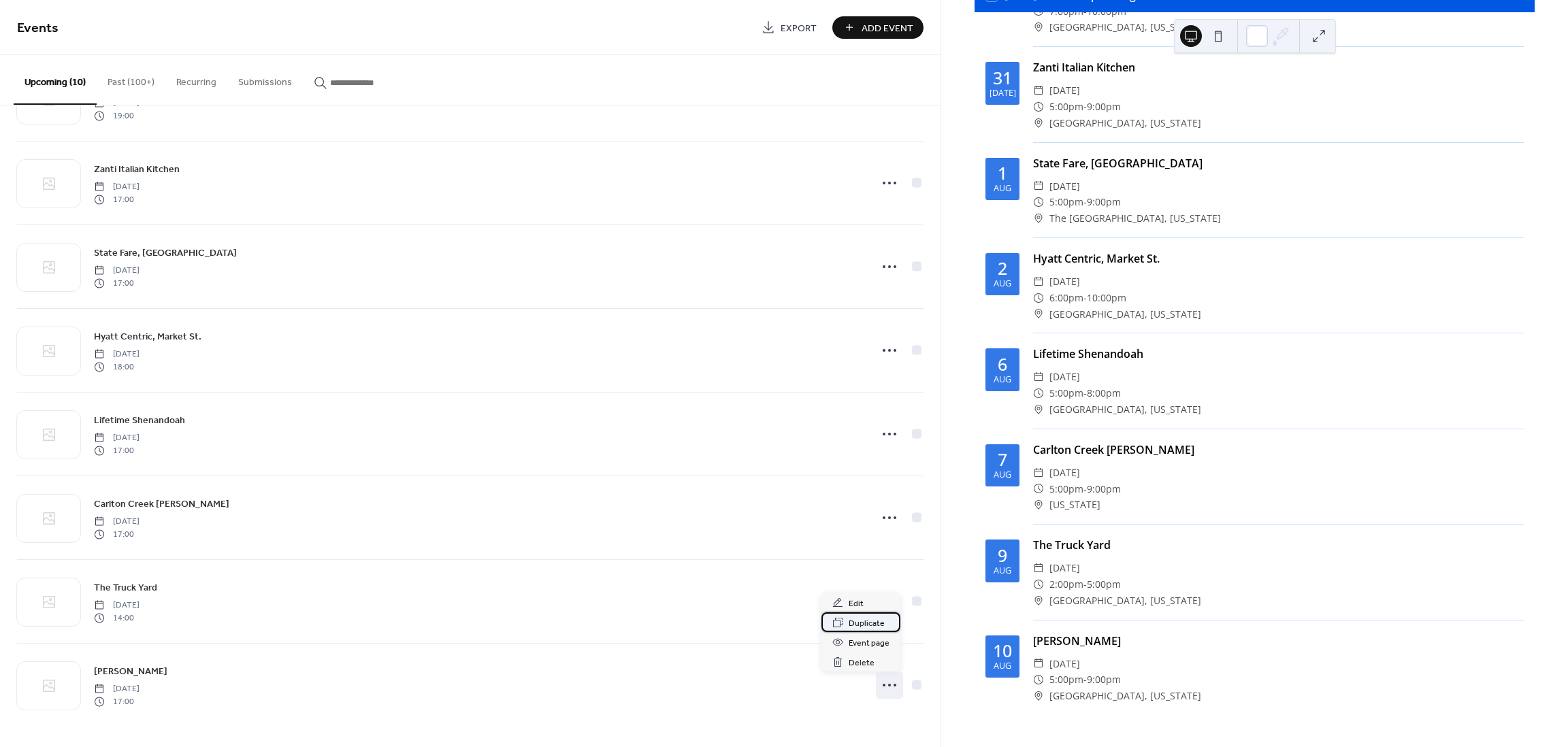 click on "Duplicate" at bounding box center (866, 623) 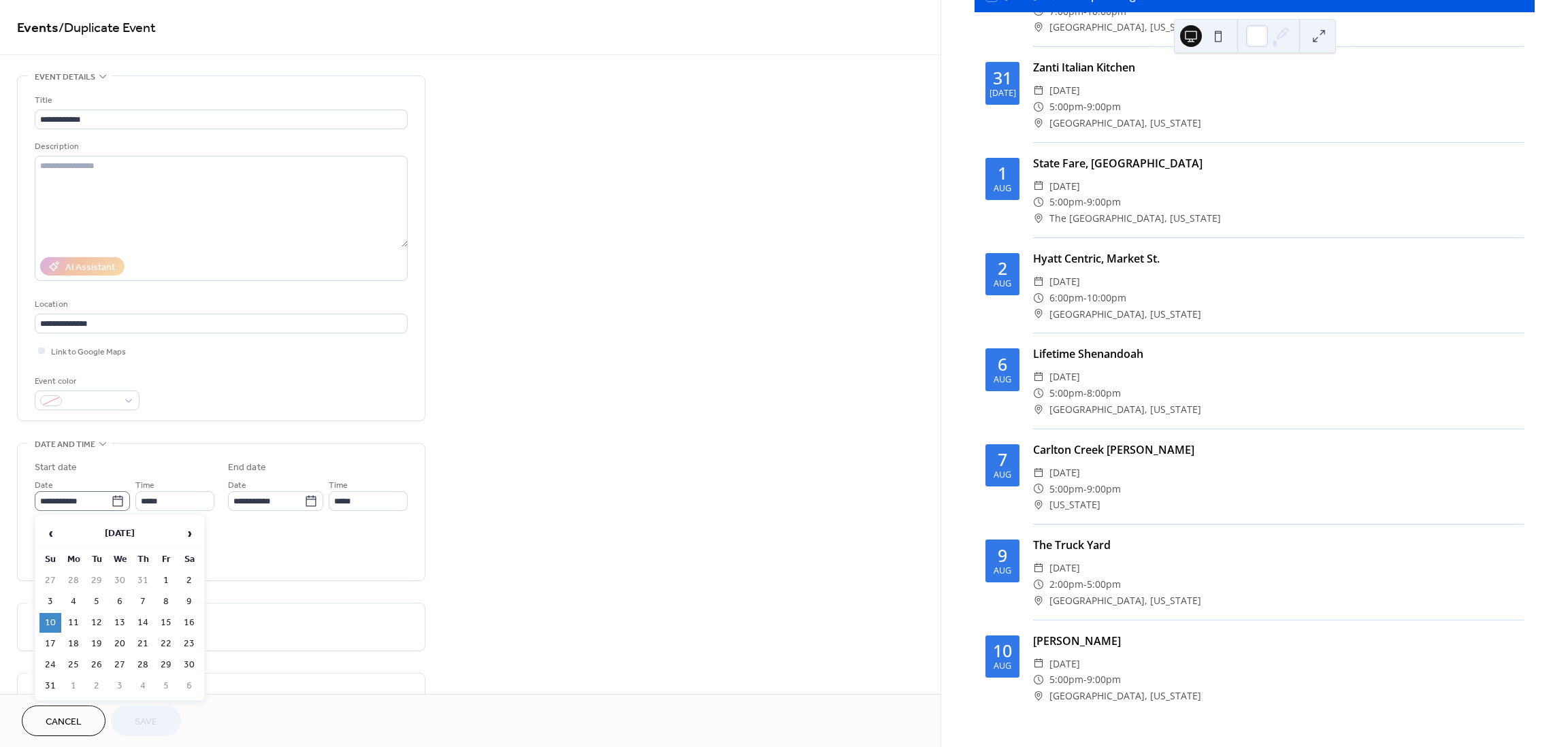 click 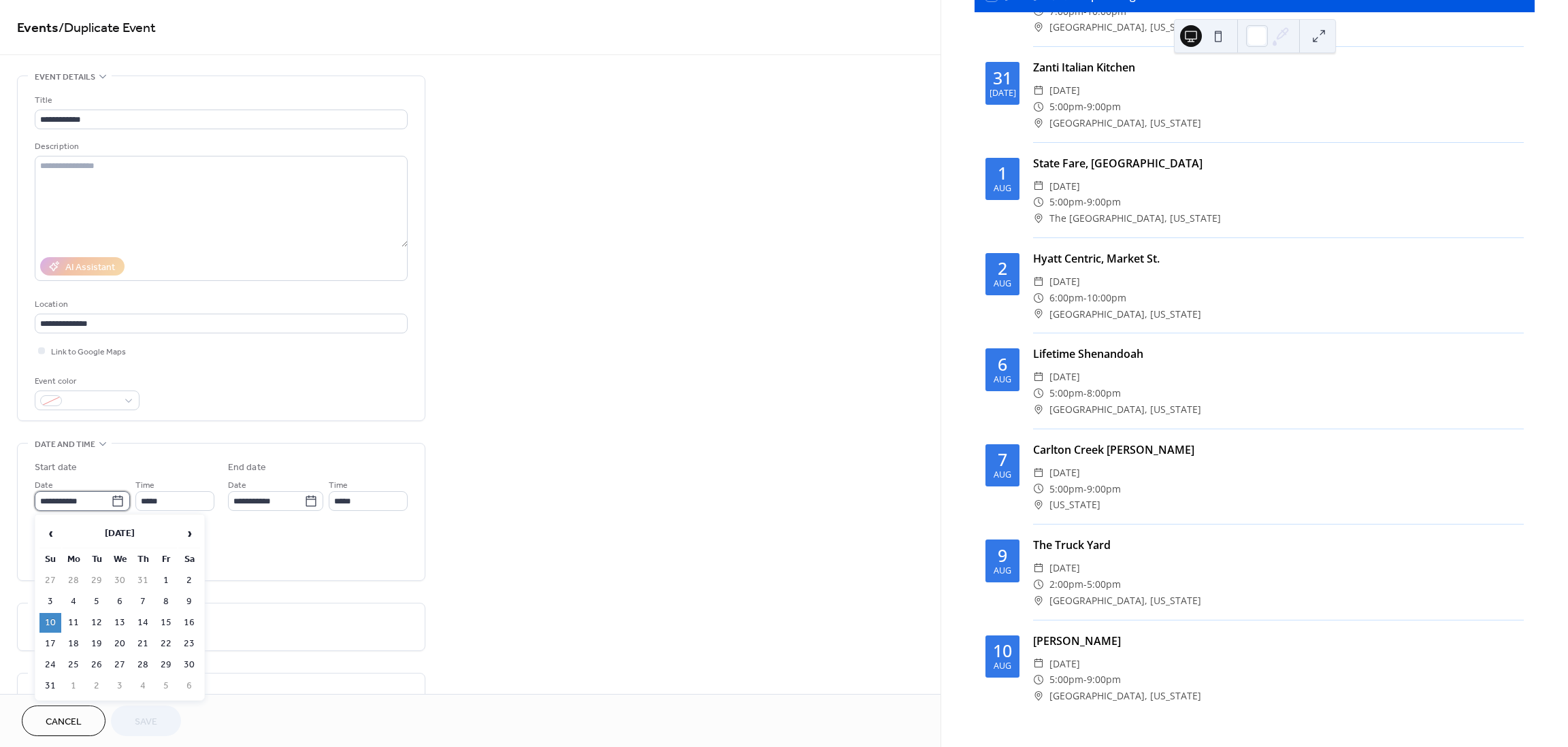 click on "**********" at bounding box center [73, 501] 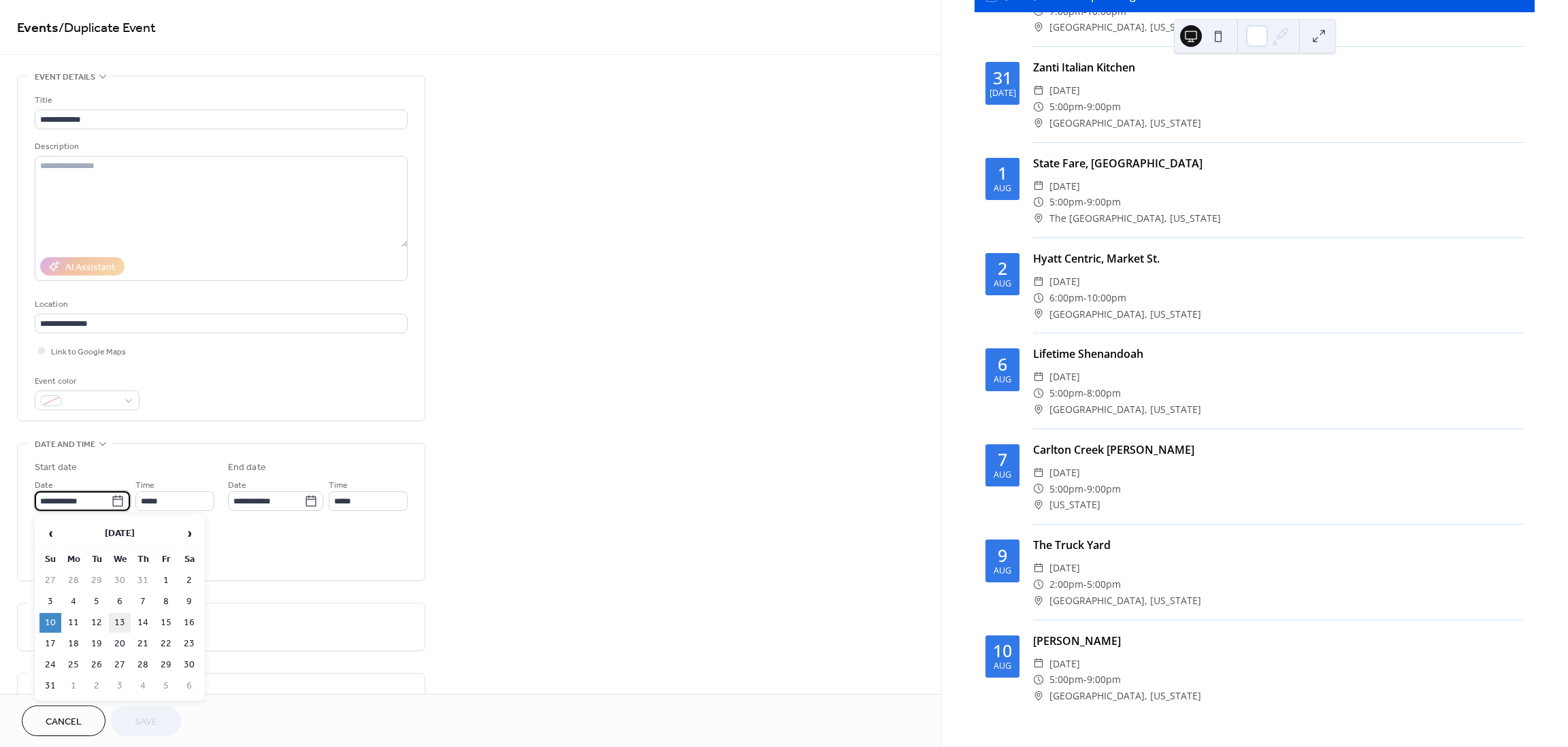 click on "13" at bounding box center [120, 622] 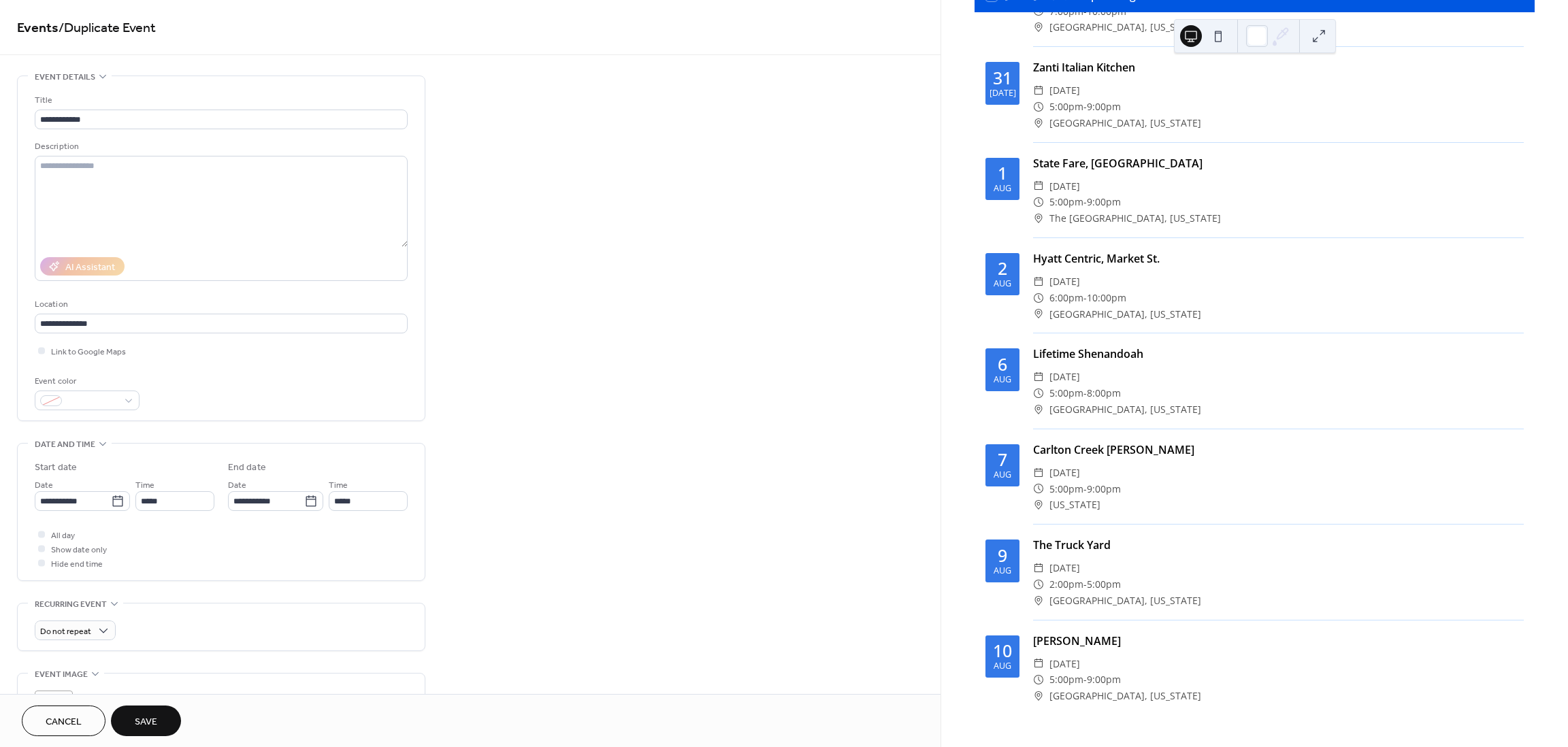click on "Save" at bounding box center (146, 720) 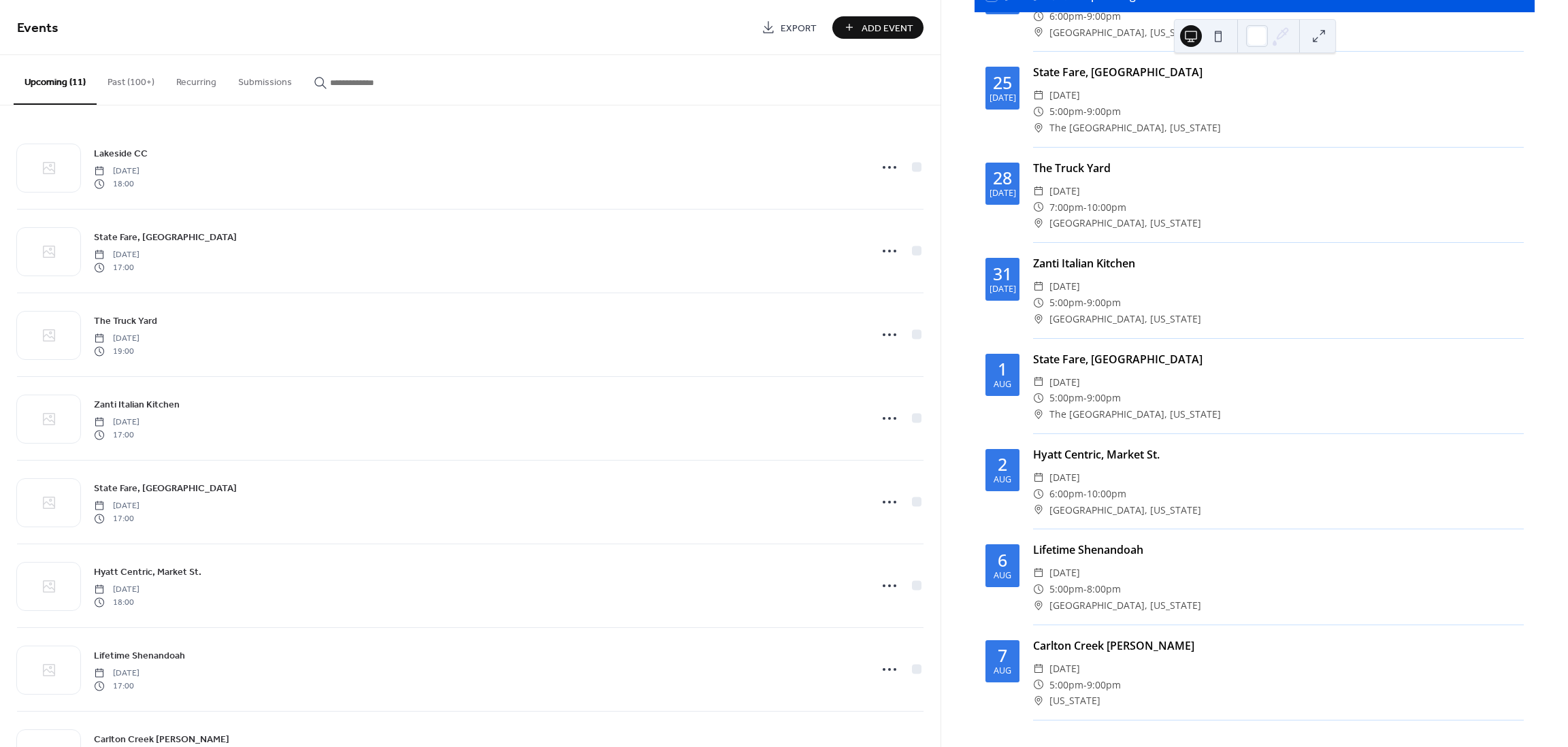 scroll, scrollTop: 343, scrollLeft: 0, axis: vertical 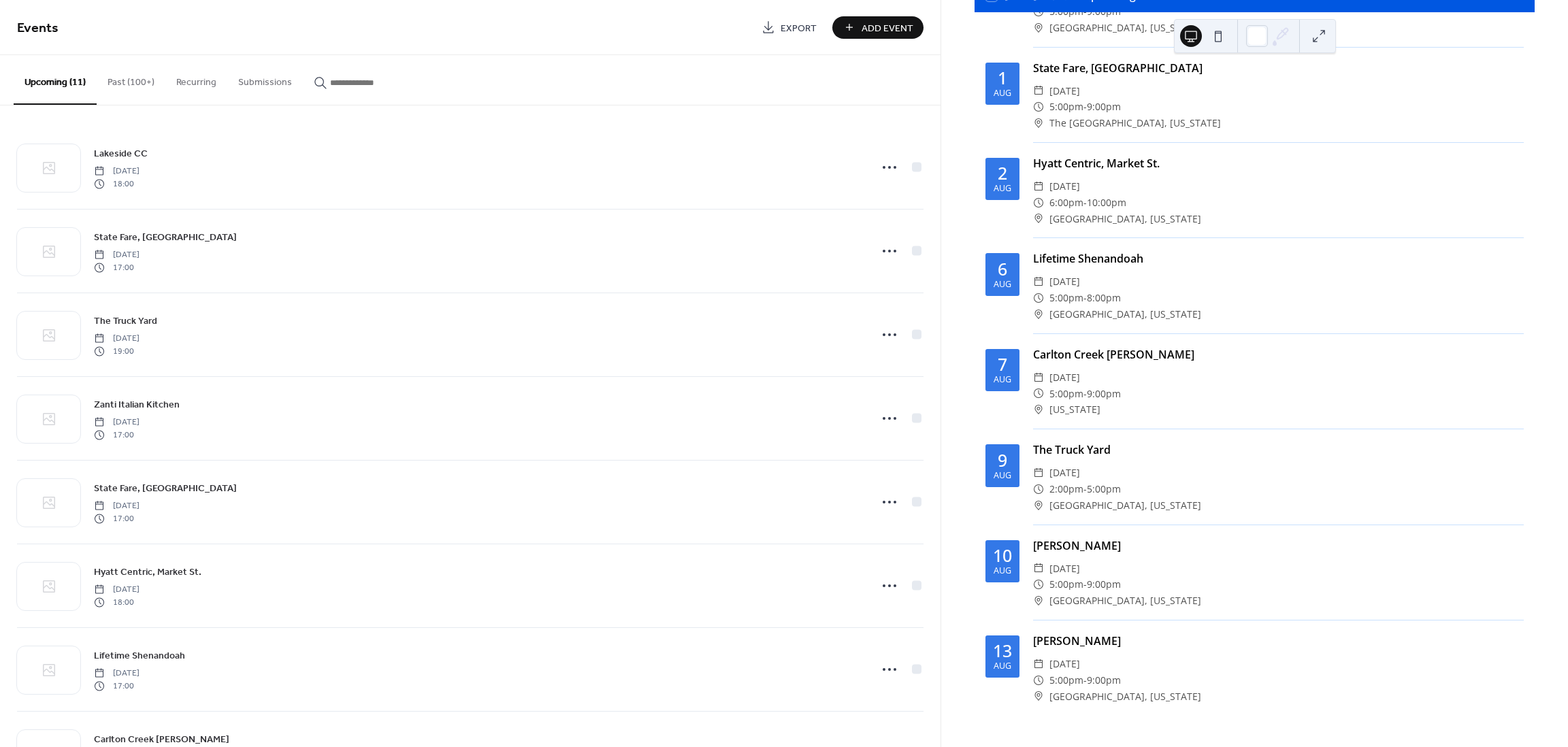 click on "Add Event" at bounding box center [878, 27] 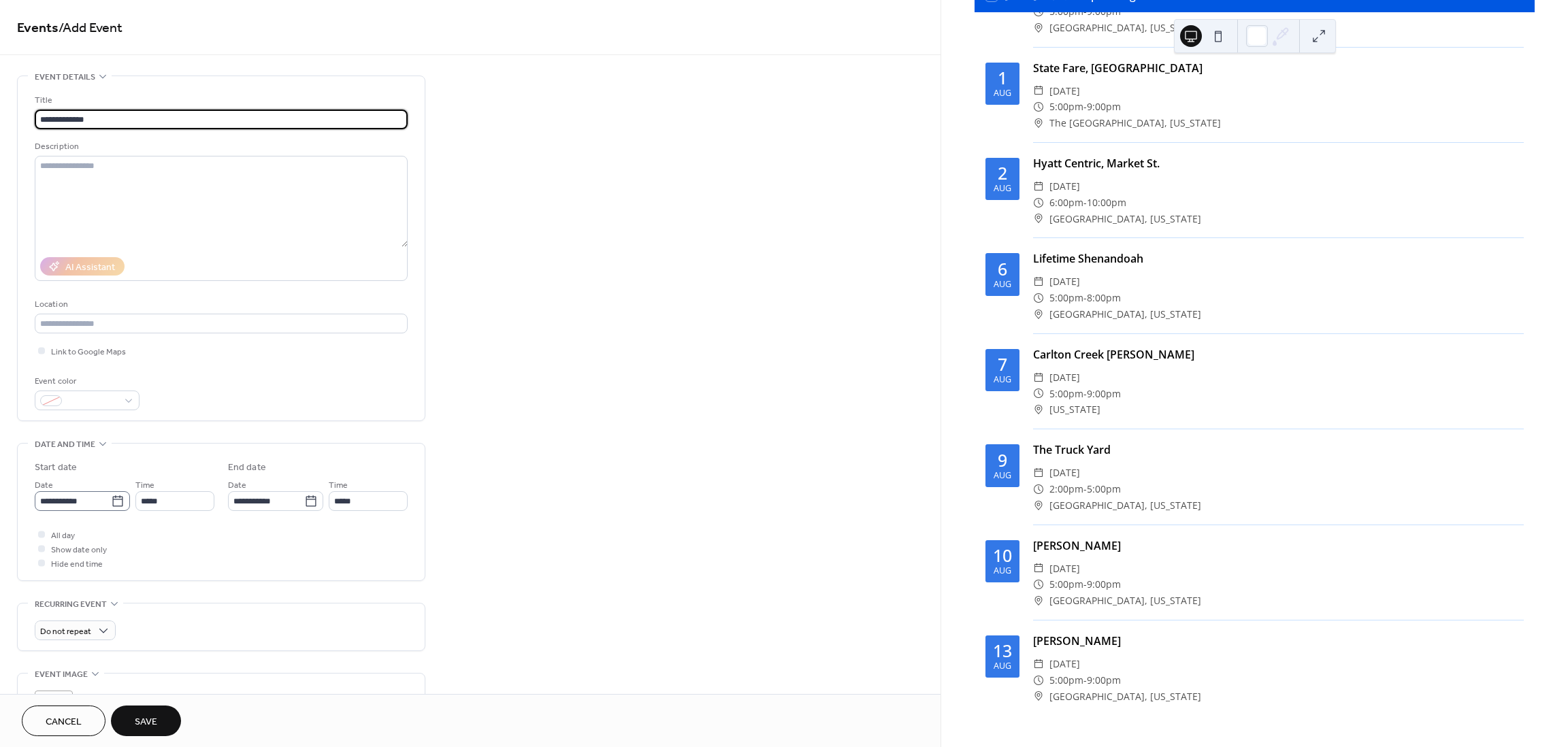 type on "**********" 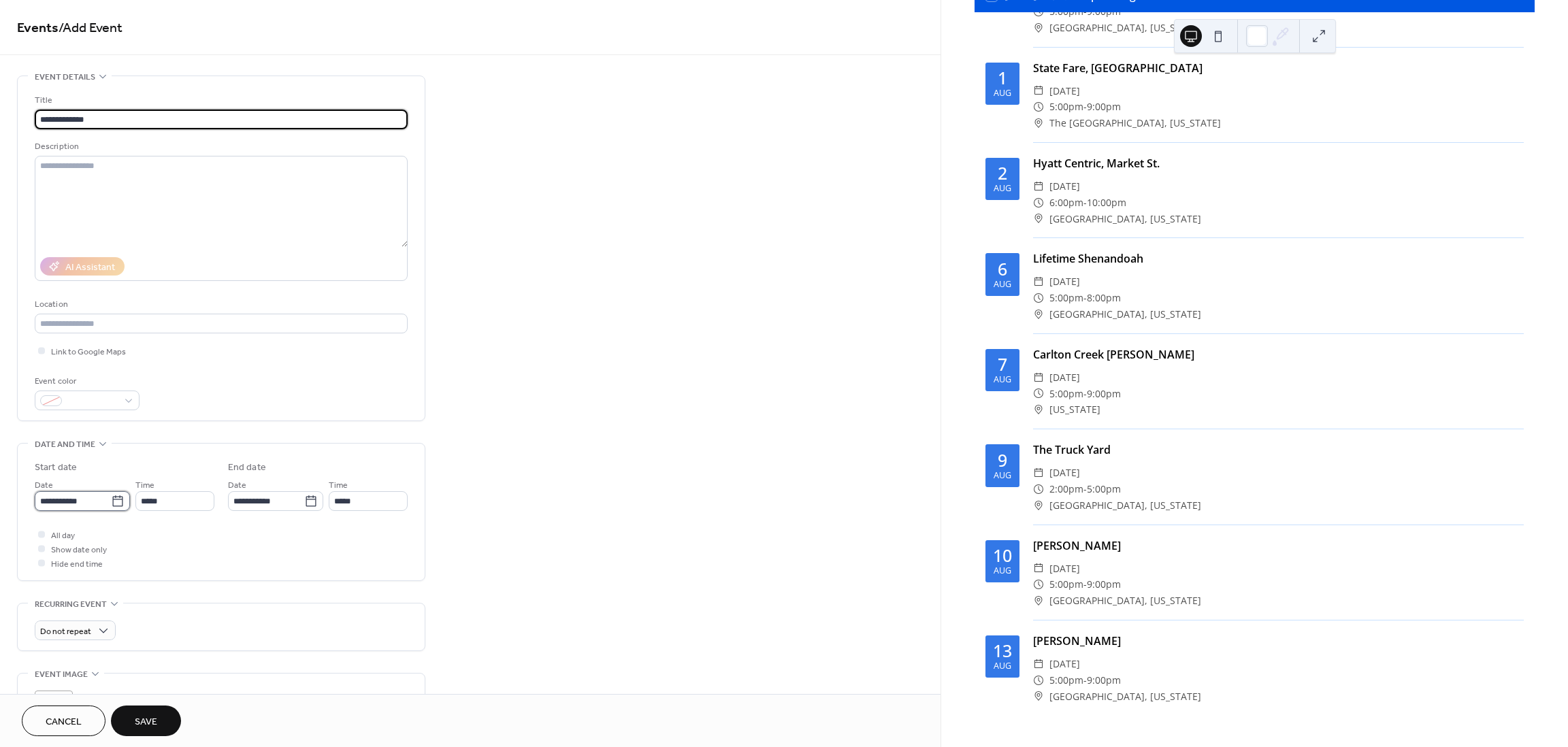 click on "**********" at bounding box center (73, 501) 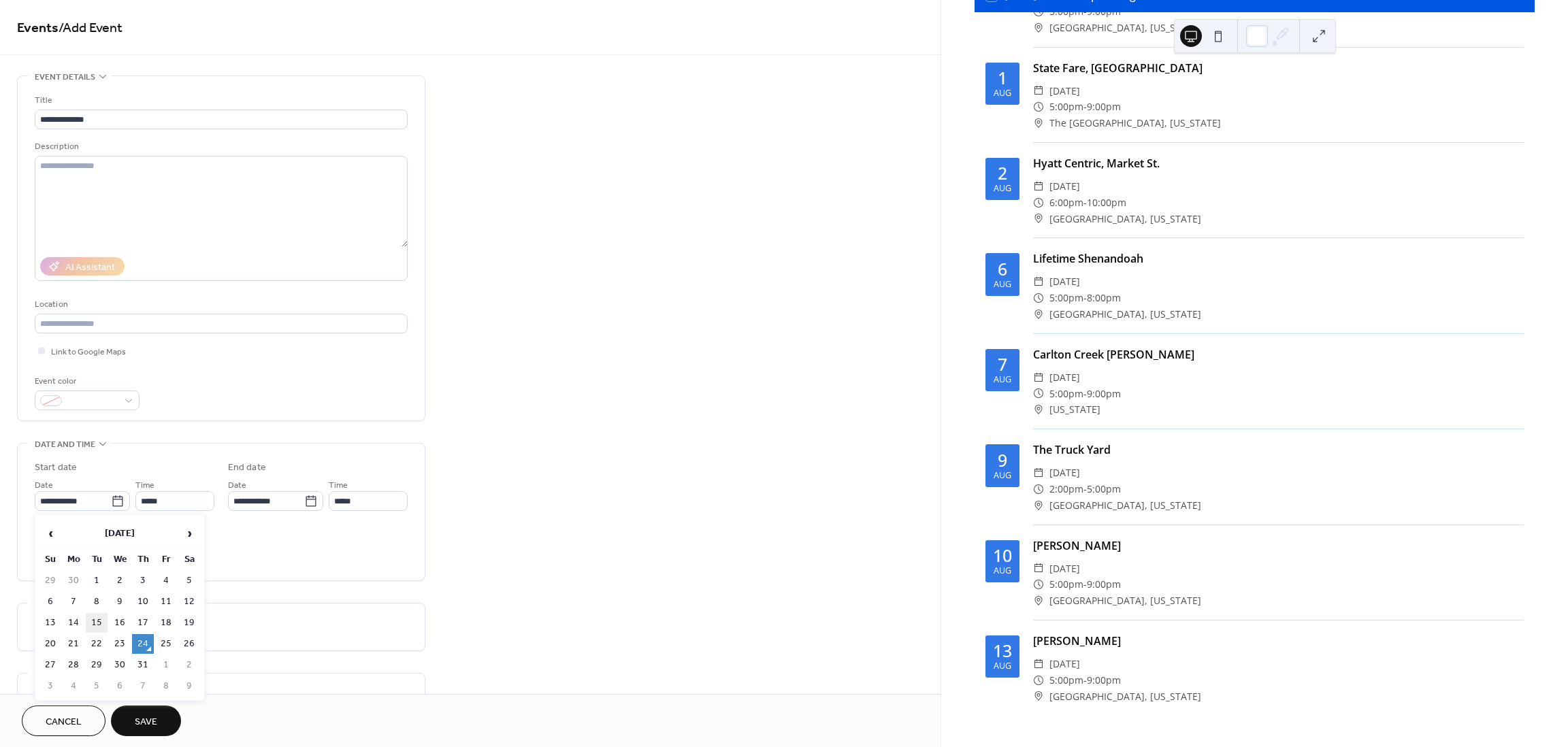 click on "15" at bounding box center (97, 622) 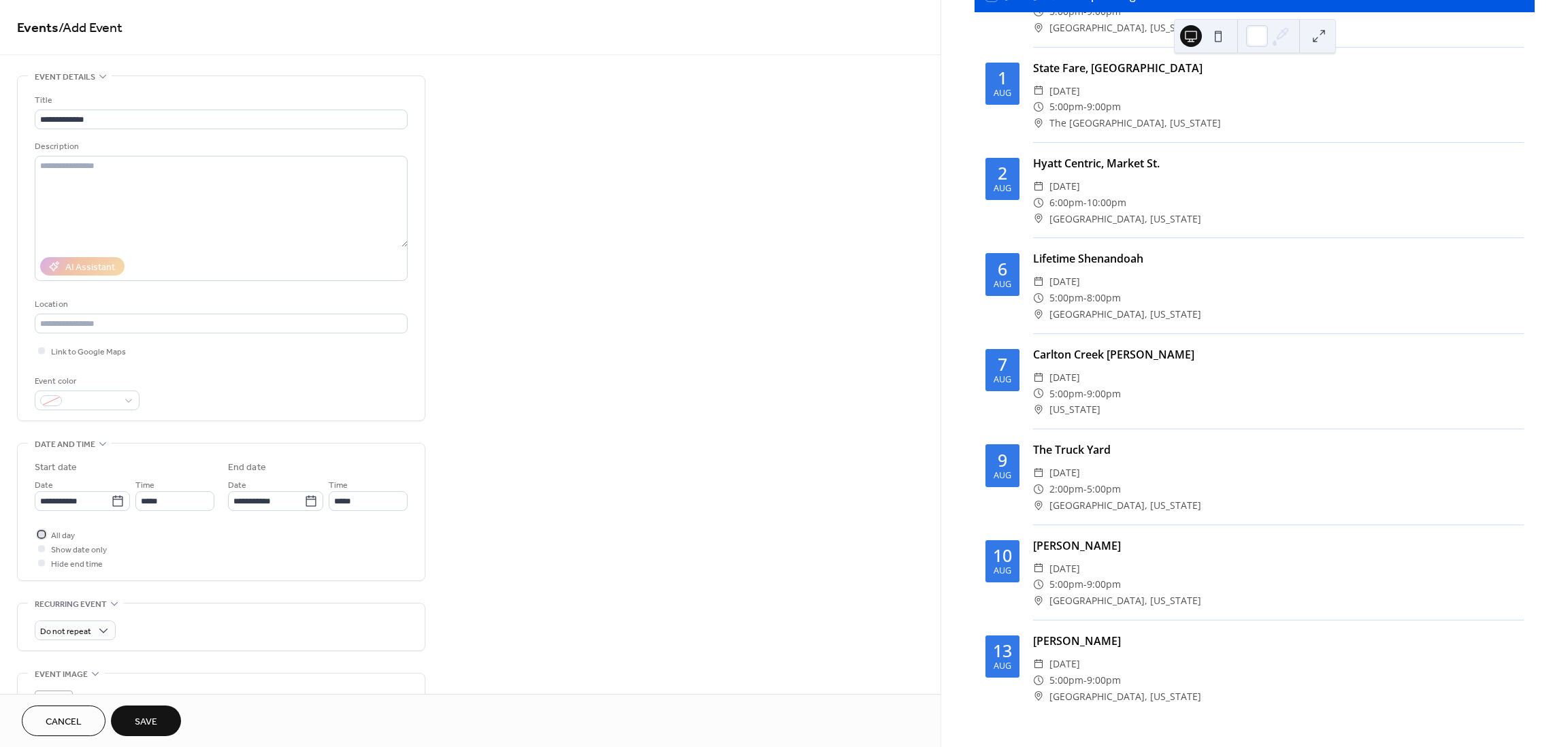 click on "All day" at bounding box center [63, 535] 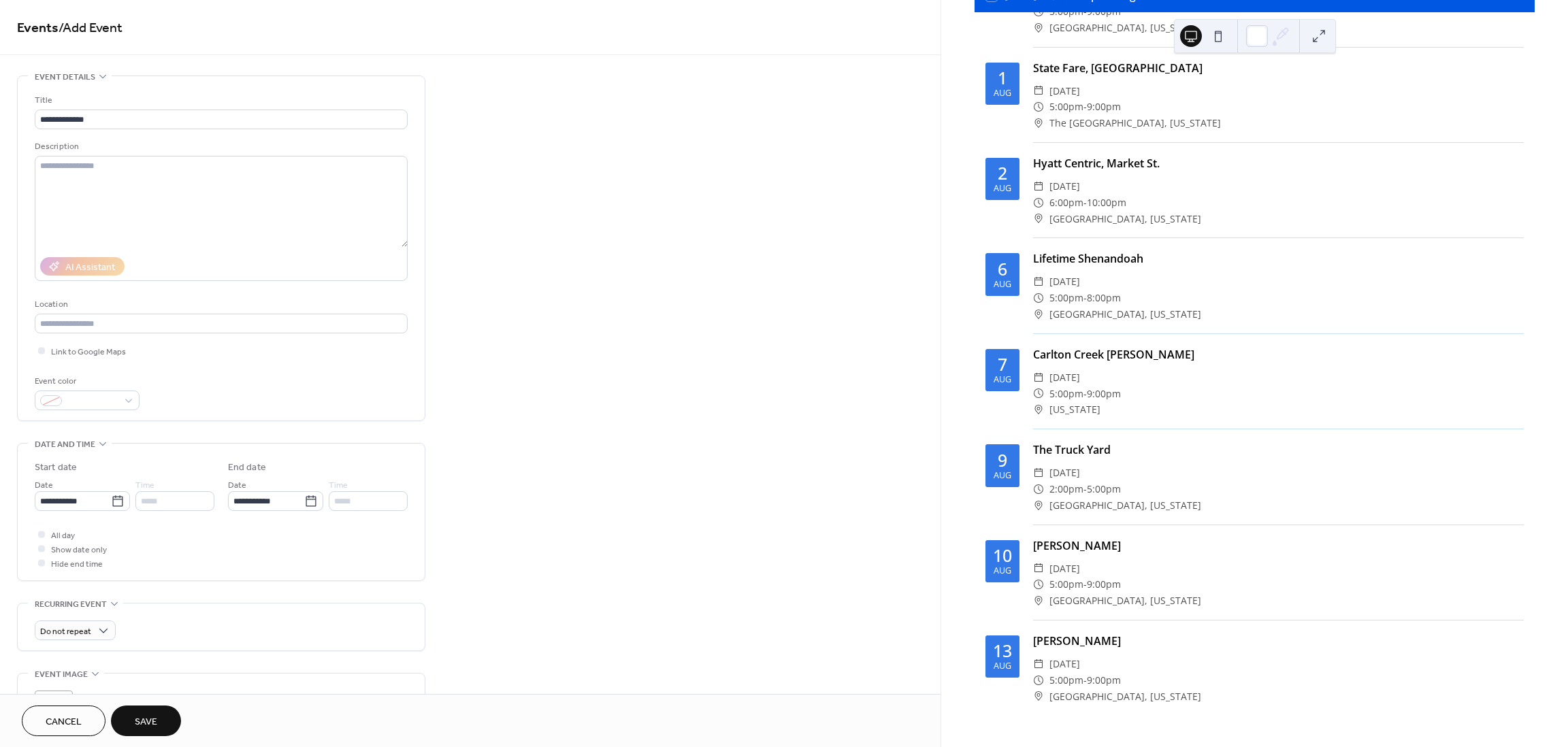 click on "Save" at bounding box center [146, 722] 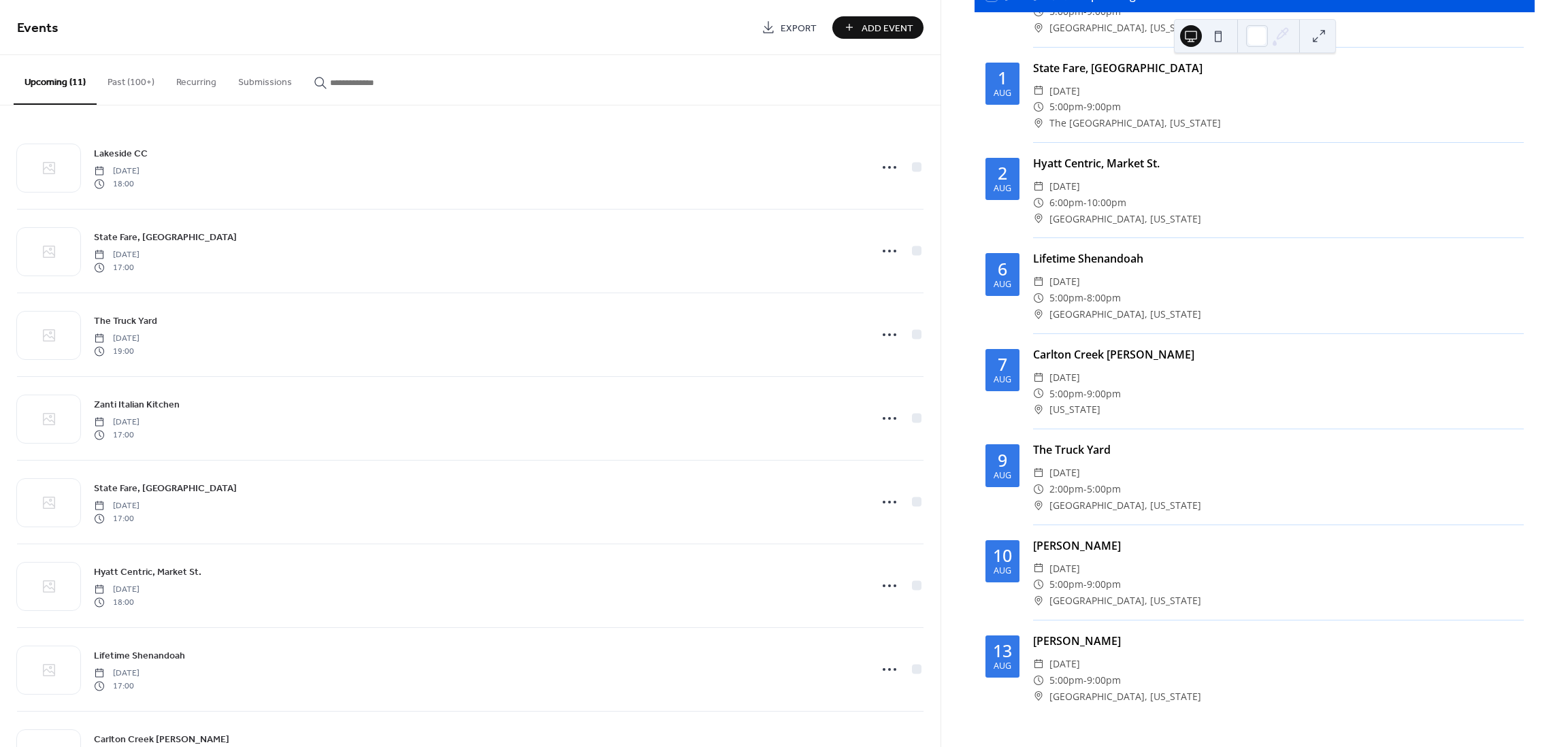 click on "24 Today Upcoming events 24 Jul Lakeside CC ​ Thursday, July 24, 2025 ​ 6:00pm - 9:00pm ​ Houston, Texas 25 Jul State Fare, Woodlands ​ Friday, July 25, 2025 ​ 5:00pm - 9:00pm ​ The Woodlands, Texas 28 Jul The Truck Yard ​ Monday, July 28, 2025 ​ 7:00pm - 10:00pm ​ Houston, Texas 31 Jul Zanti Italian Kitchen ​ Thursday, July 31, 2025 ​ 5:00pm - 9:00pm ​ Houston, Texas 1 Aug State Fare, Woodlands ​ Friday, August 1, 2025 ​ 5:00pm - 9:00pm ​ The Woodlands, Texas 2 Aug Hyatt Centric, Market St. ​ Saturday, August 2, 2025 ​ 6:00pm - 10:00pm ​ Houston, Texas 6 Aug Lifetime Shenandoah ​ Wednesday, August 6, 2025 ​ 5:00pm - 8:00pm ​ Houston, Texas 7 Aug Carlton Creek Fazio ​ Thursday, August 7, 2025 ​ 5:00pm - 9:00pm ​ Texas 9 Aug The Truck Yard ​ Saturday, August 9, 2025 ​ 2:00pm - 5:00pm ​ Houston, Texas 10 Aug Tommy Bahama ​ Sunday, August 10, 2025 ​ 5:00pm - 9:00pm ​ Houston, Texas 13 Aug Tommy Bahama ​ Wednesday, August 13, 2025 ​ 5:00pm - 9:00pm" at bounding box center [1254, 352] 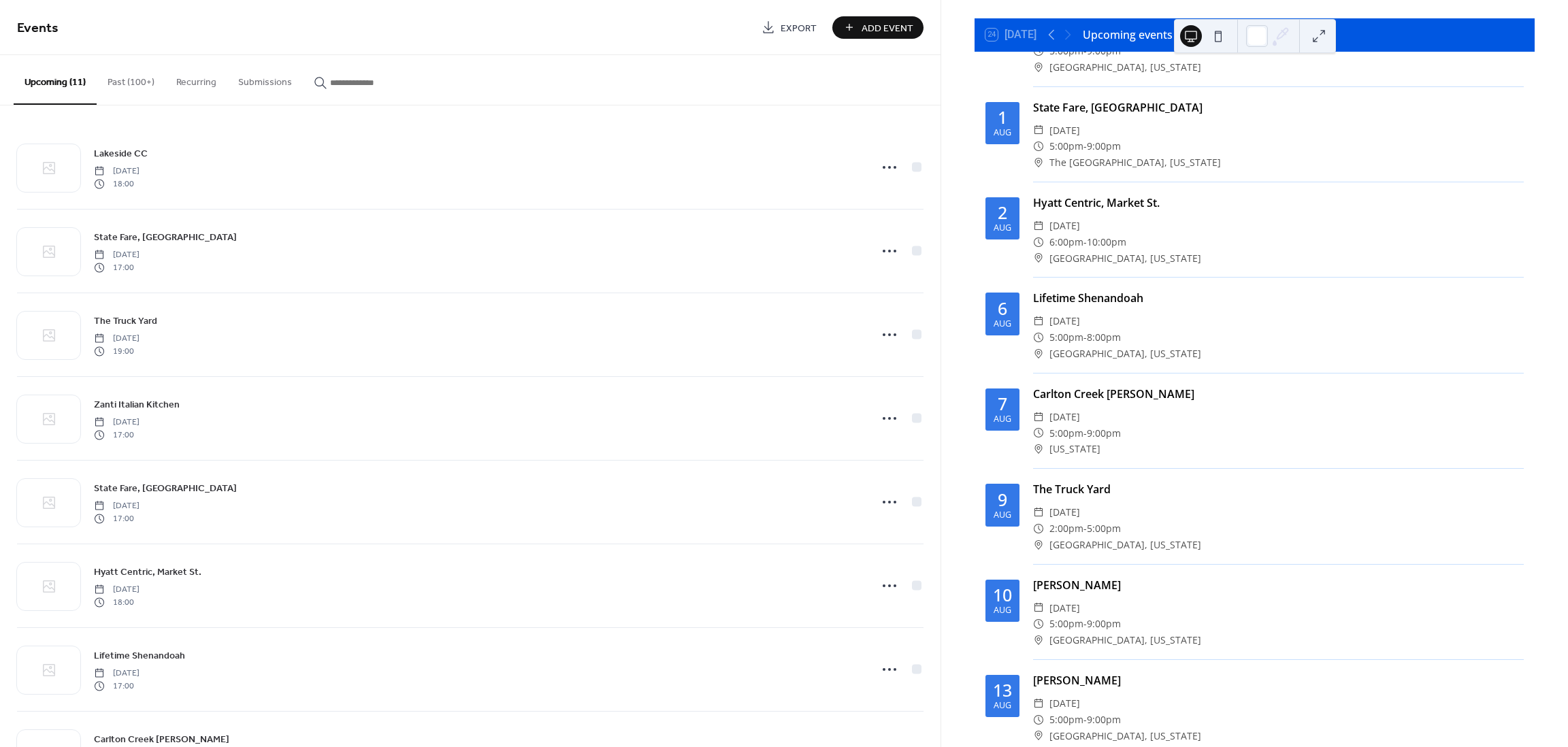 scroll, scrollTop: 94, scrollLeft: 0, axis: vertical 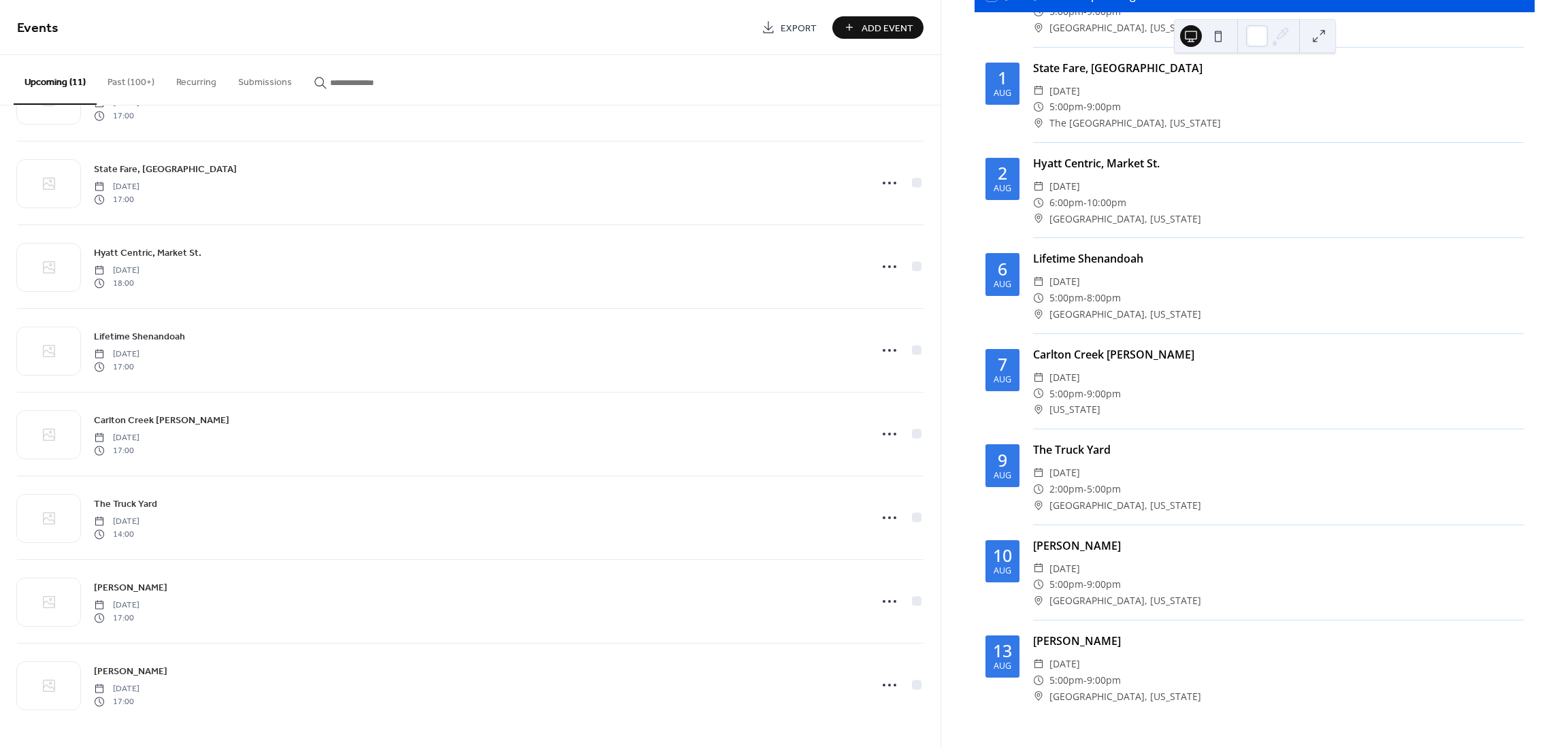 click on "Events Export Add Event Upcoming (11) Past (100+) Recurring Submissions Lakeside CC Thursday, July 24, 2025 18:00 State Fare, Woodlands Friday, July 25, 2025 17:00 The Truck Yard Monday, July 28, 2025 19:00 Zanti Italian Kitchen Thursday, July 31, 2025 17:00 State Fare, Woodlands Friday, August 1, 2025 17:00 Hyatt Centric, Market St. Saturday, August 2, 2025 18:00 Lifetime Shenandoah Wednesday, August 6, 2025 17:00 Carlton Creek Fazio Thursday, August 7, 2025 17:00 The Truck Yard Saturday, August 9, 2025 14:00 Tommy Bahama Sunday, August 10, 2025 17:00 Tommy Bahama Wednesday, August 13, 2025 17:00" at bounding box center (470, 374) 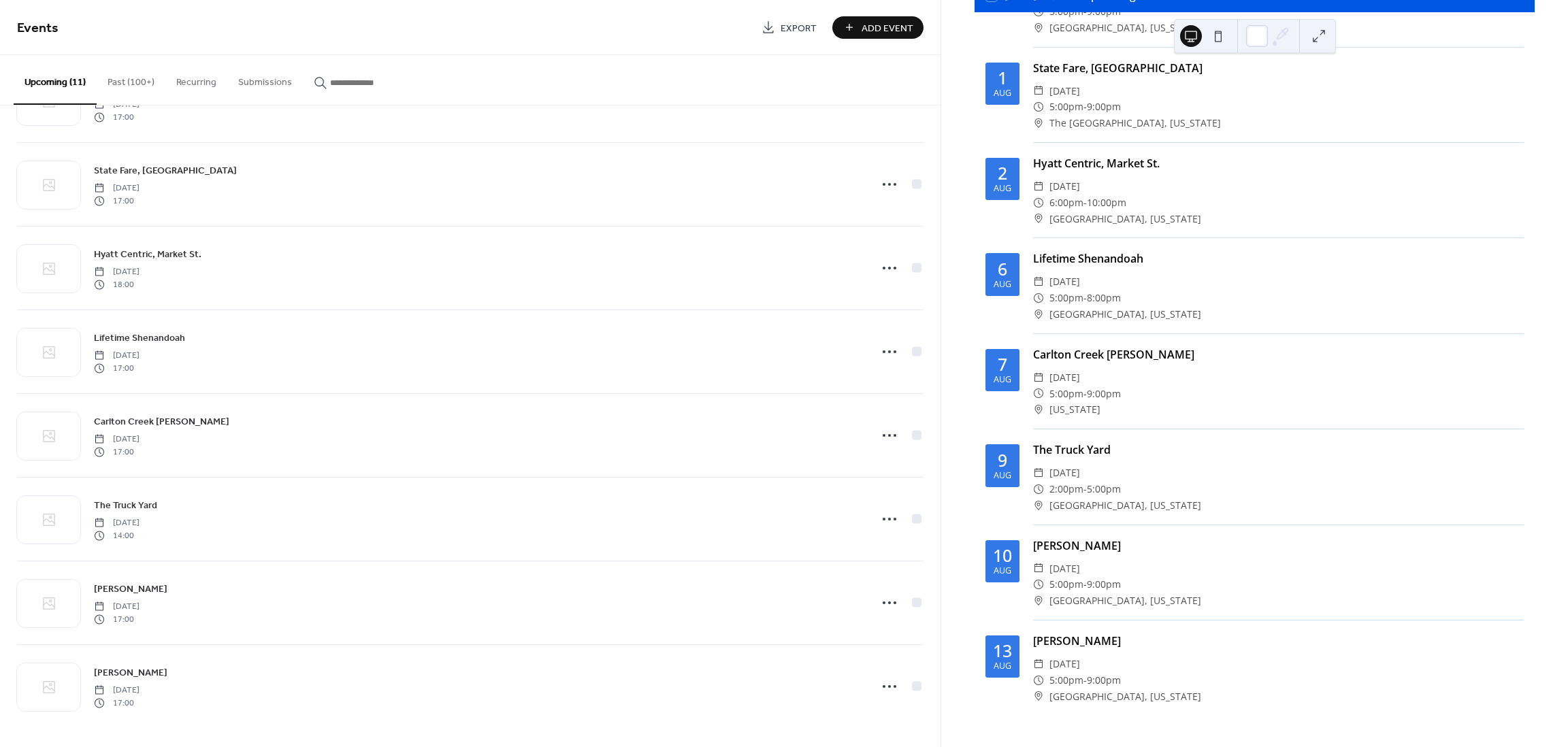 scroll, scrollTop: 319, scrollLeft: 0, axis: vertical 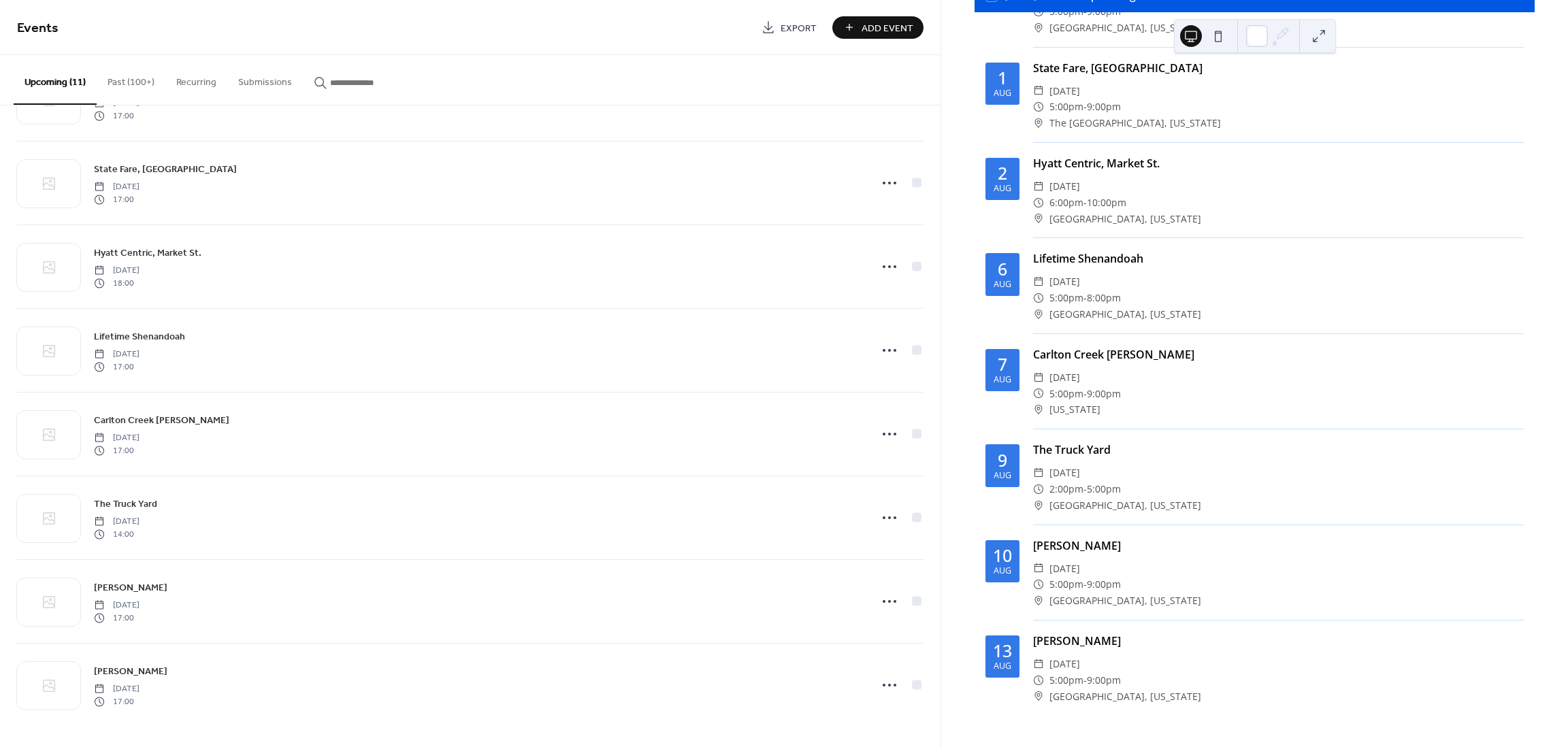 click on "Add Event" at bounding box center (887, 28) 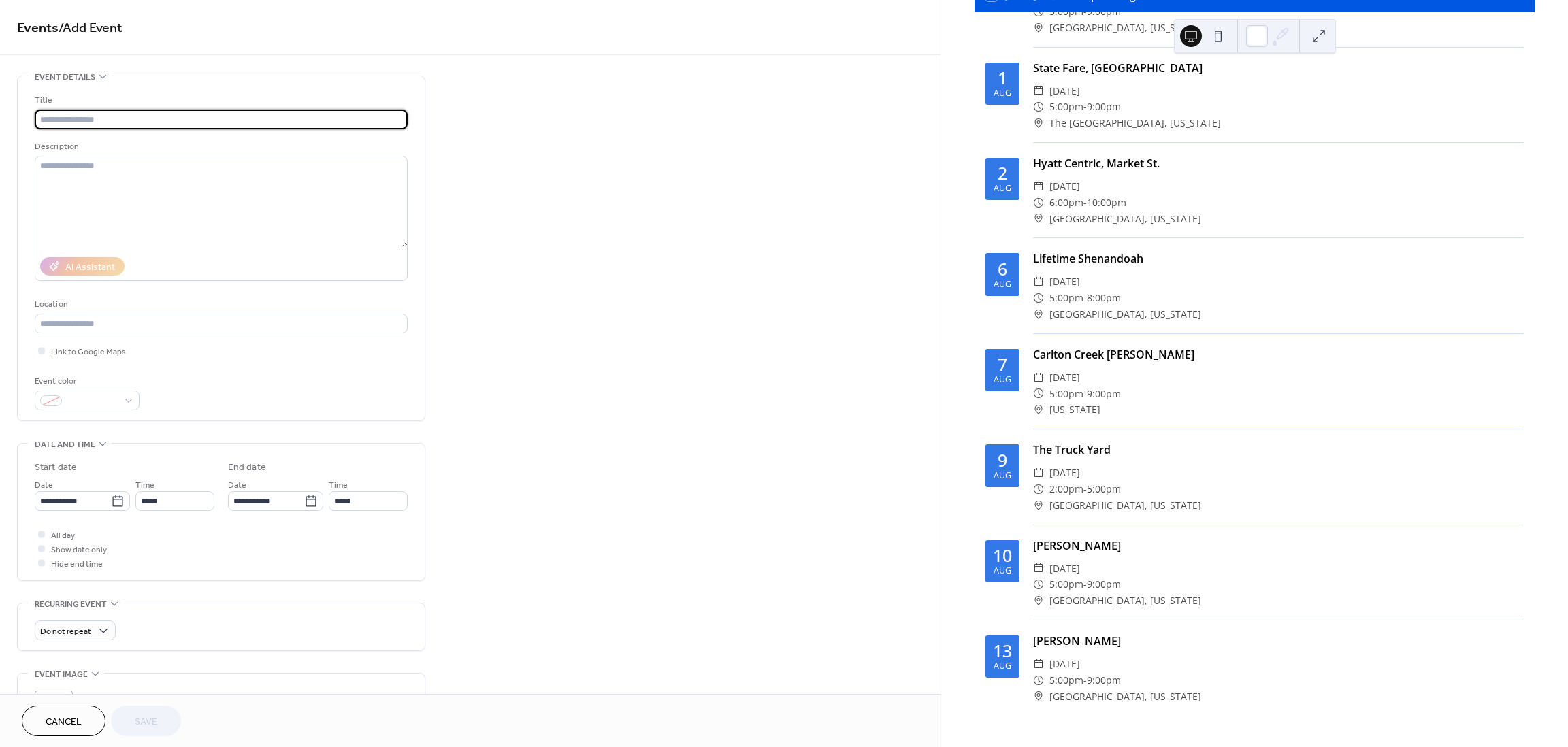 click at bounding box center (221, 119) 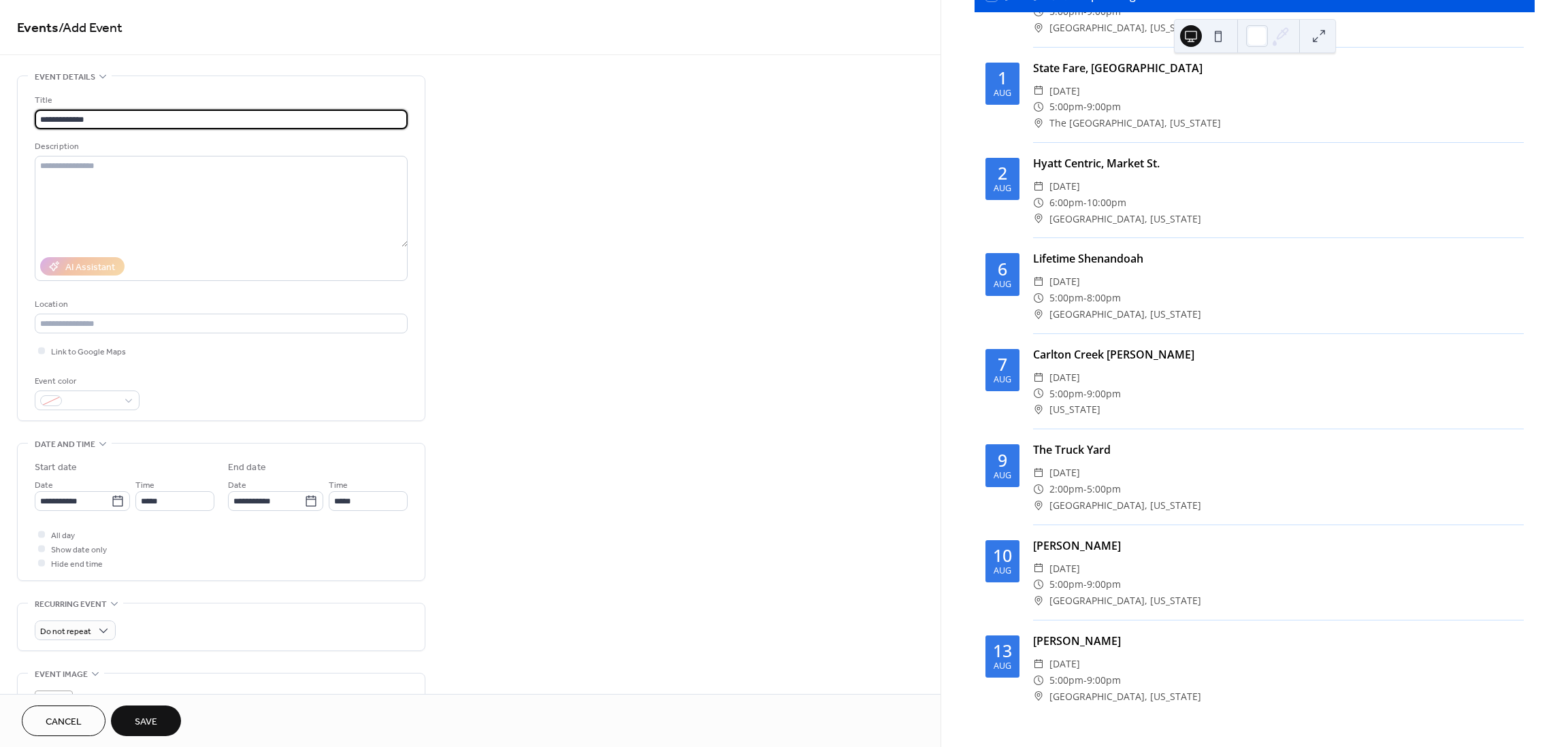 click on "**********" at bounding box center [221, 119] 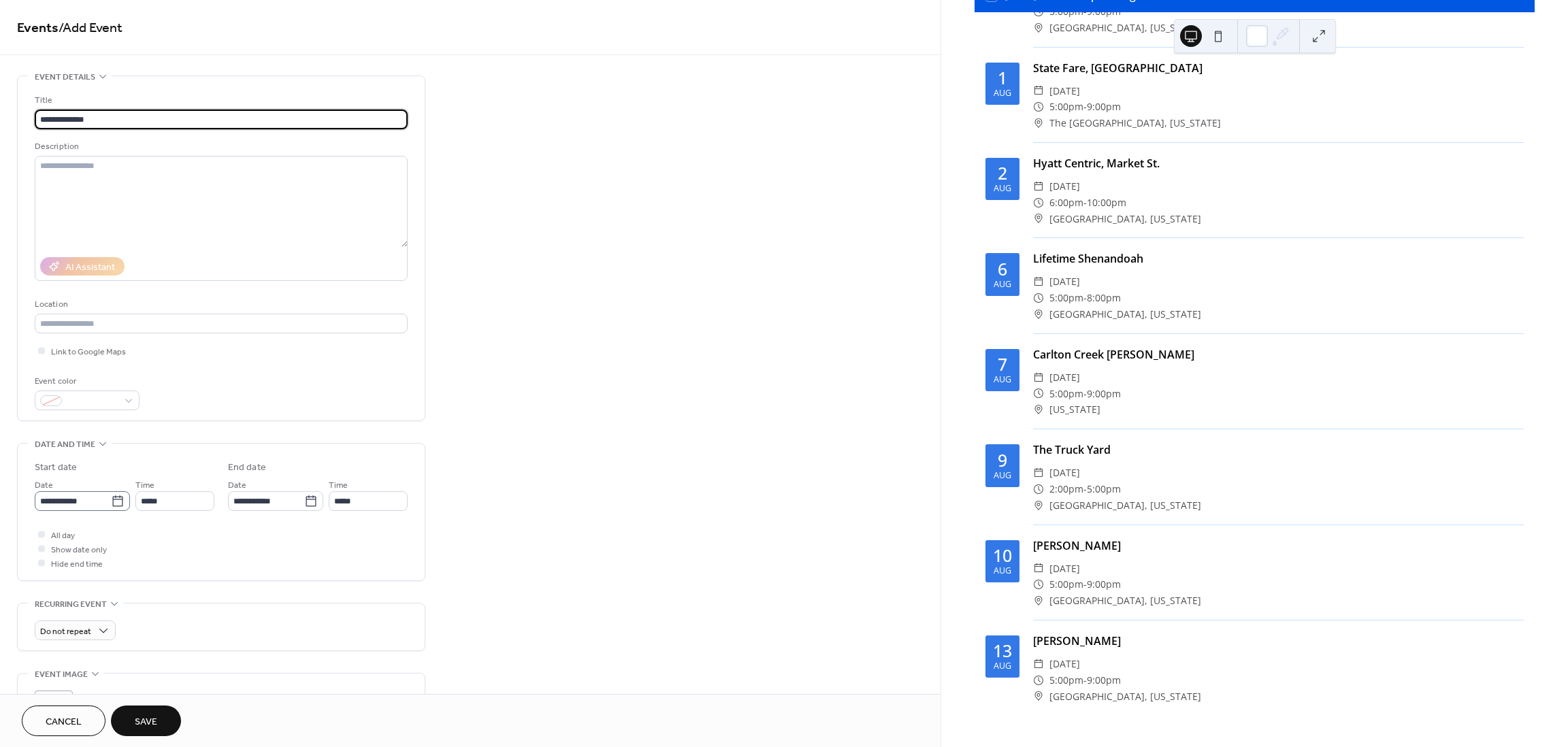 type on "**********" 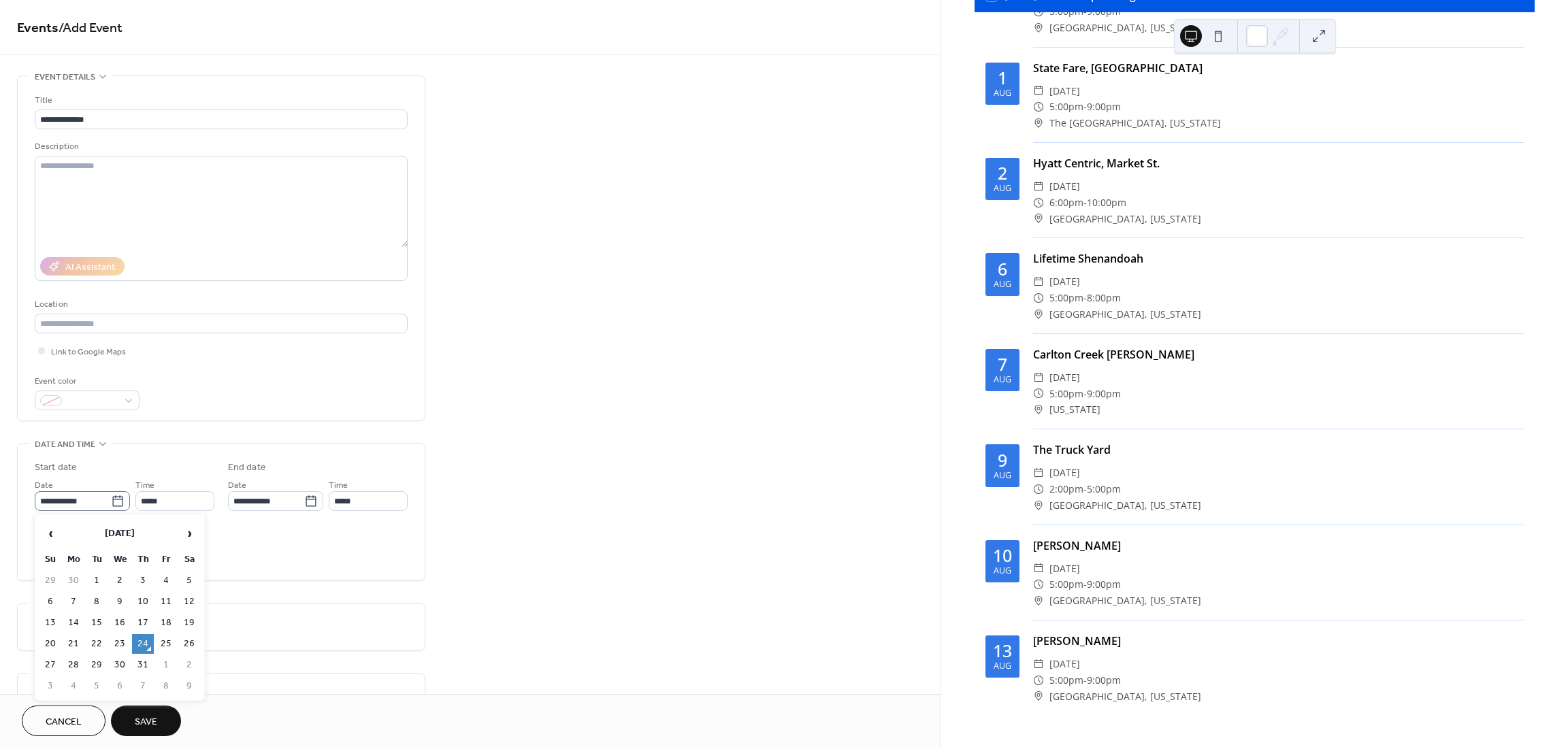 click 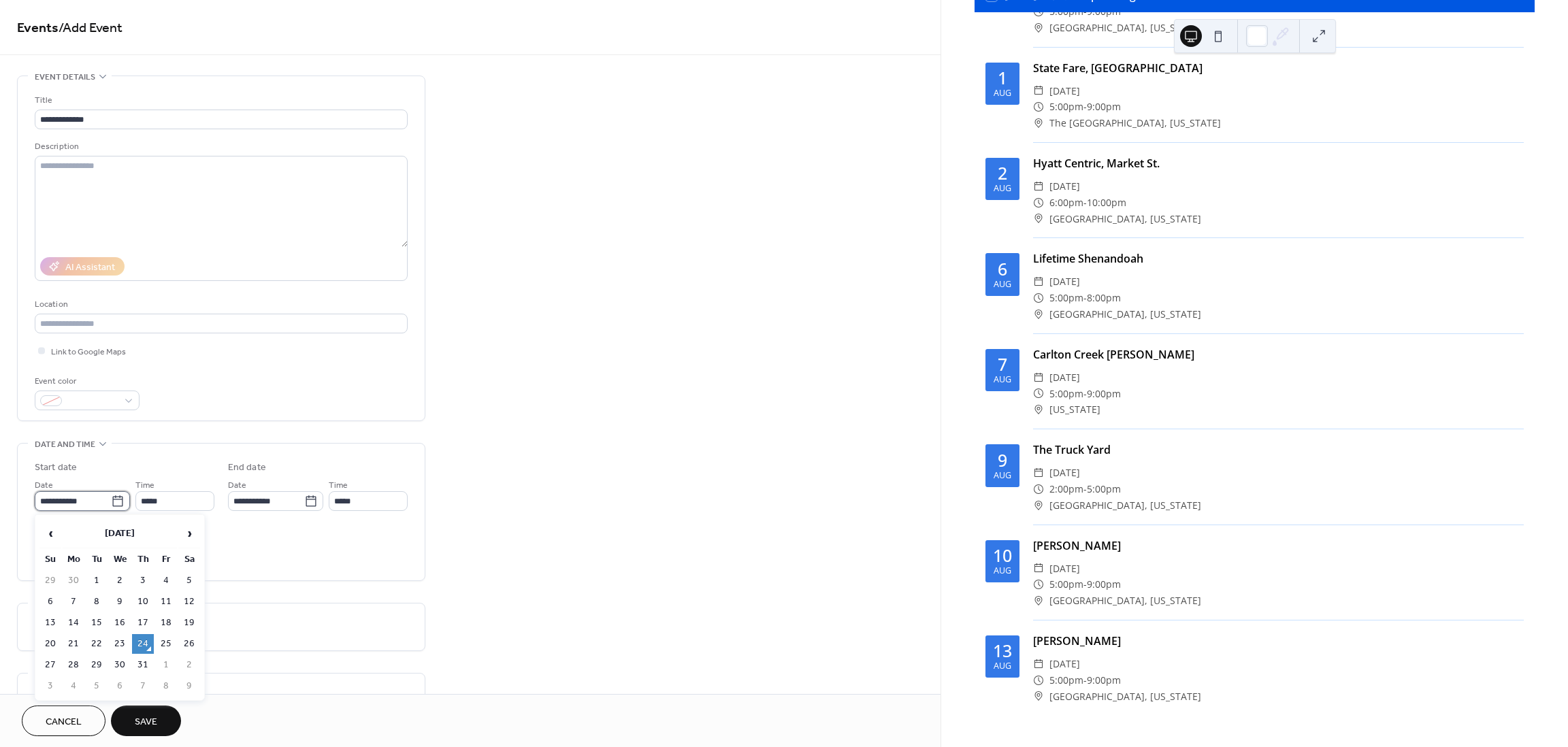 click on "**********" at bounding box center (73, 501) 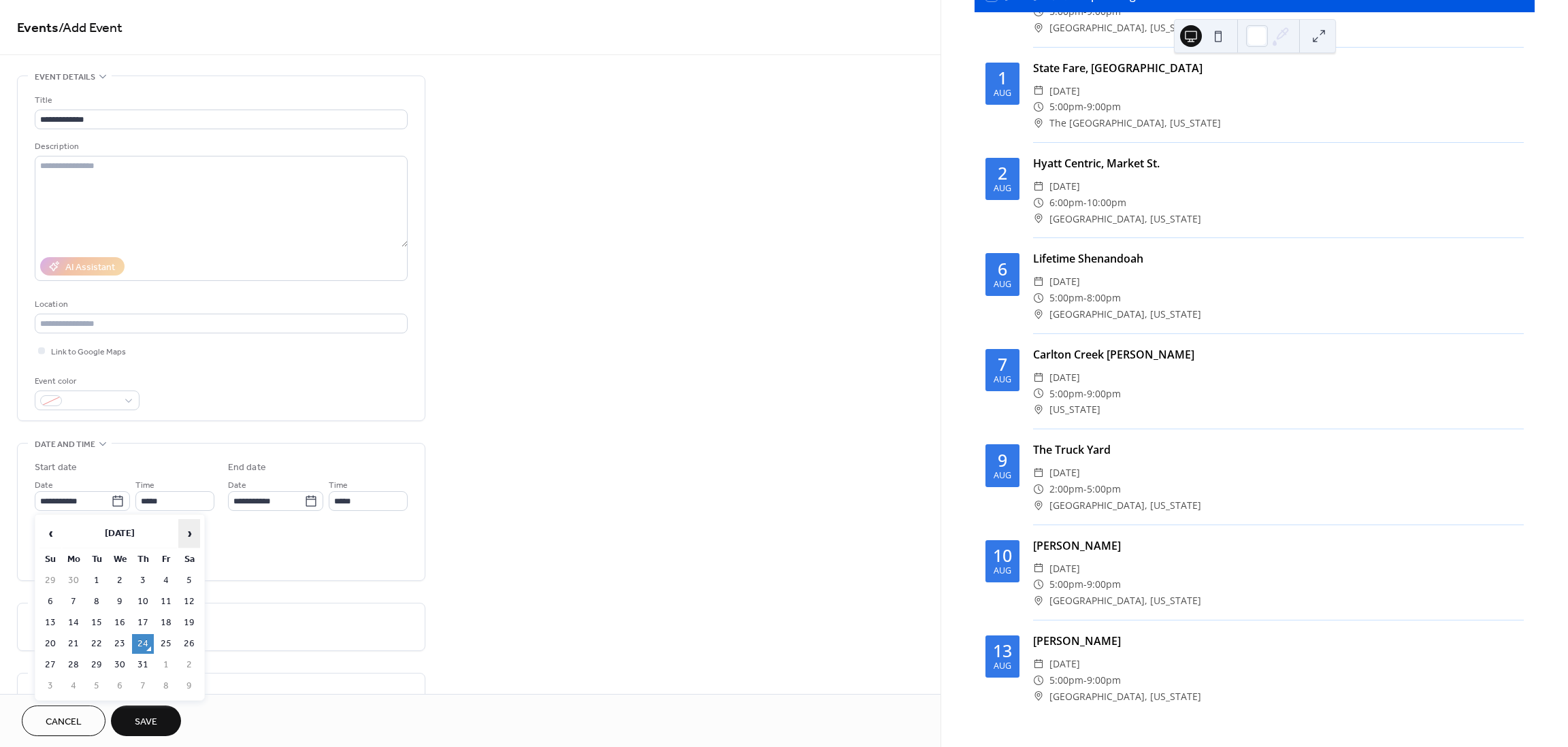 click on "›" at bounding box center (189, 533) 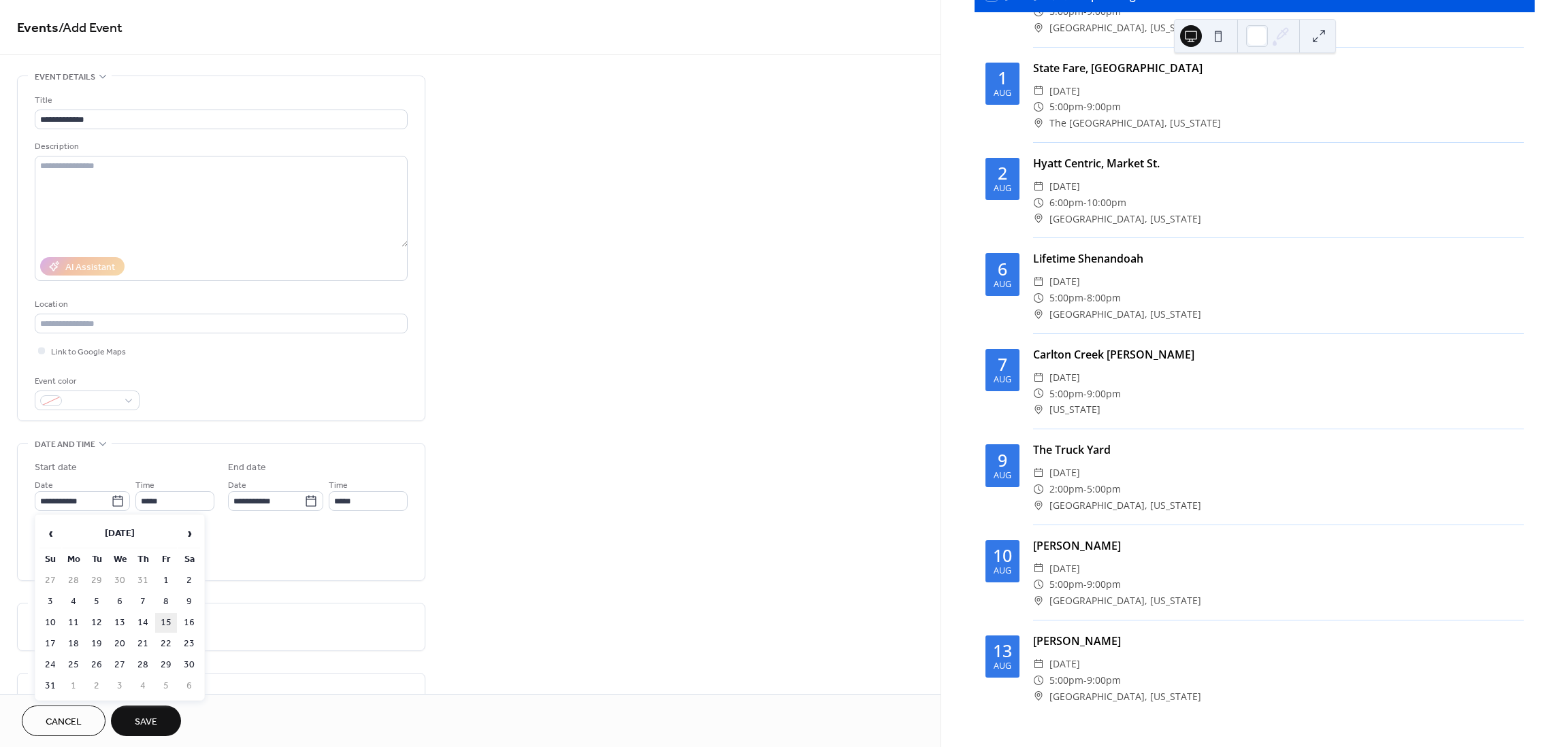 click on "15" at bounding box center (166, 622) 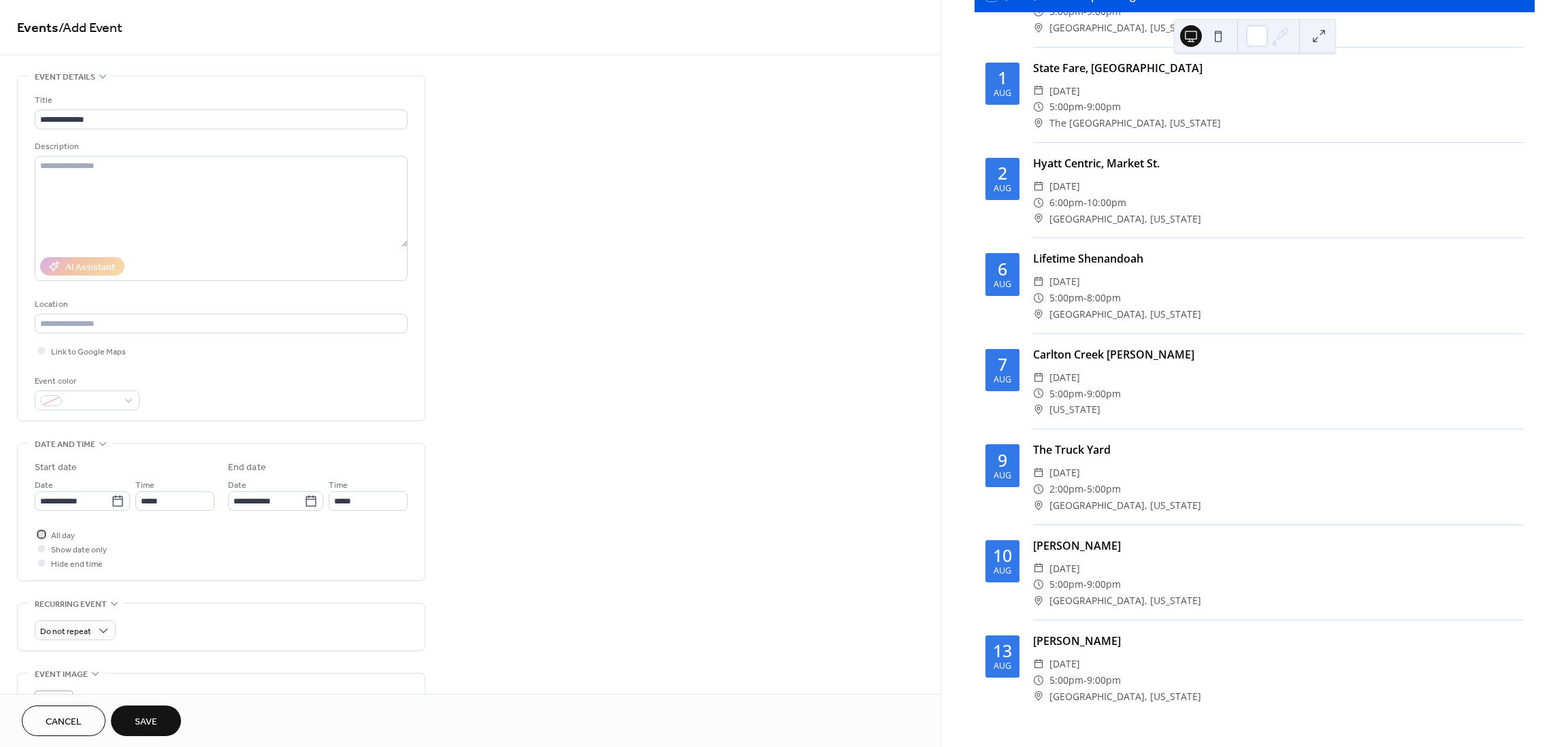 click at bounding box center (42, 534) 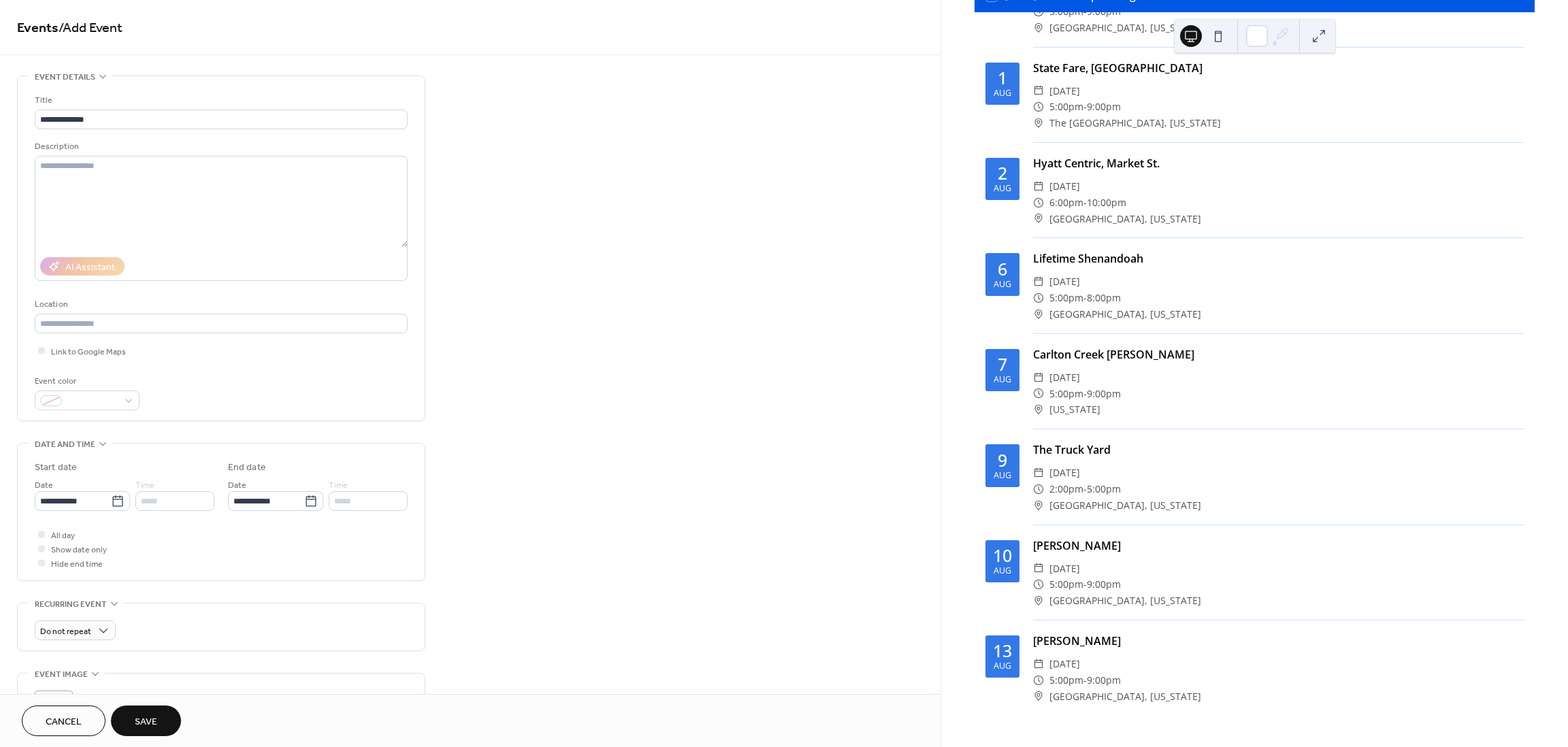 click on "Save" at bounding box center [146, 722] 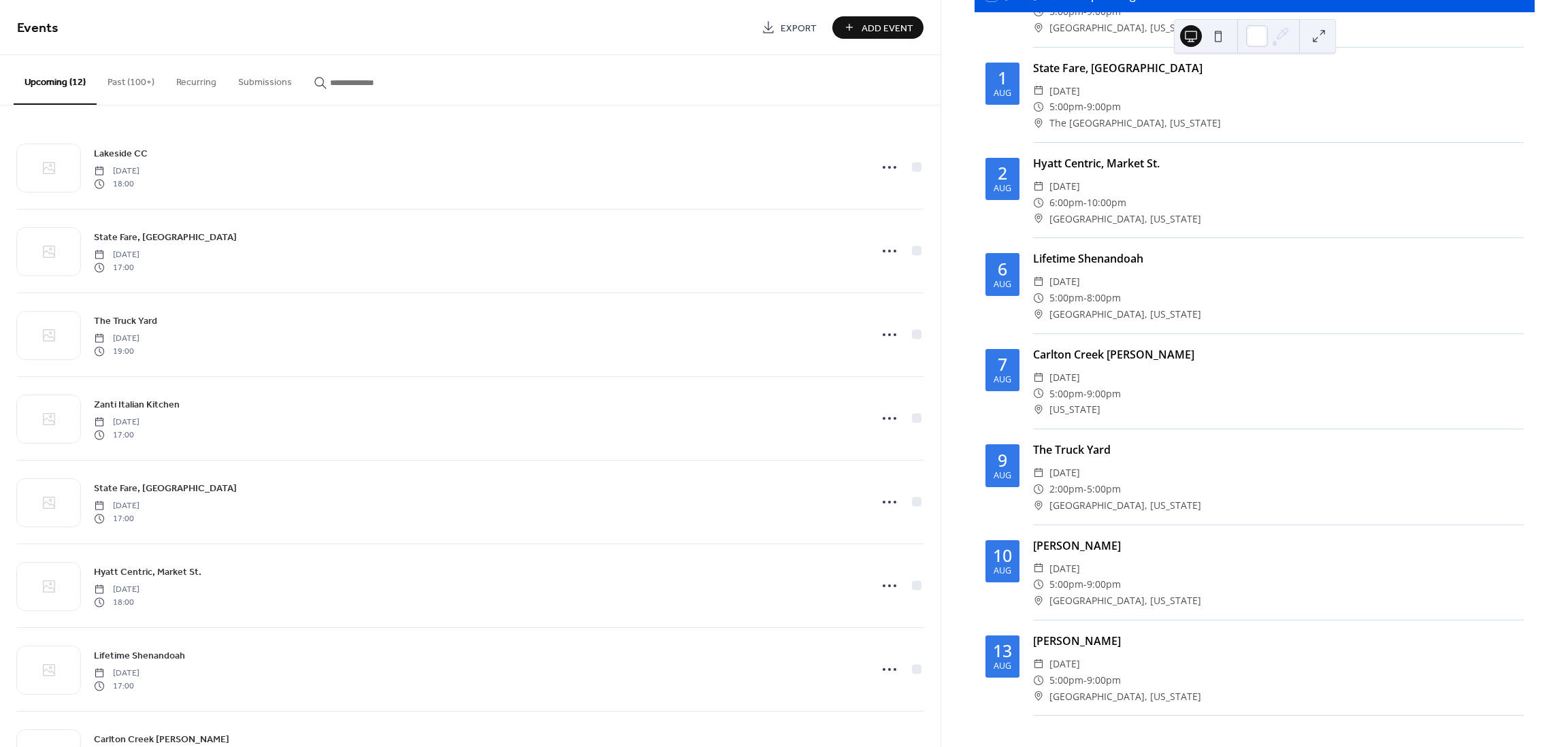 drag, startPoint x: 940, startPoint y: 402, endPoint x: 947, endPoint y: 599, distance: 197.12433 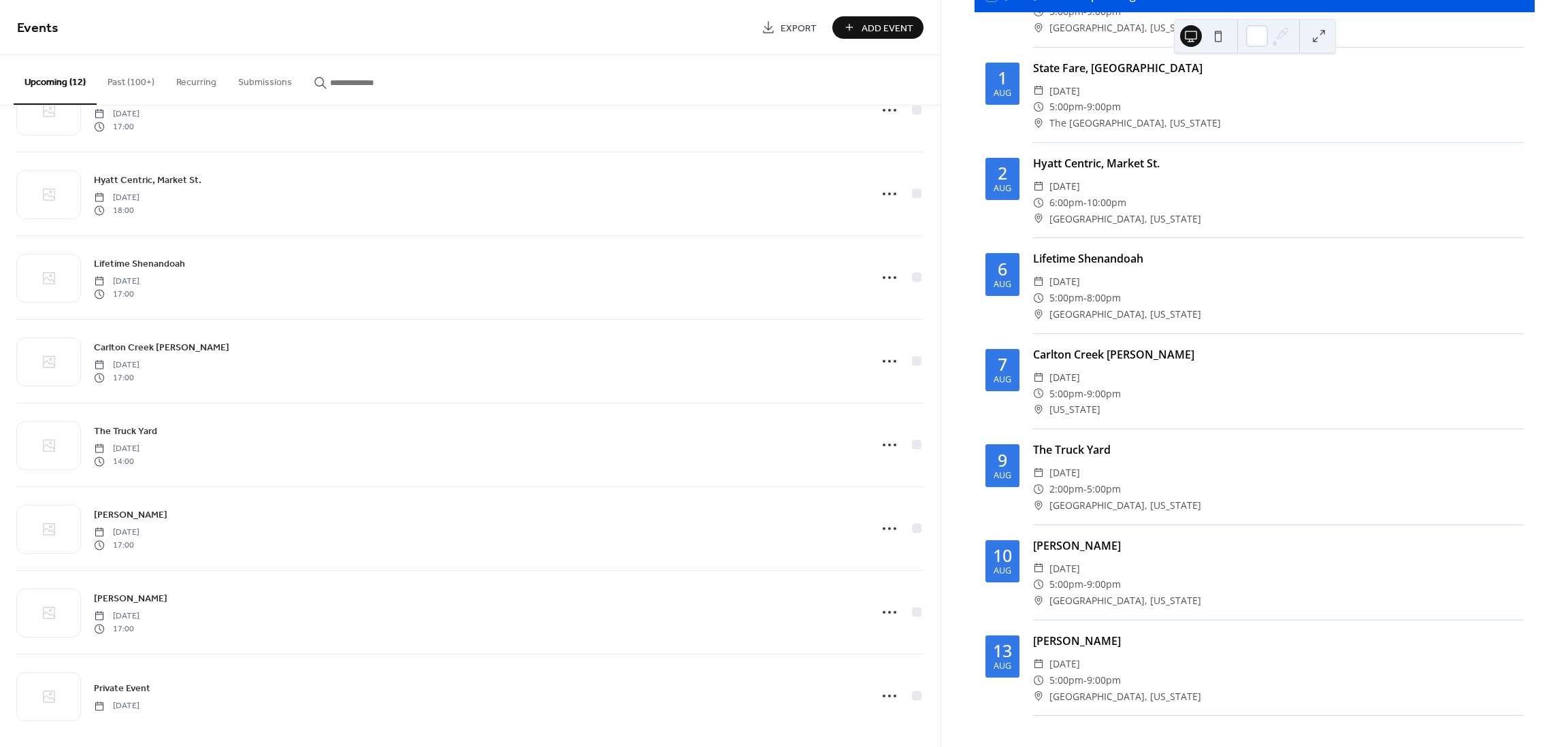 scroll, scrollTop: 403, scrollLeft: 0, axis: vertical 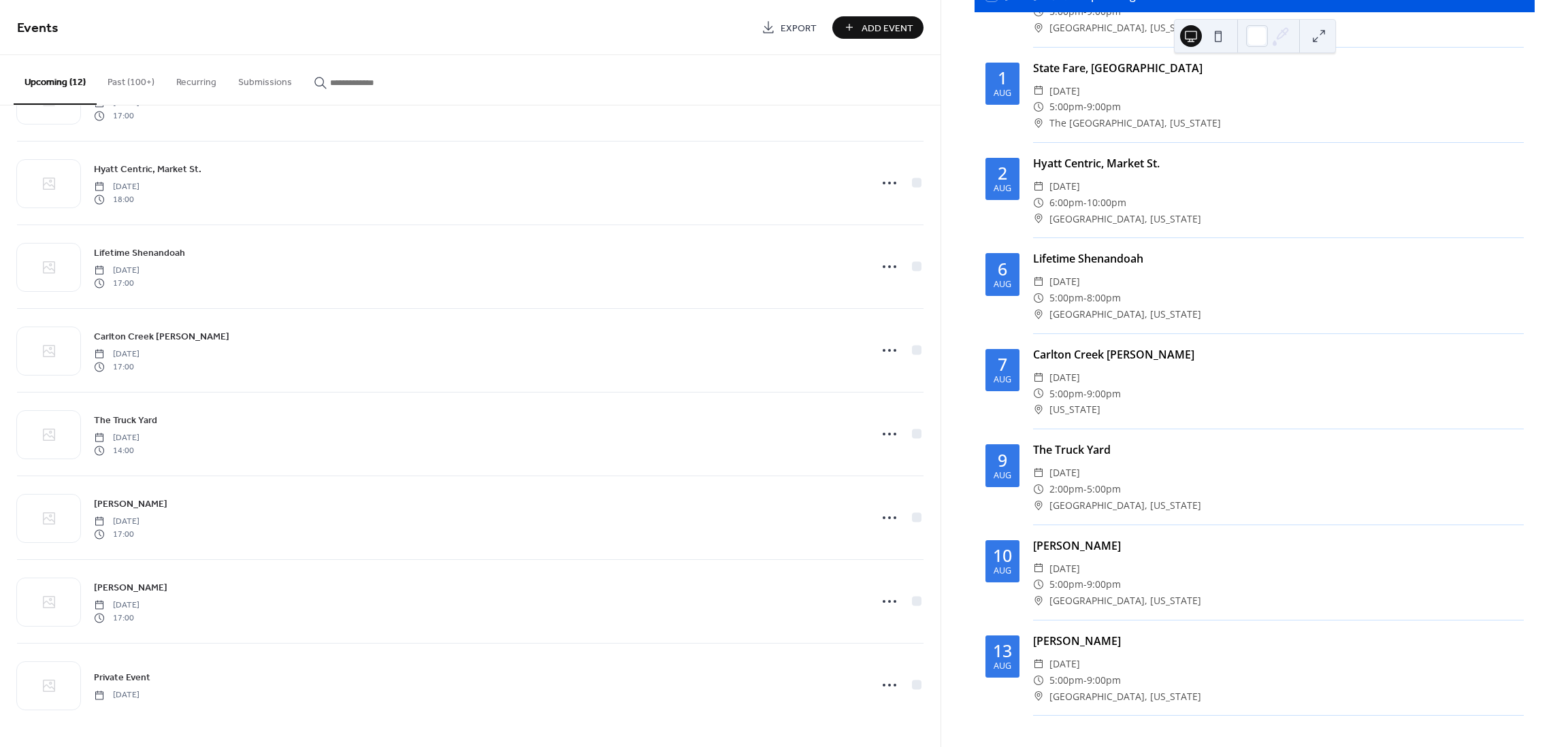 click on "Add Event" at bounding box center (878, 27) 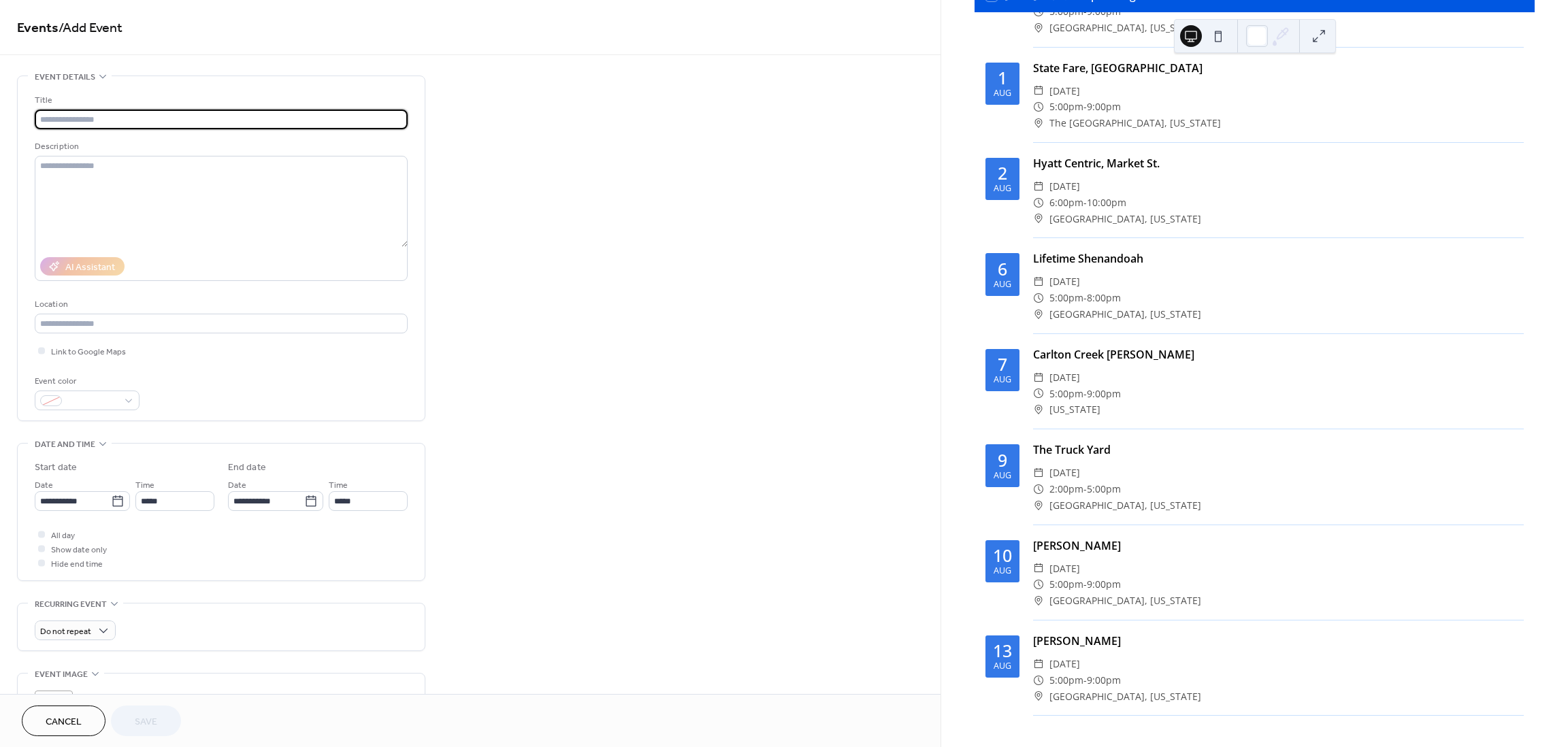 click at bounding box center [221, 119] 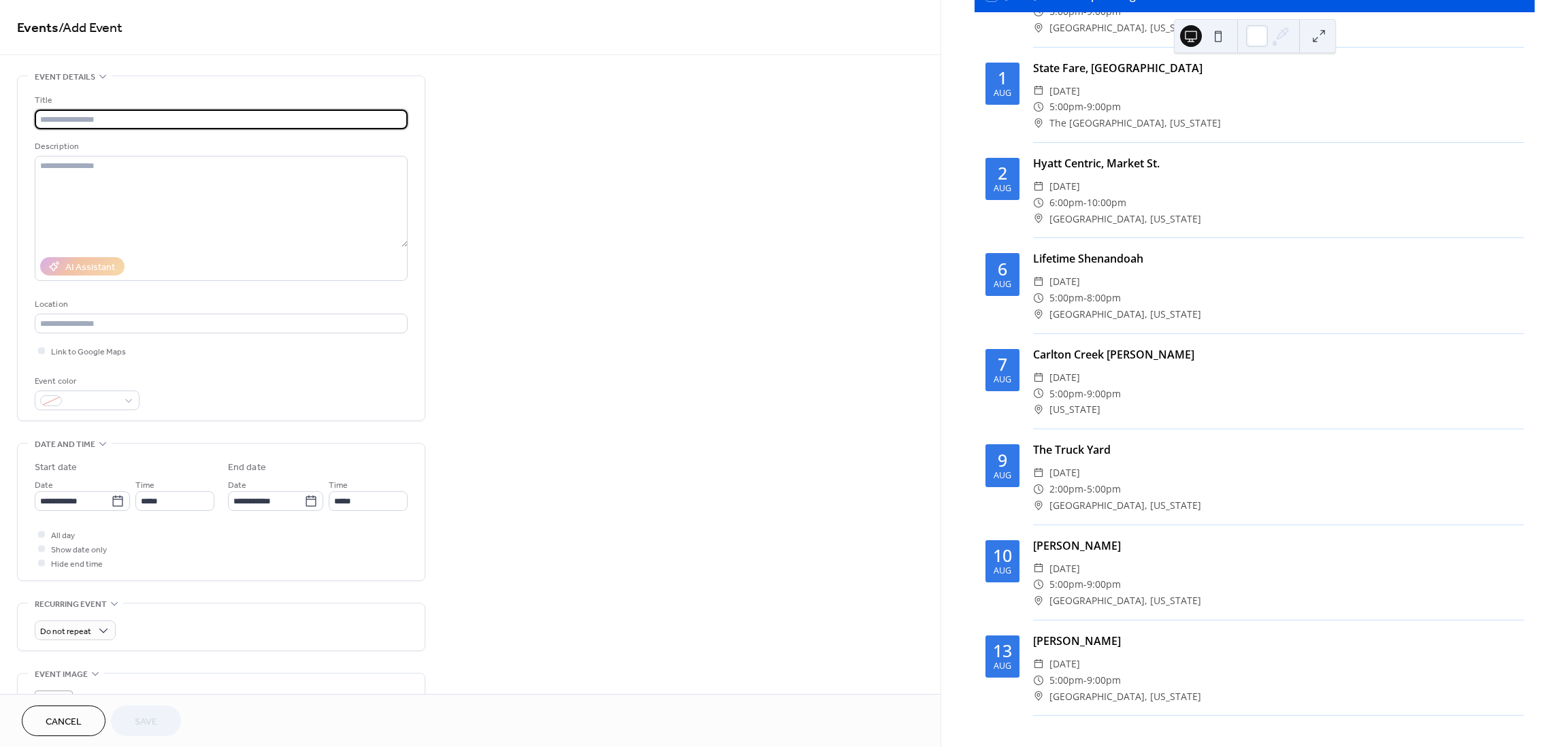 type on "*" 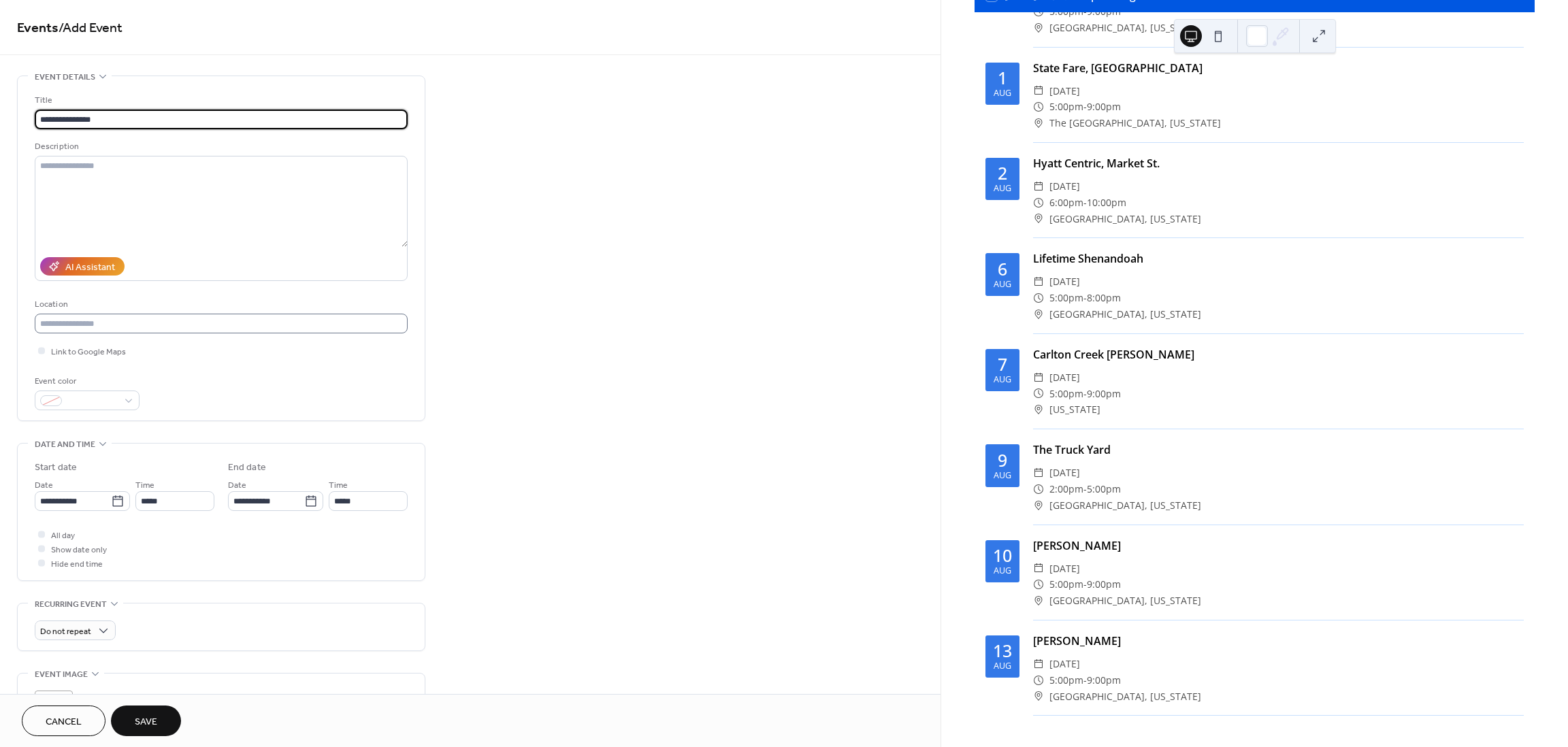 type on "**********" 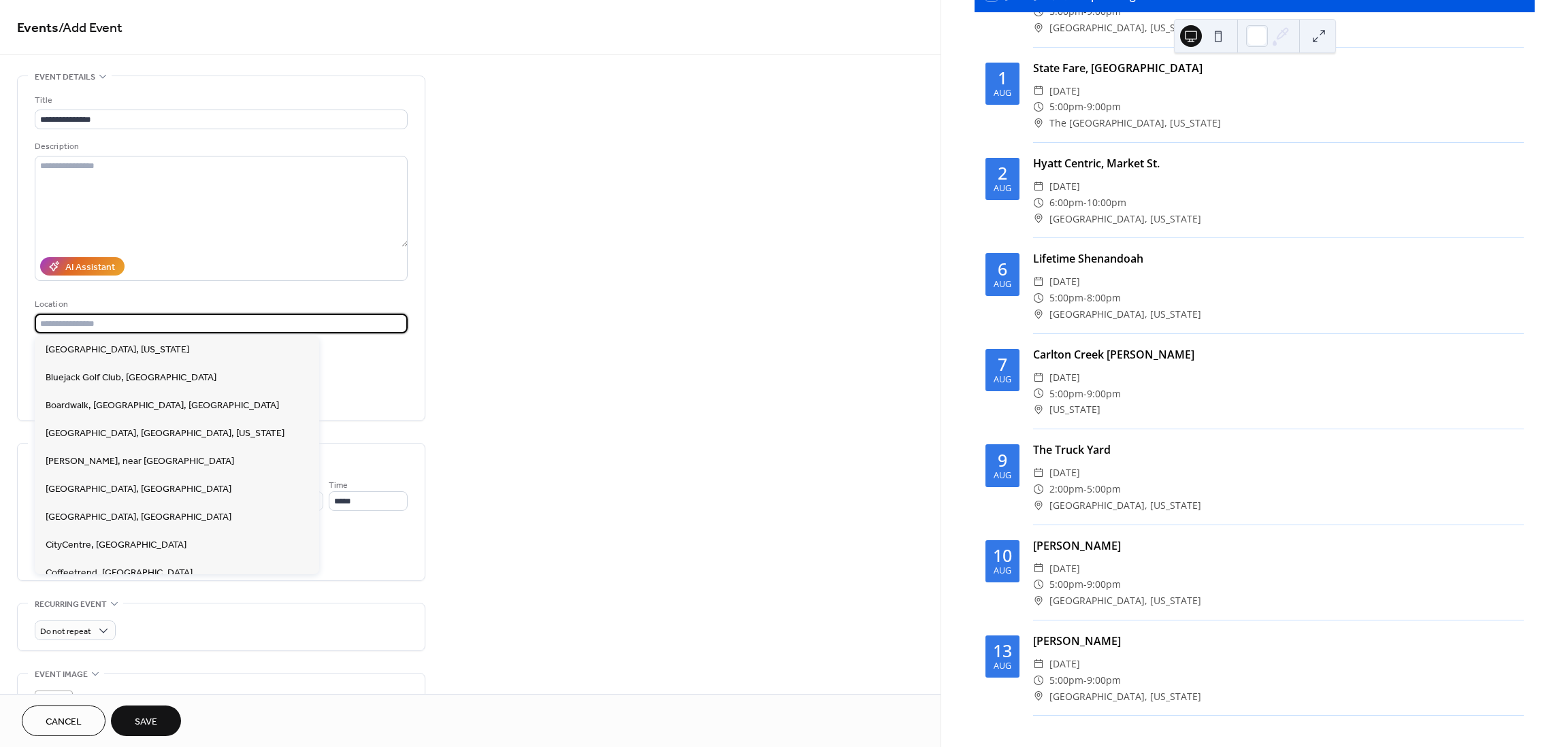 click at bounding box center [221, 323] 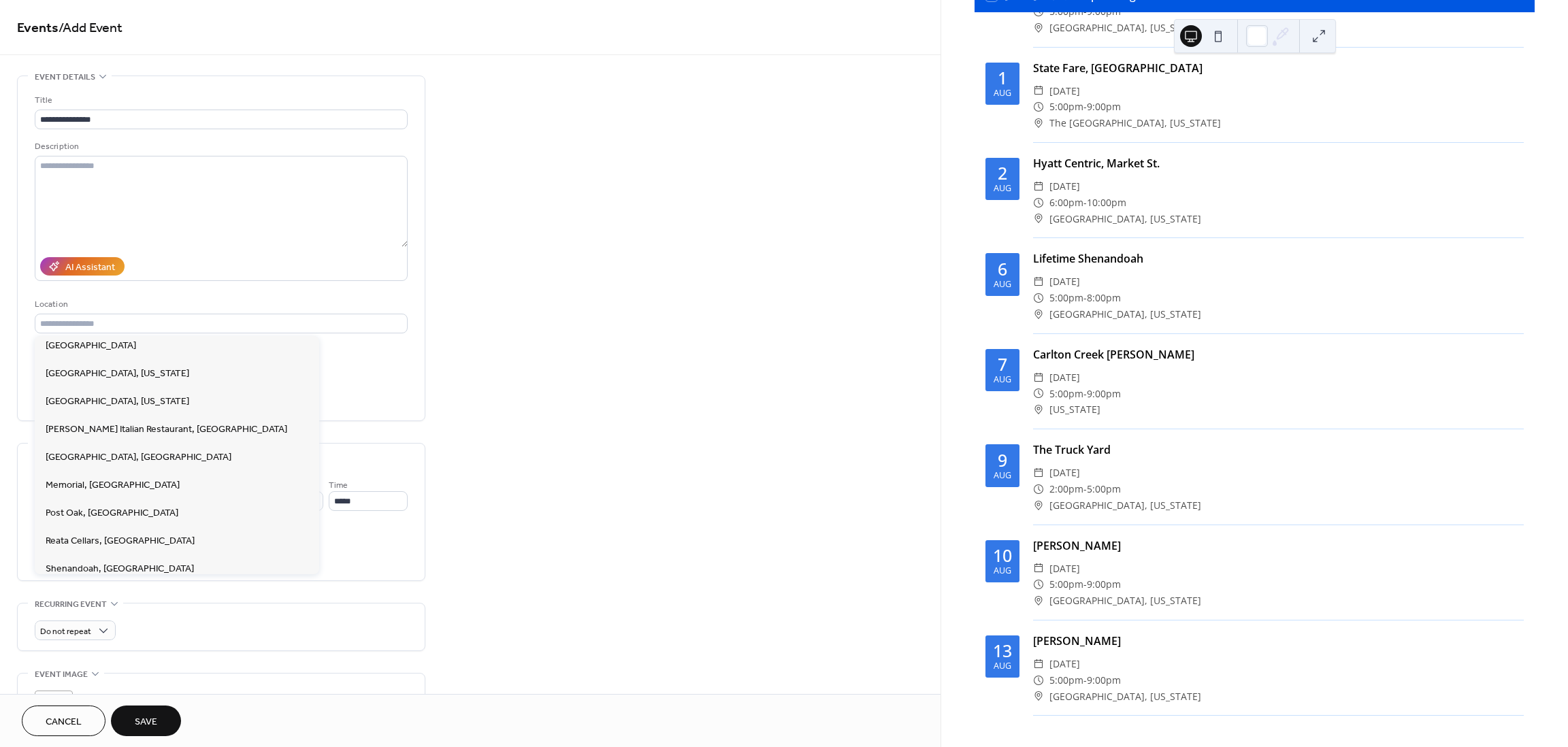 scroll, scrollTop: 305, scrollLeft: 0, axis: vertical 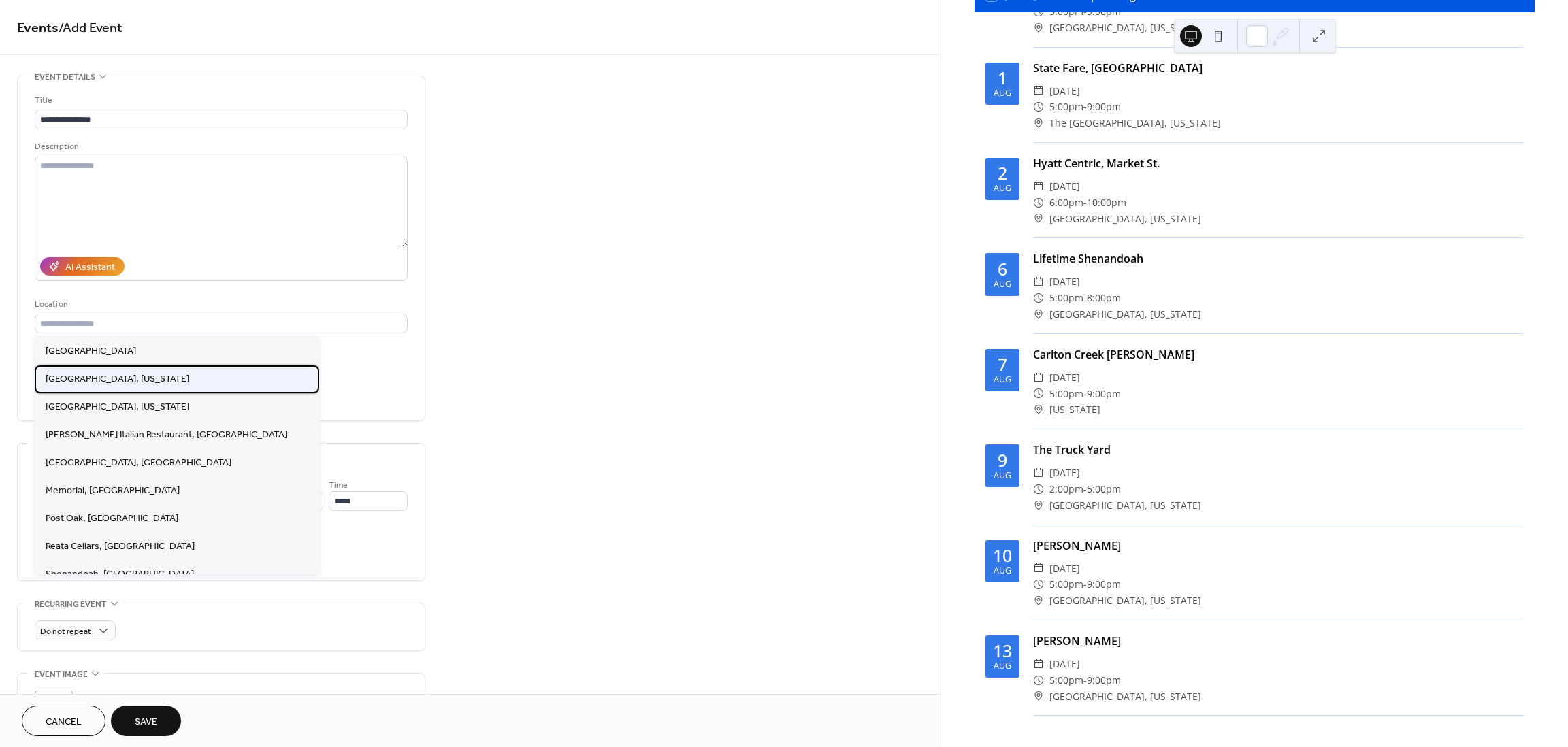 click on "Houston, Texas" at bounding box center (117, 379) 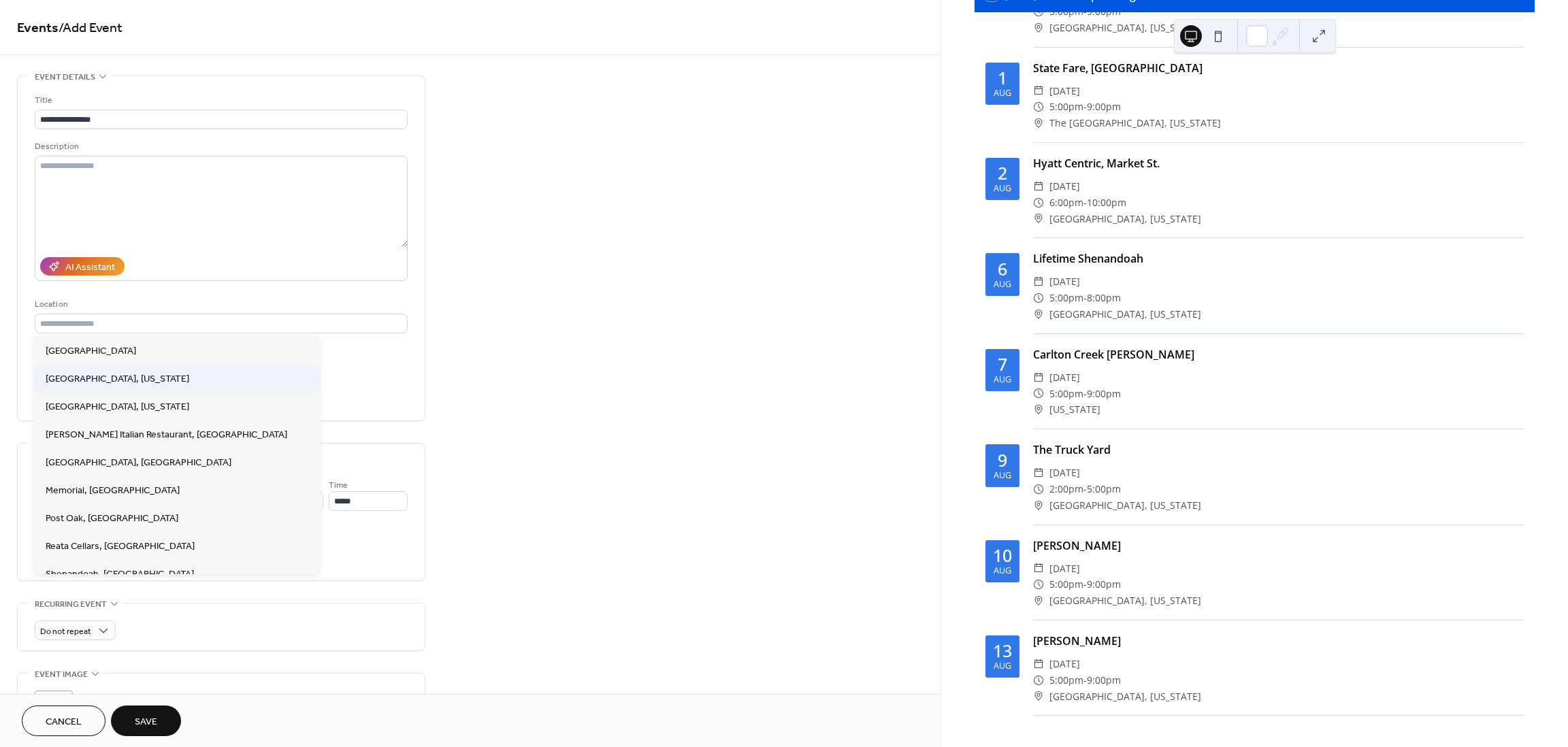 type on "**********" 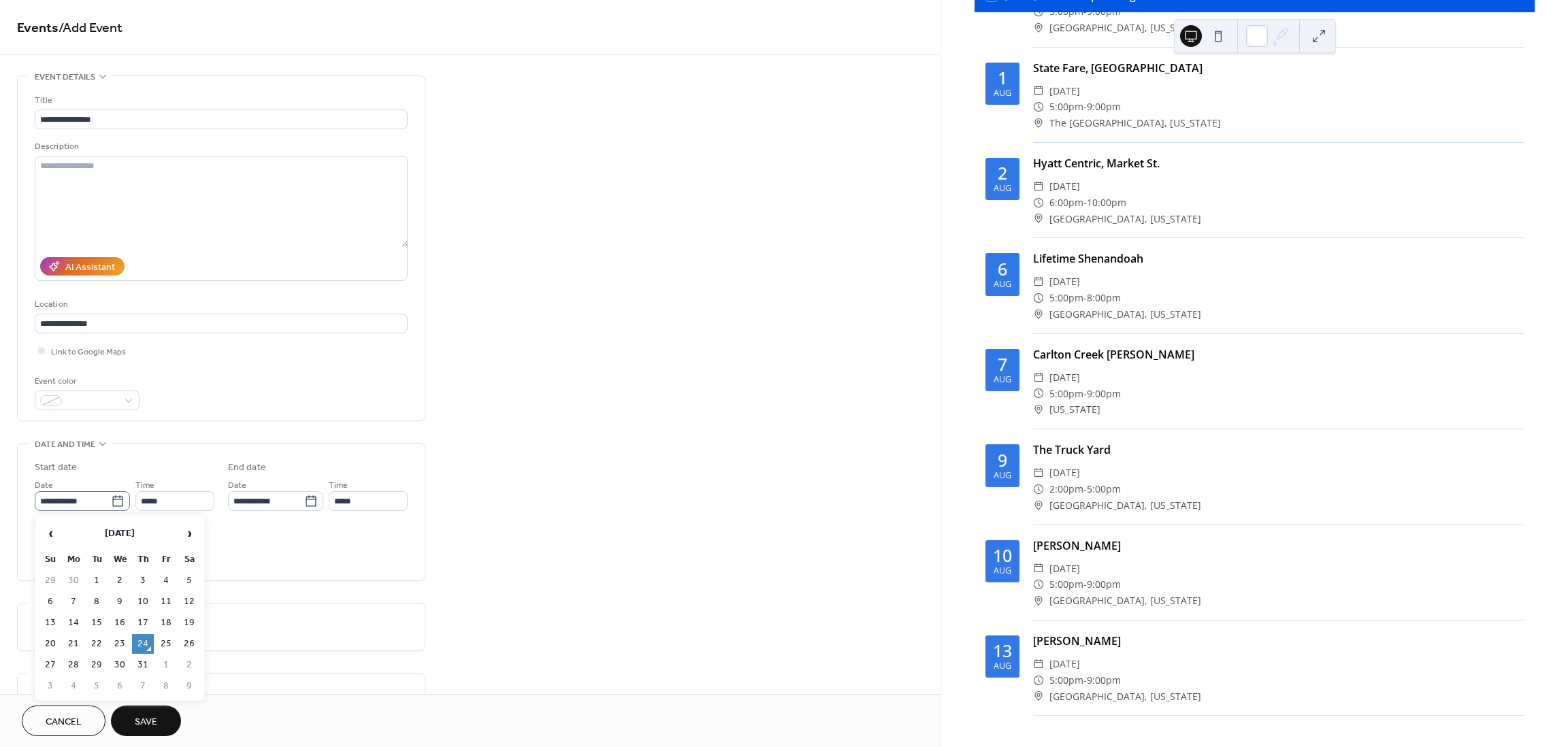 click 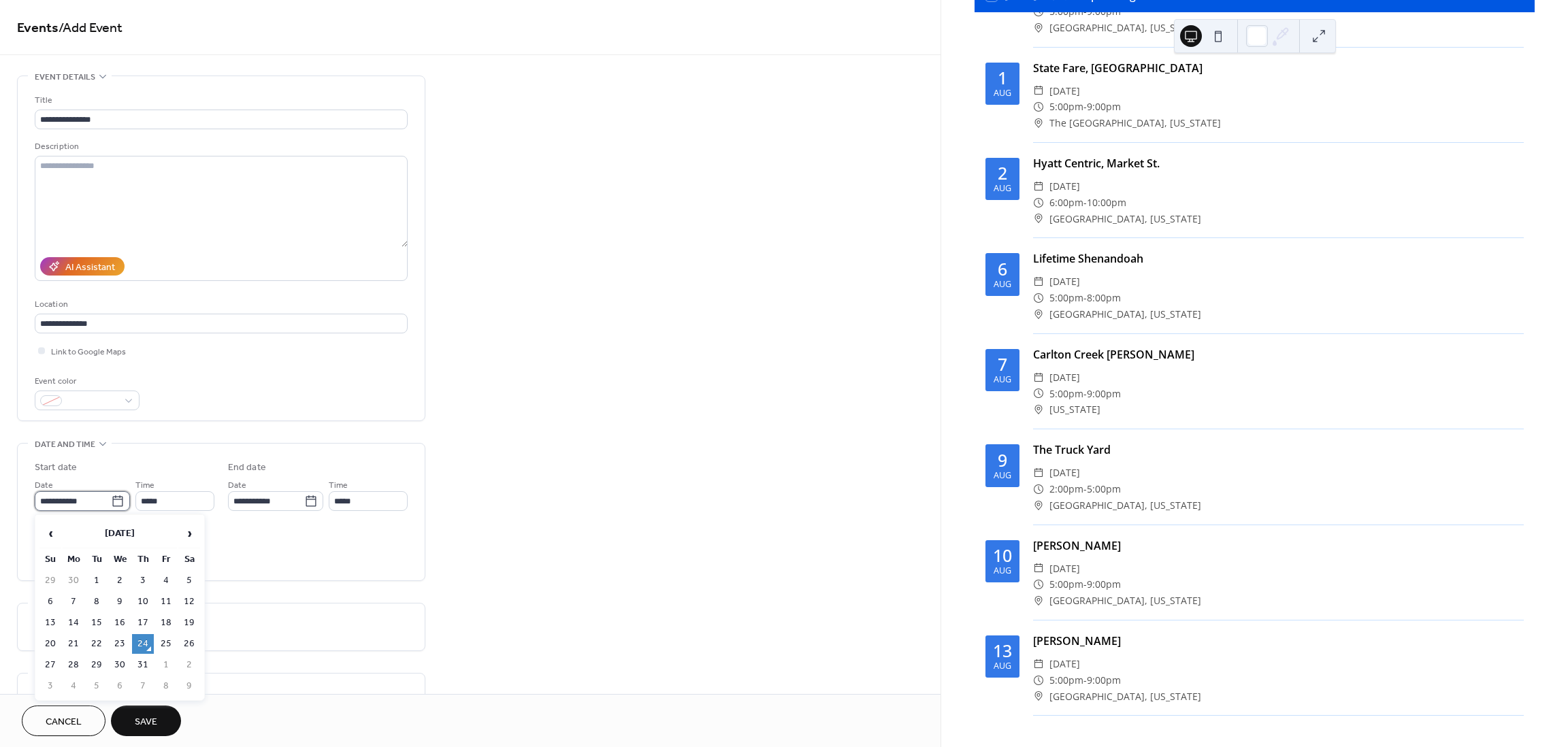 click on "**********" at bounding box center [73, 501] 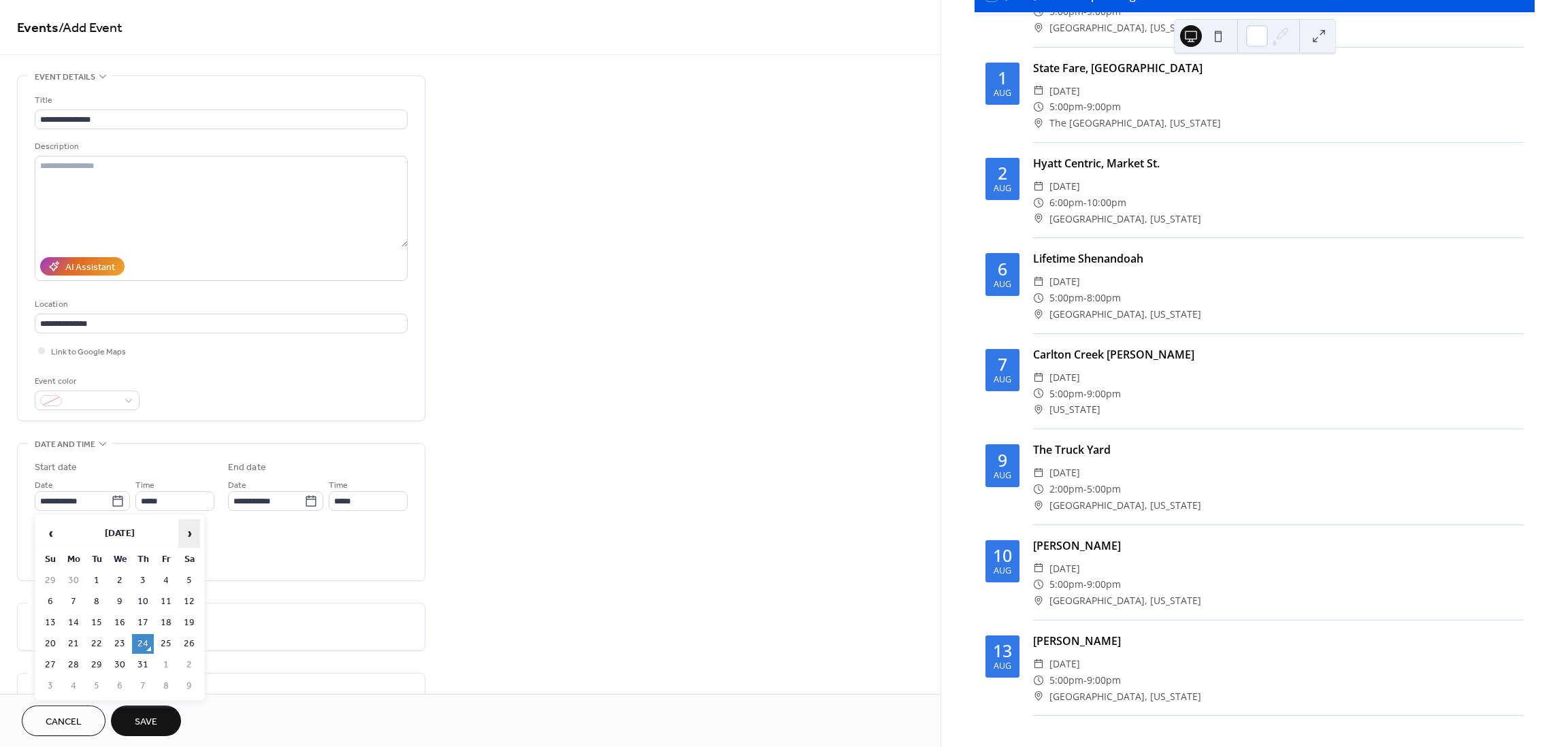 click on "›" at bounding box center [189, 533] 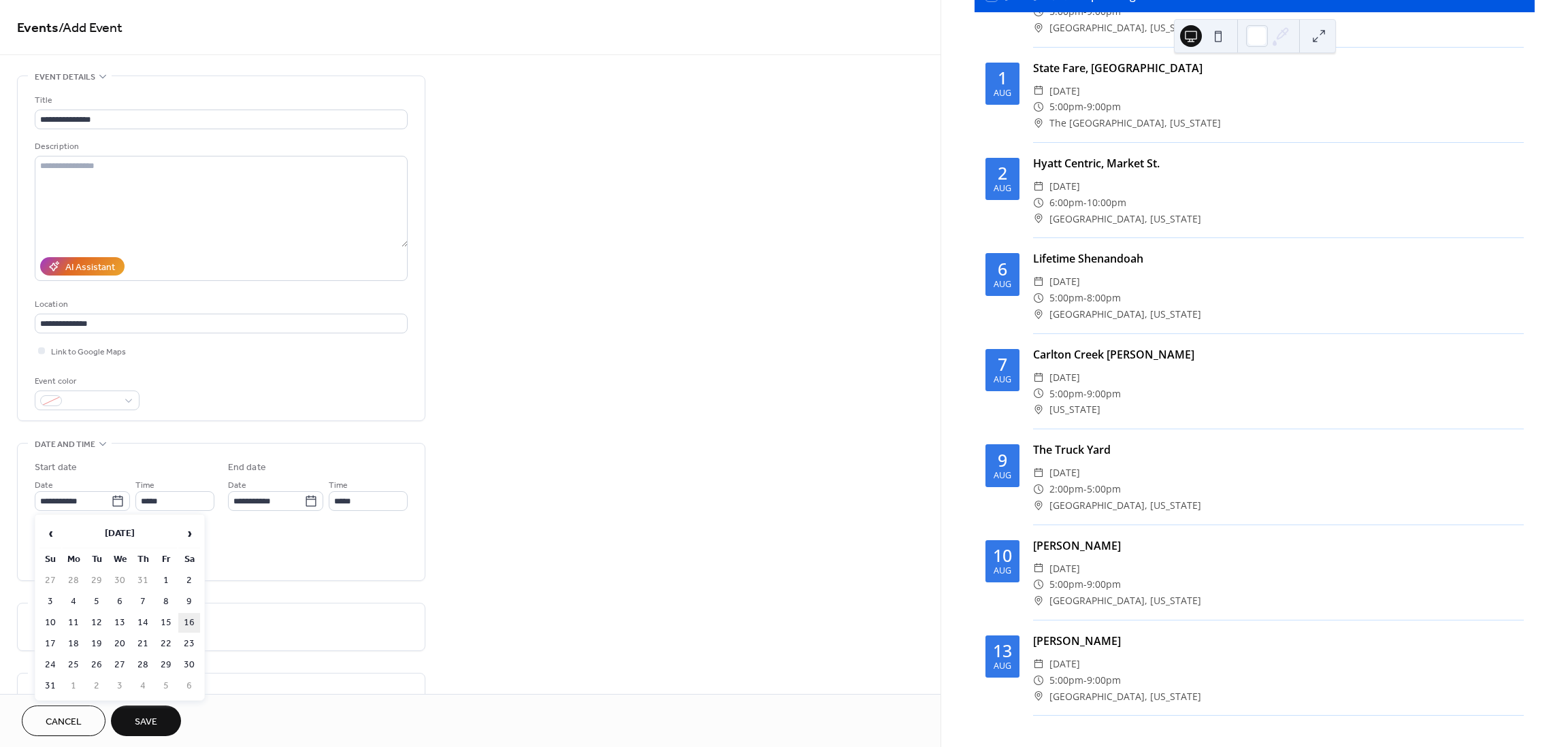 click on "16" at bounding box center (189, 622) 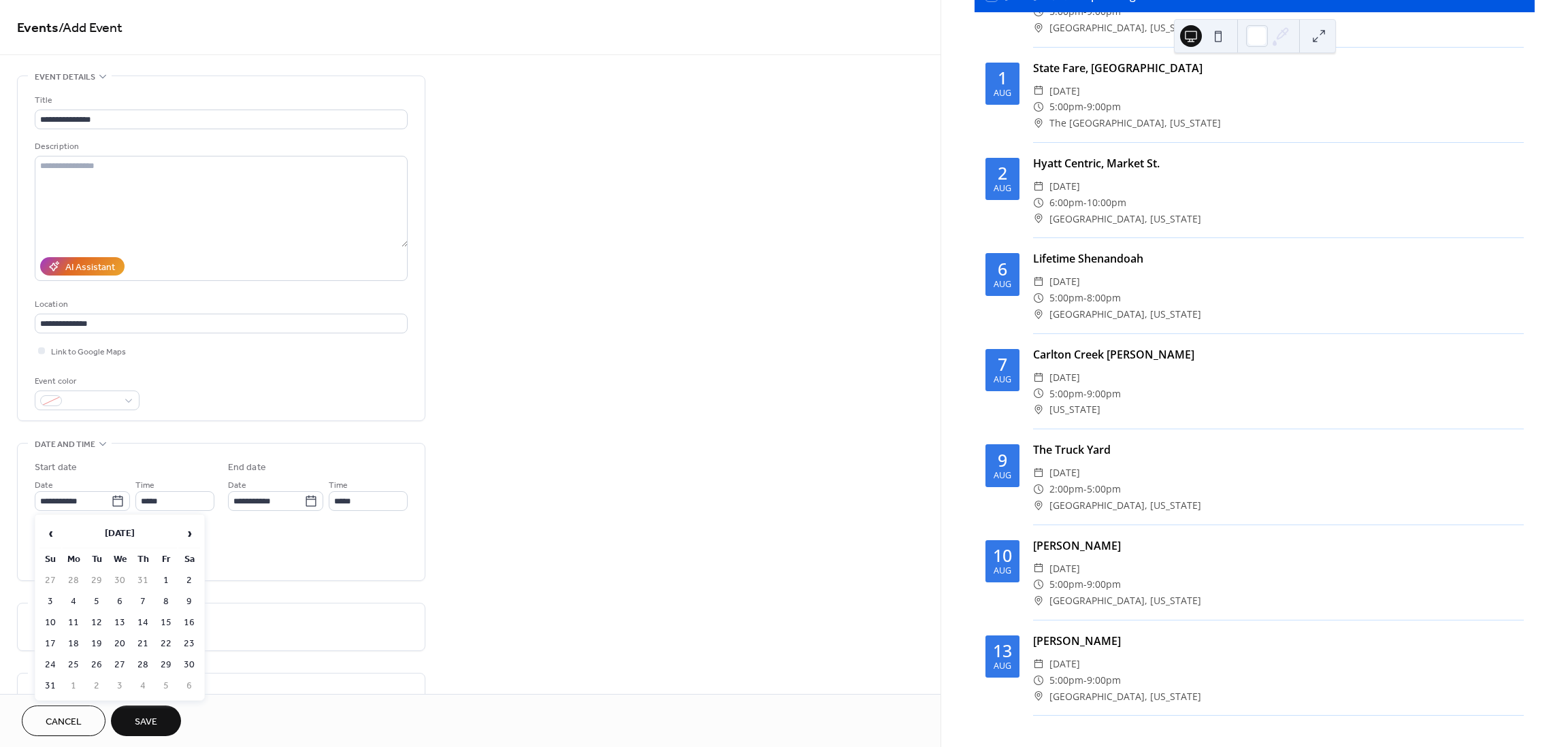 type on "**********" 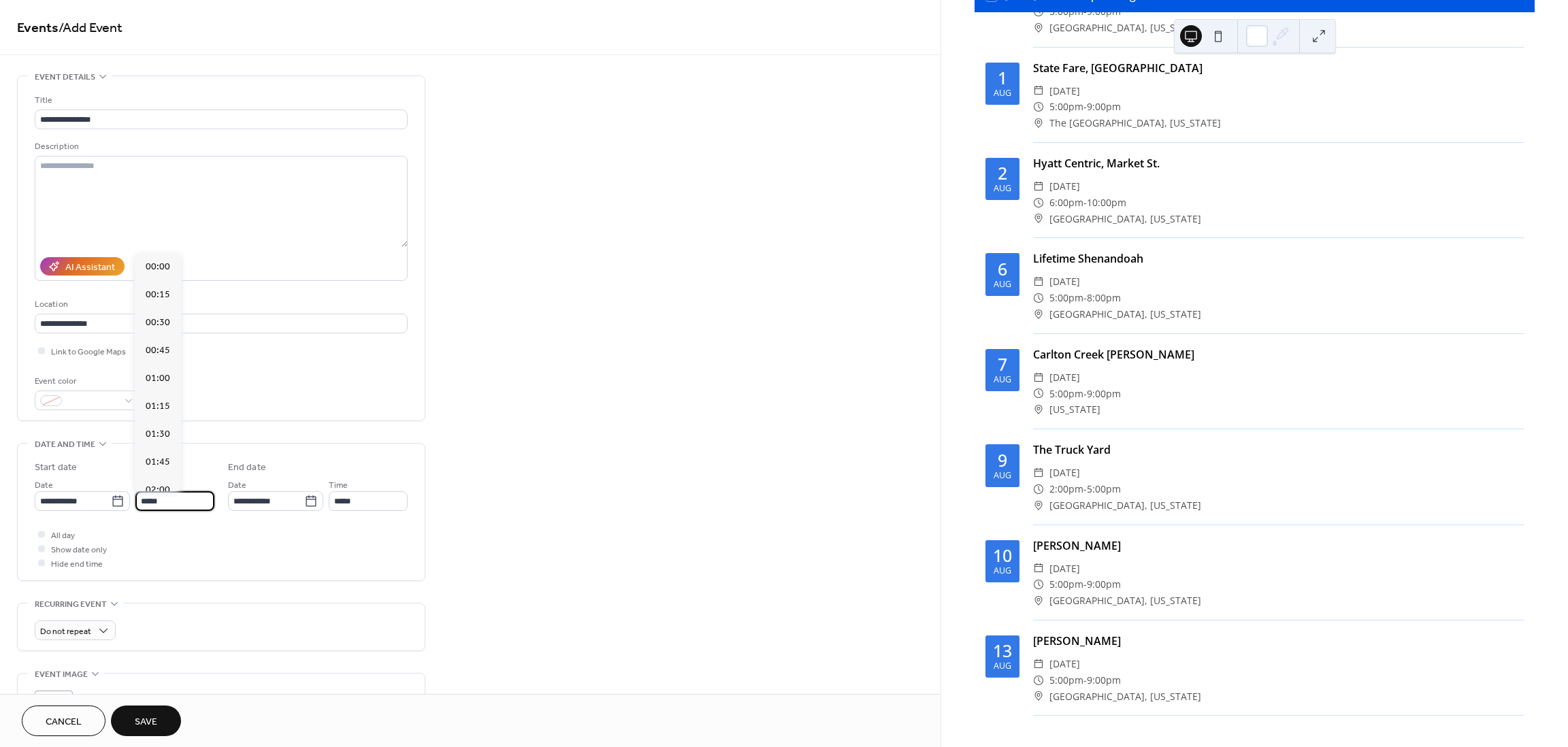 click on "*****" at bounding box center (175, 501) 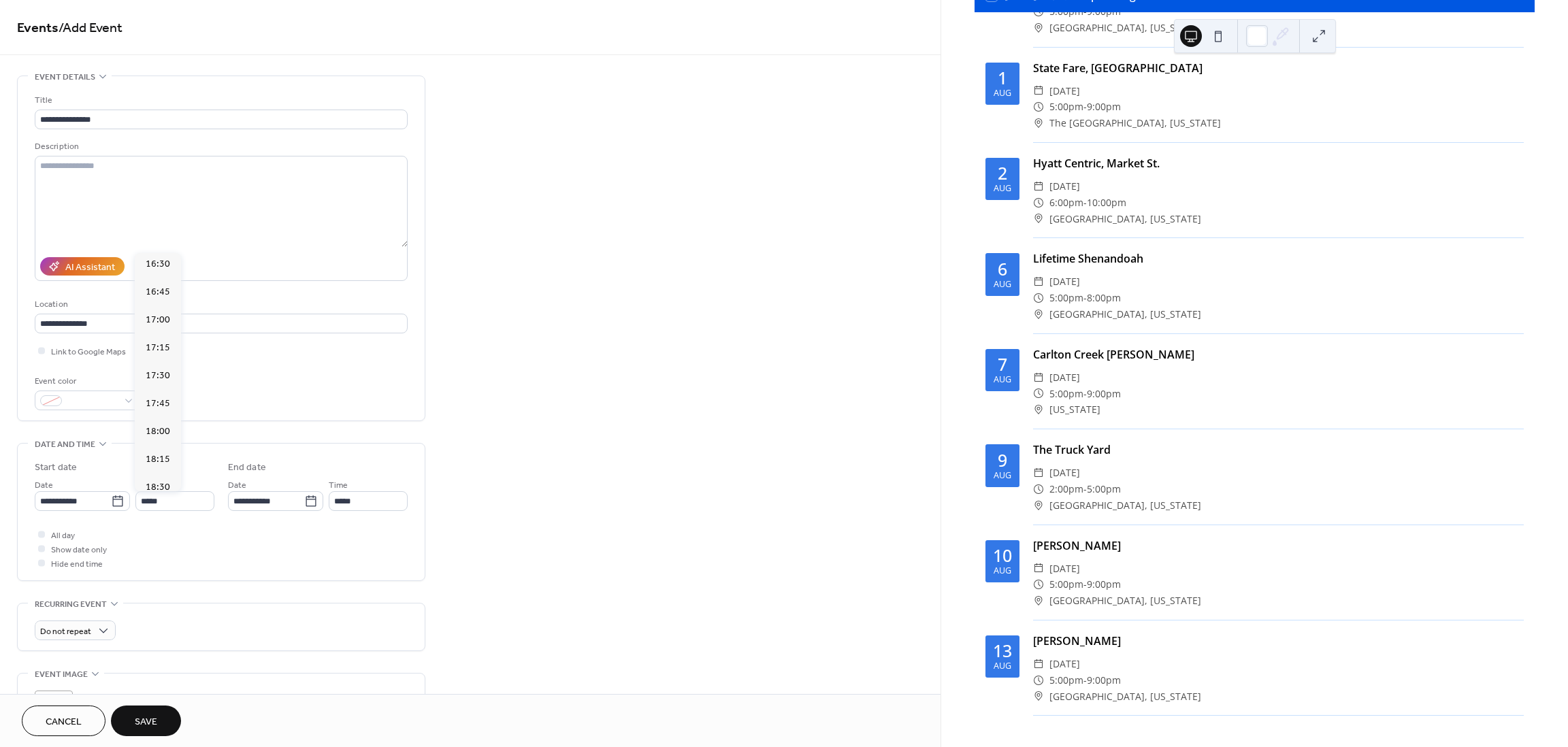 scroll, scrollTop: 1881, scrollLeft: 0, axis: vertical 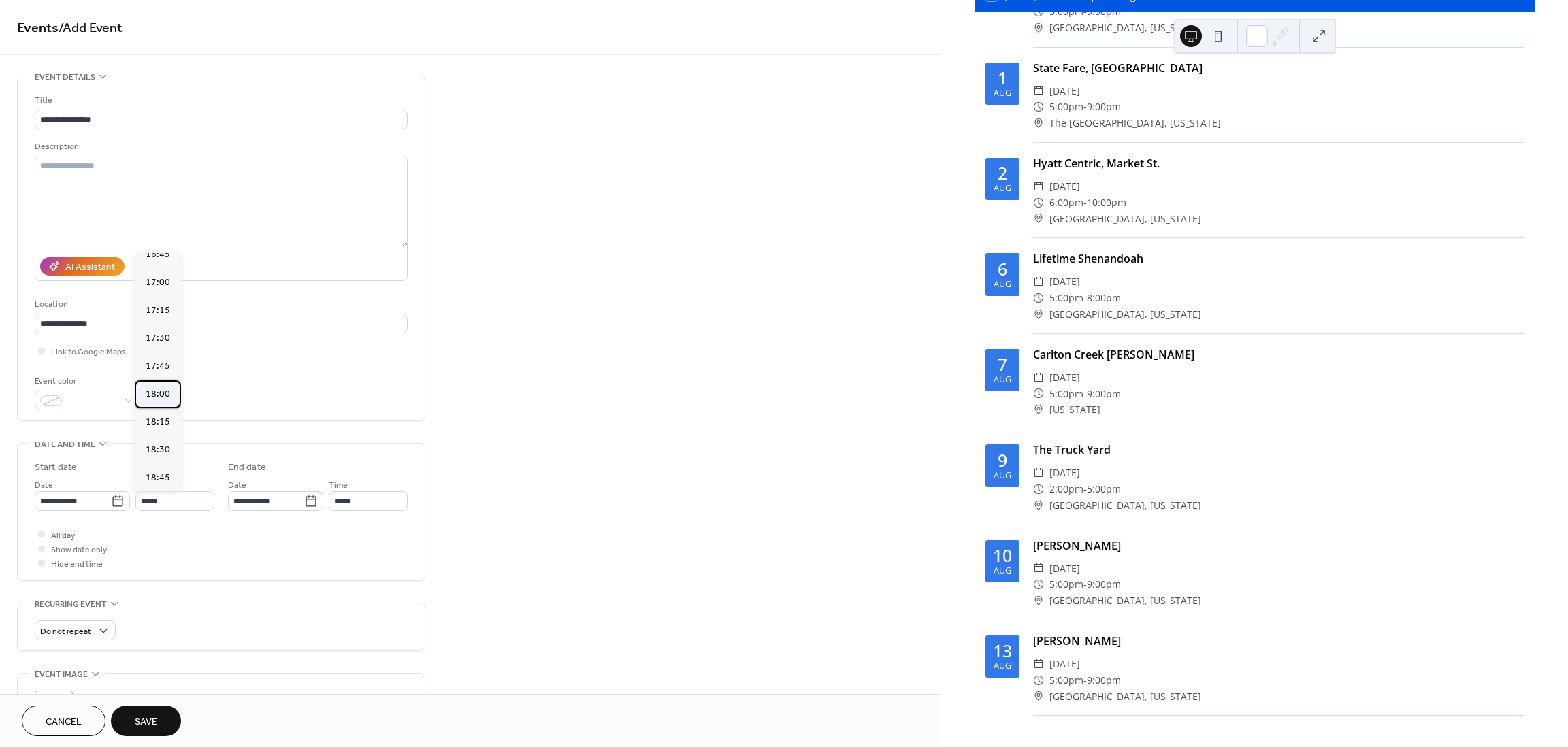 click on "18:00" at bounding box center [158, 394] 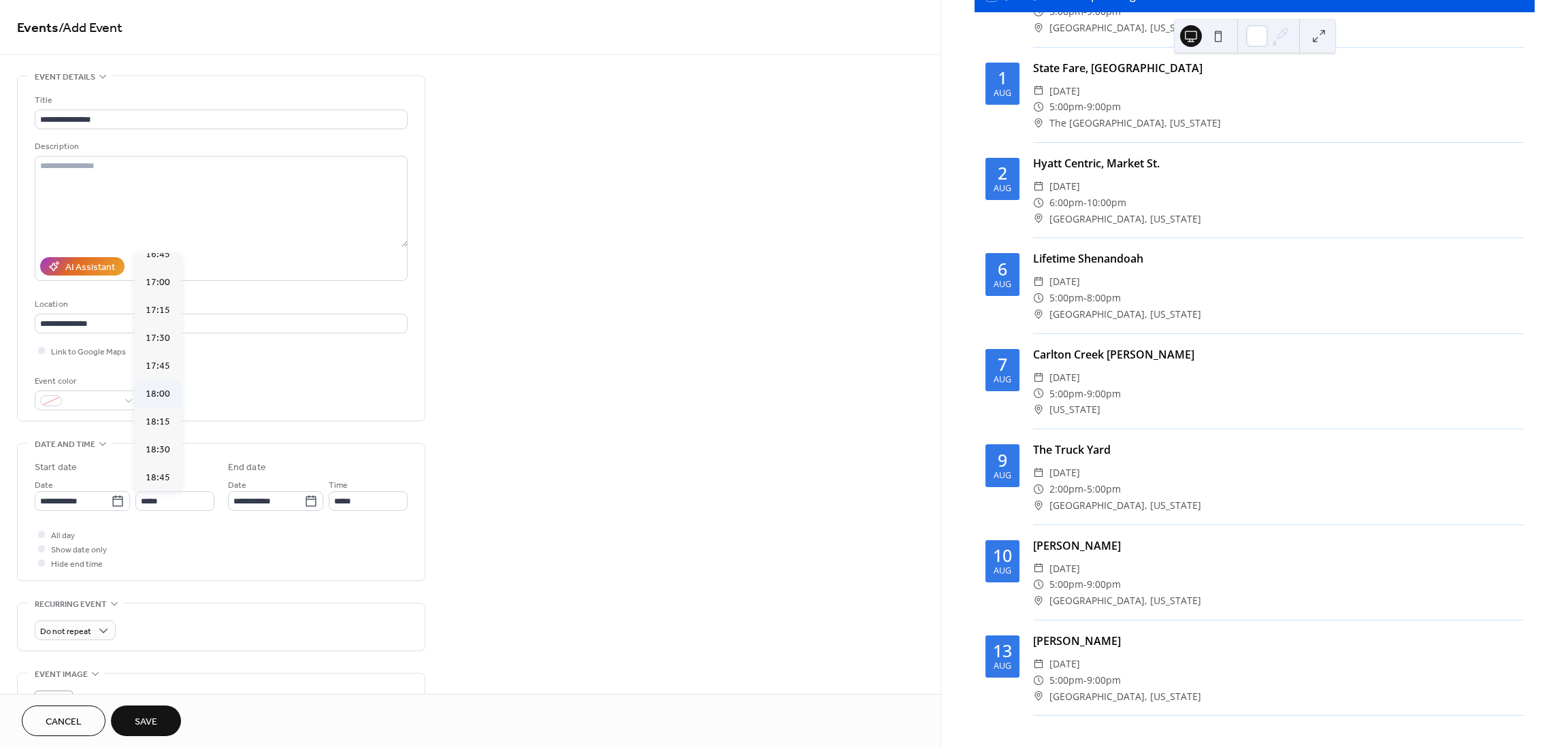 type on "*****" 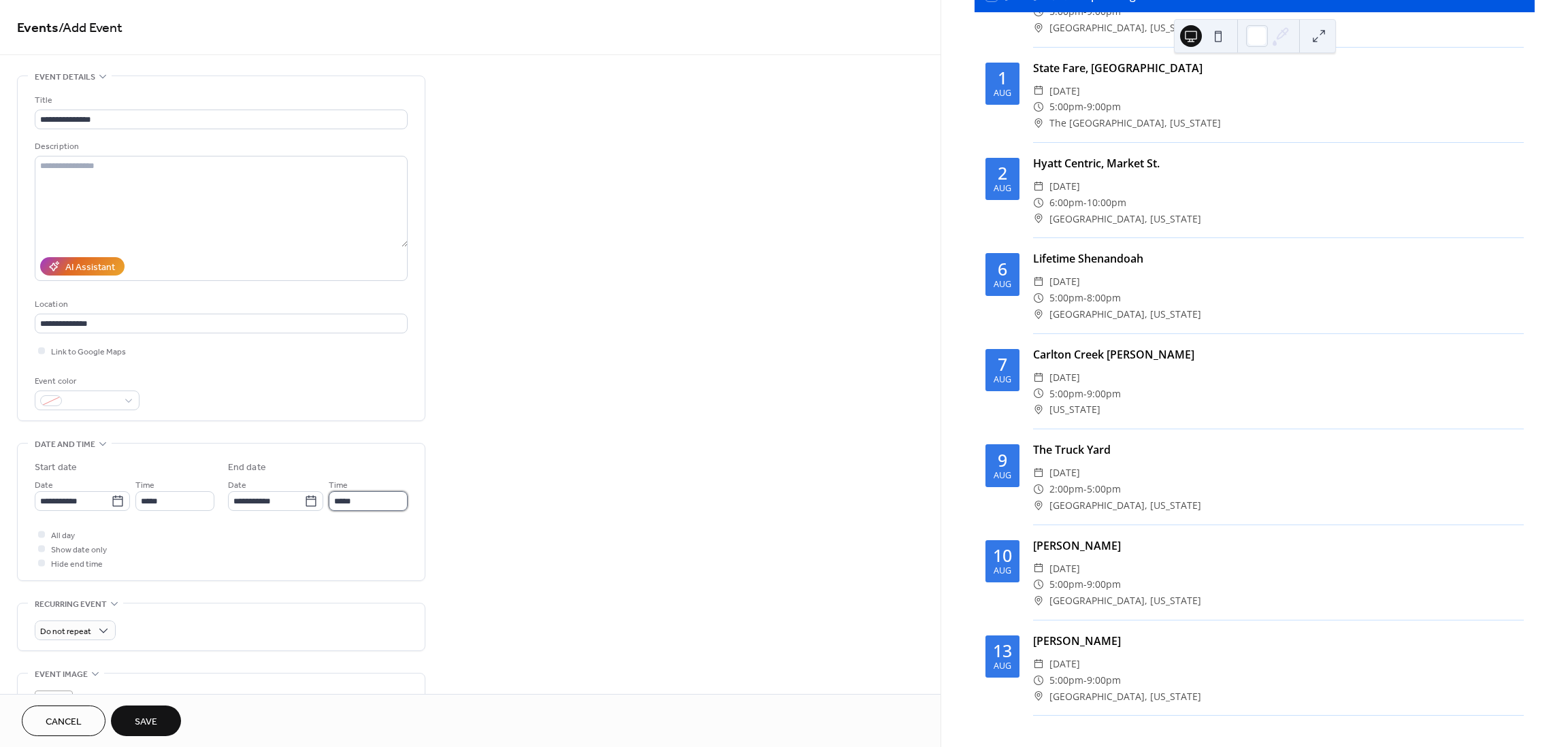 click on "*****" at bounding box center [368, 501] 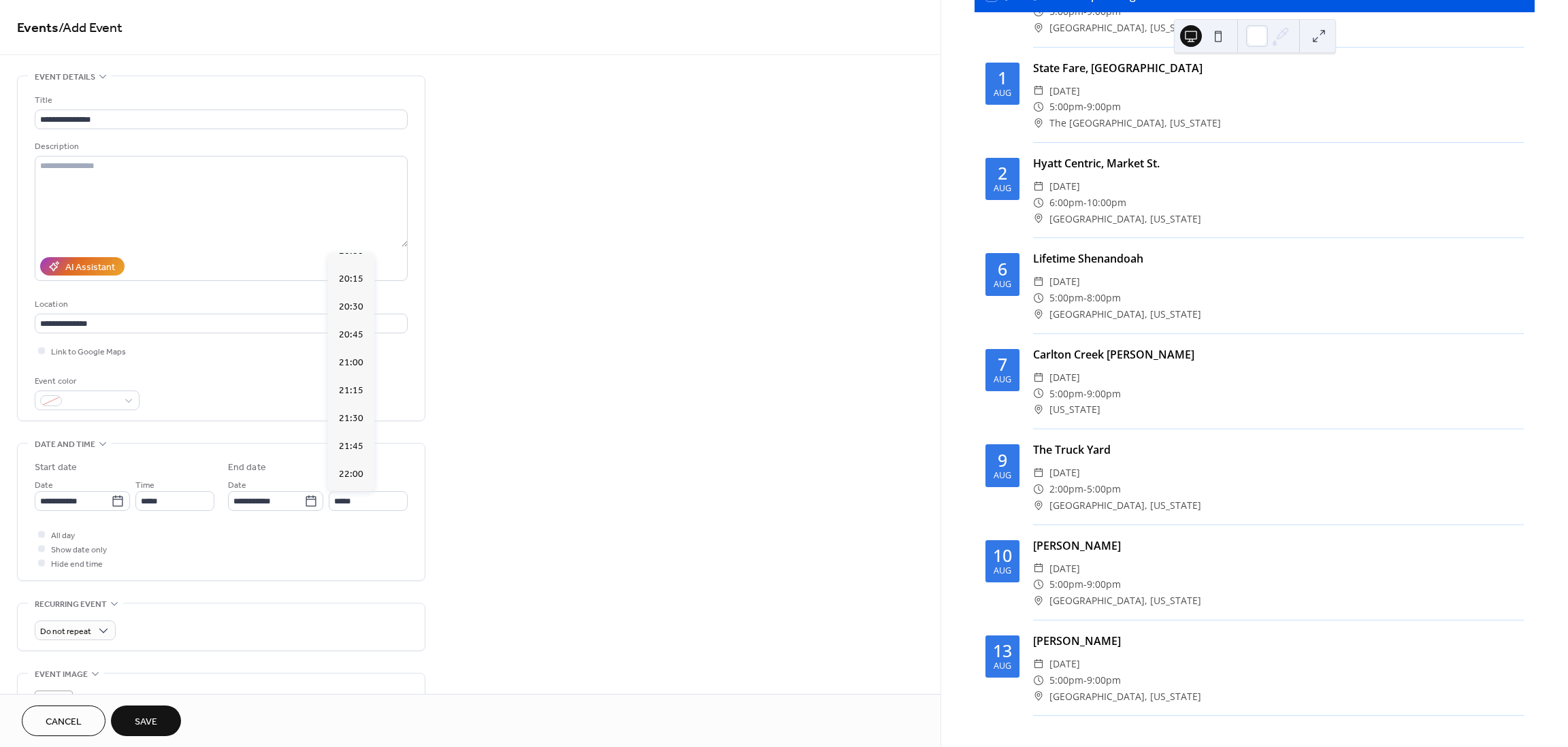 scroll, scrollTop: 218, scrollLeft: 0, axis: vertical 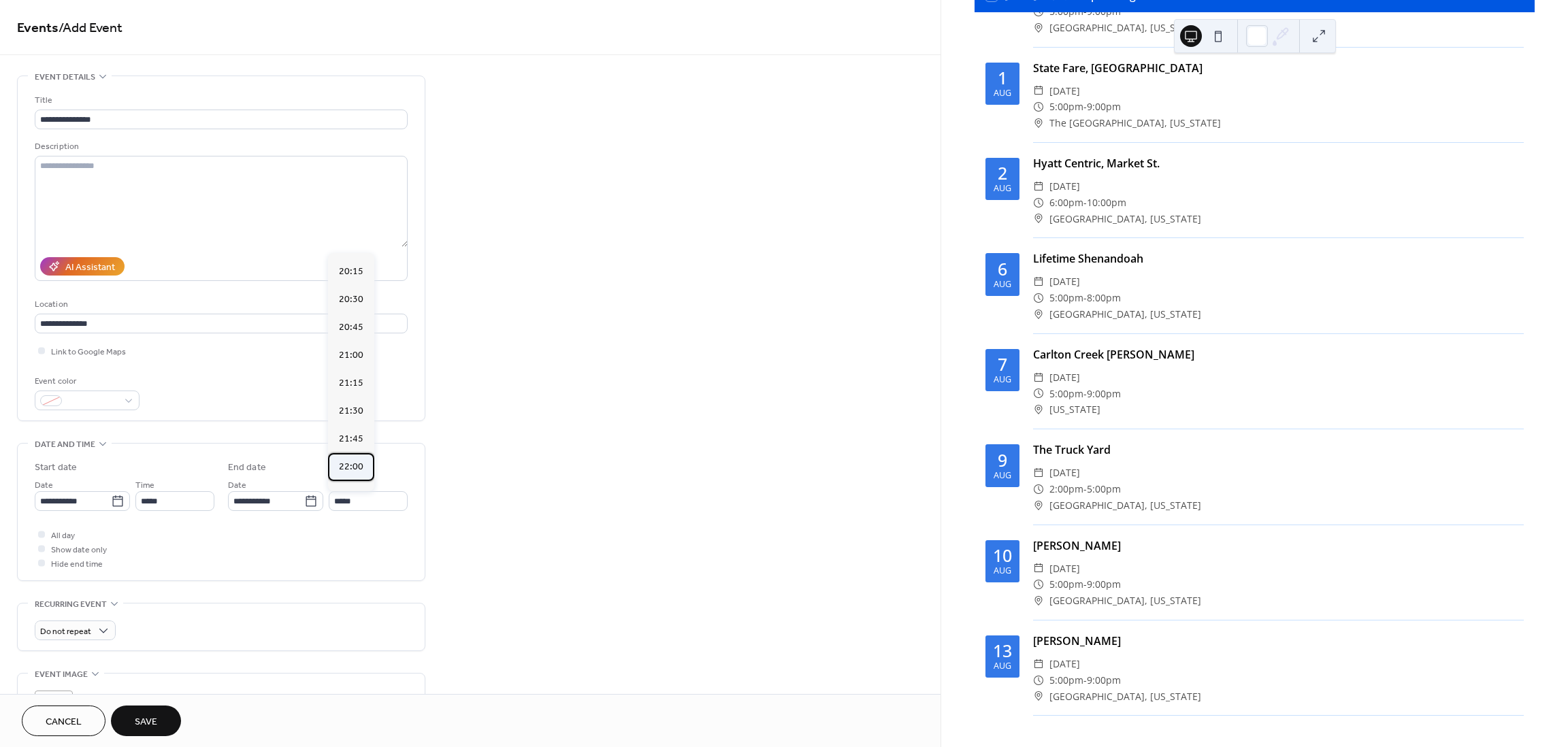 click on "22:00" at bounding box center (351, 467) 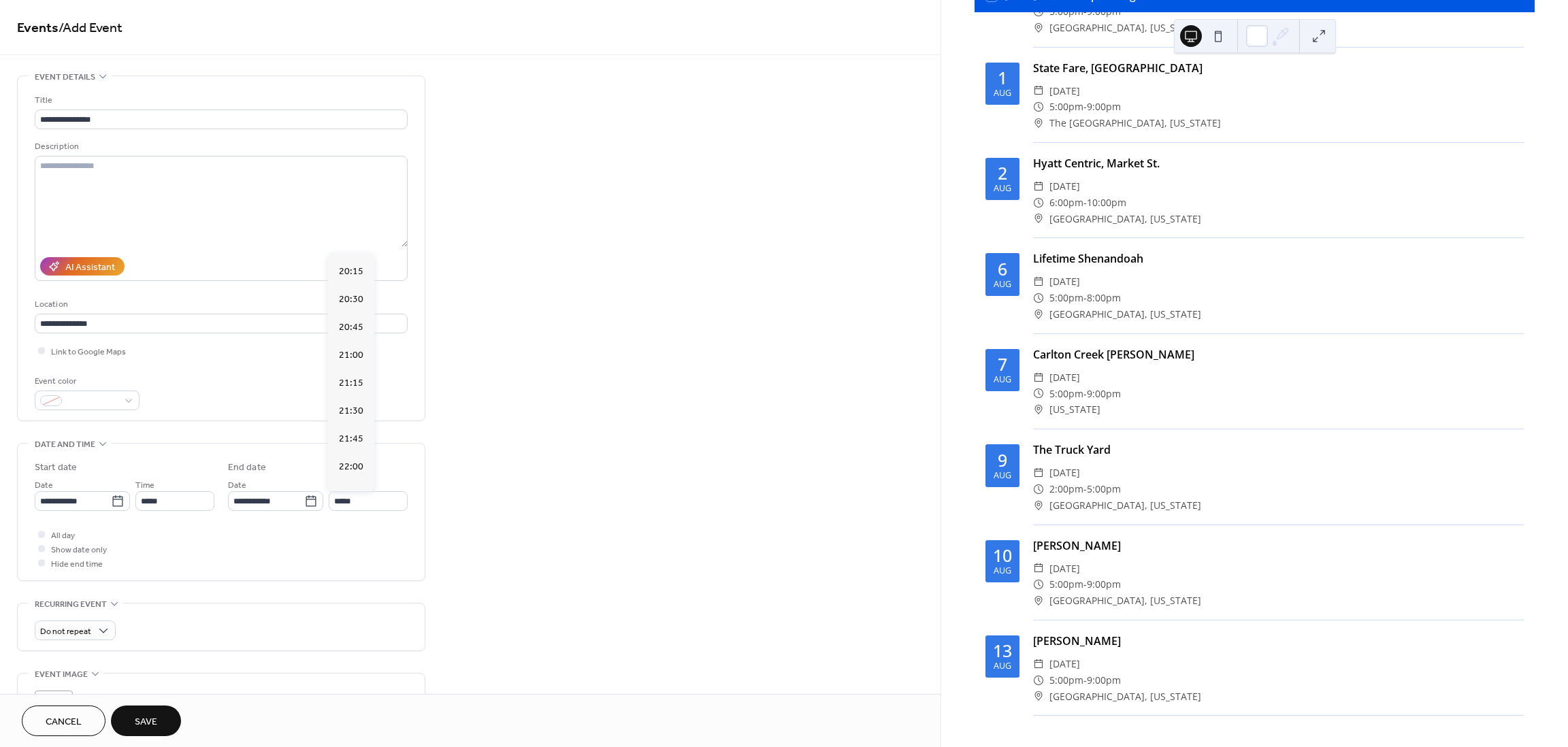 type on "*****" 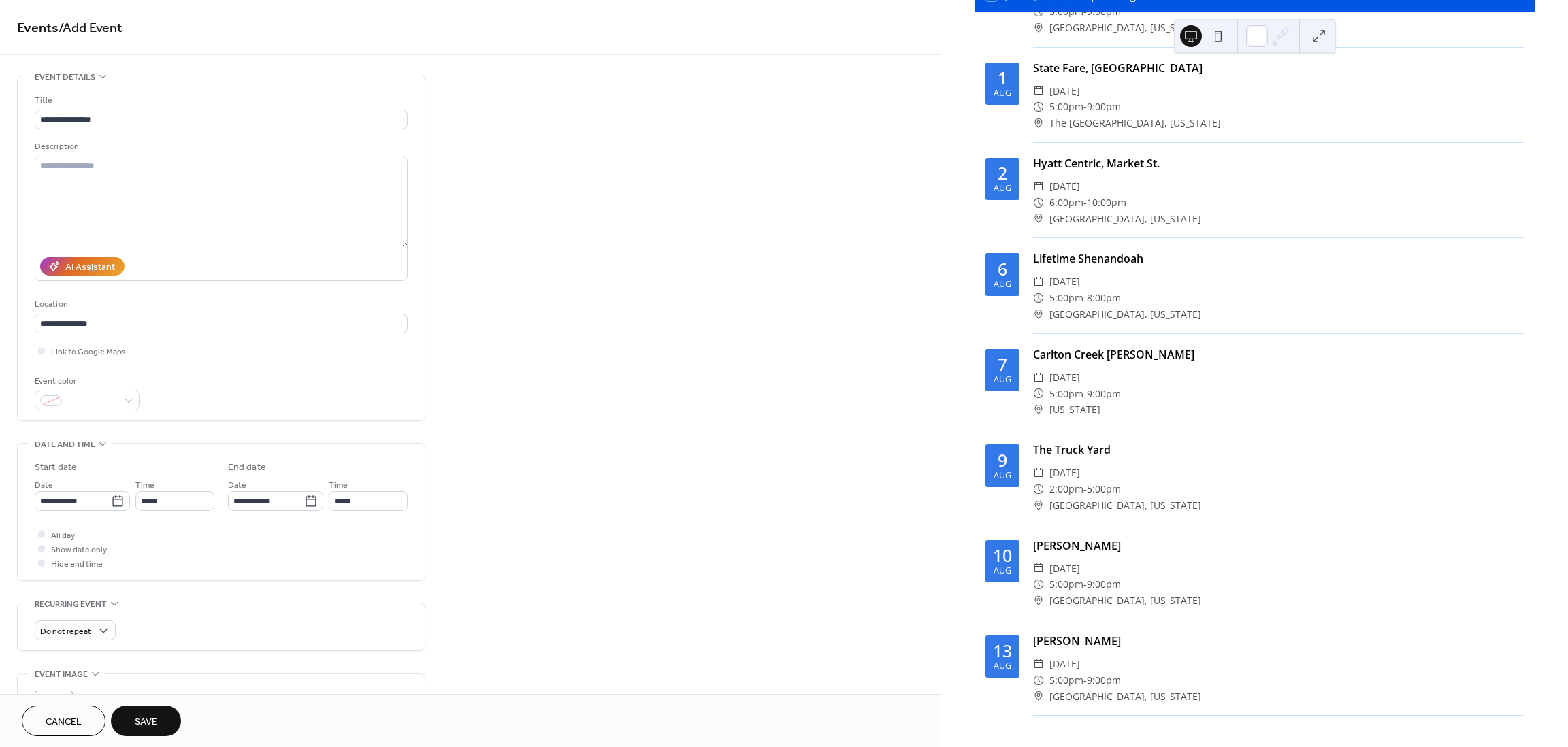 click on "Save" at bounding box center (146, 720) 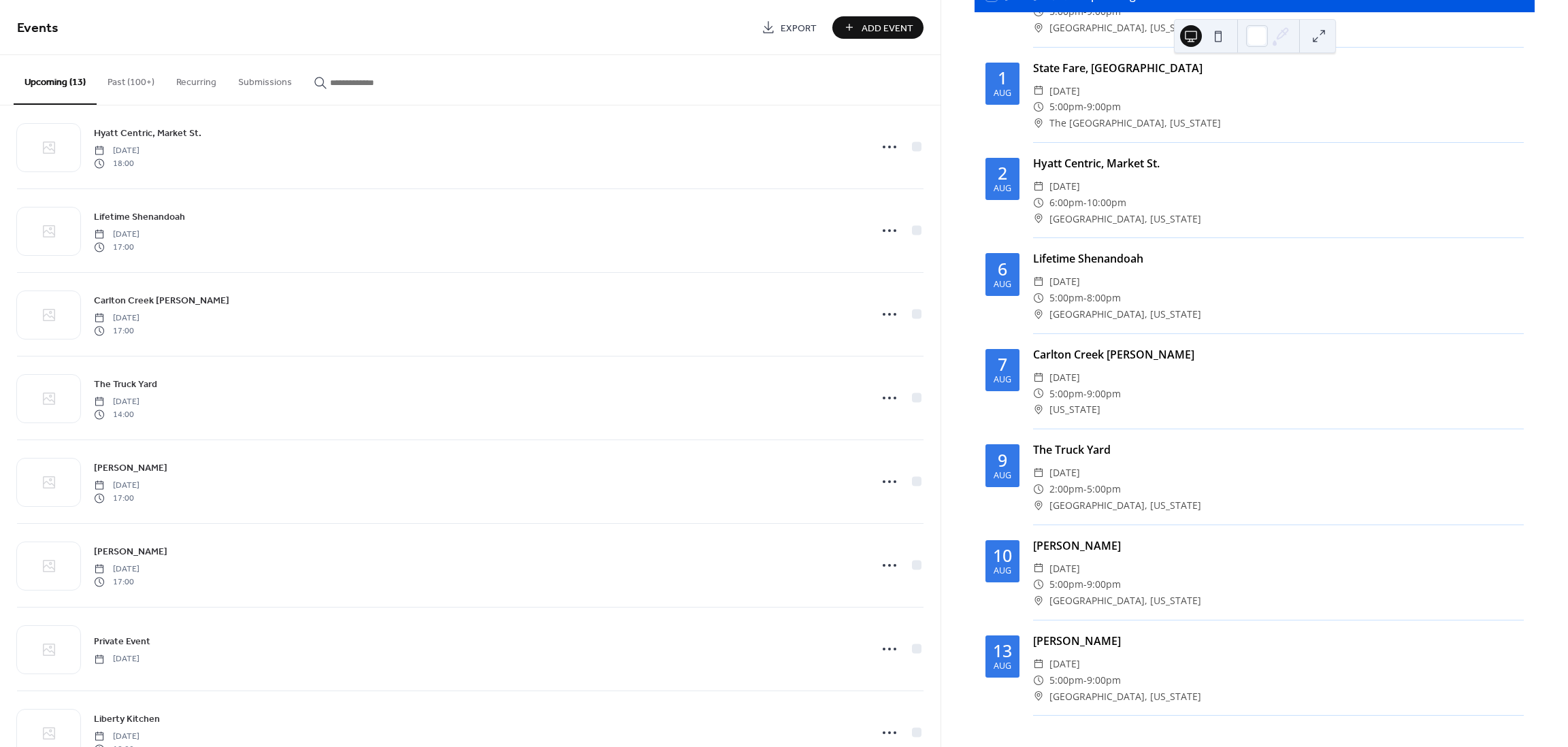 scroll, scrollTop: 486, scrollLeft: 0, axis: vertical 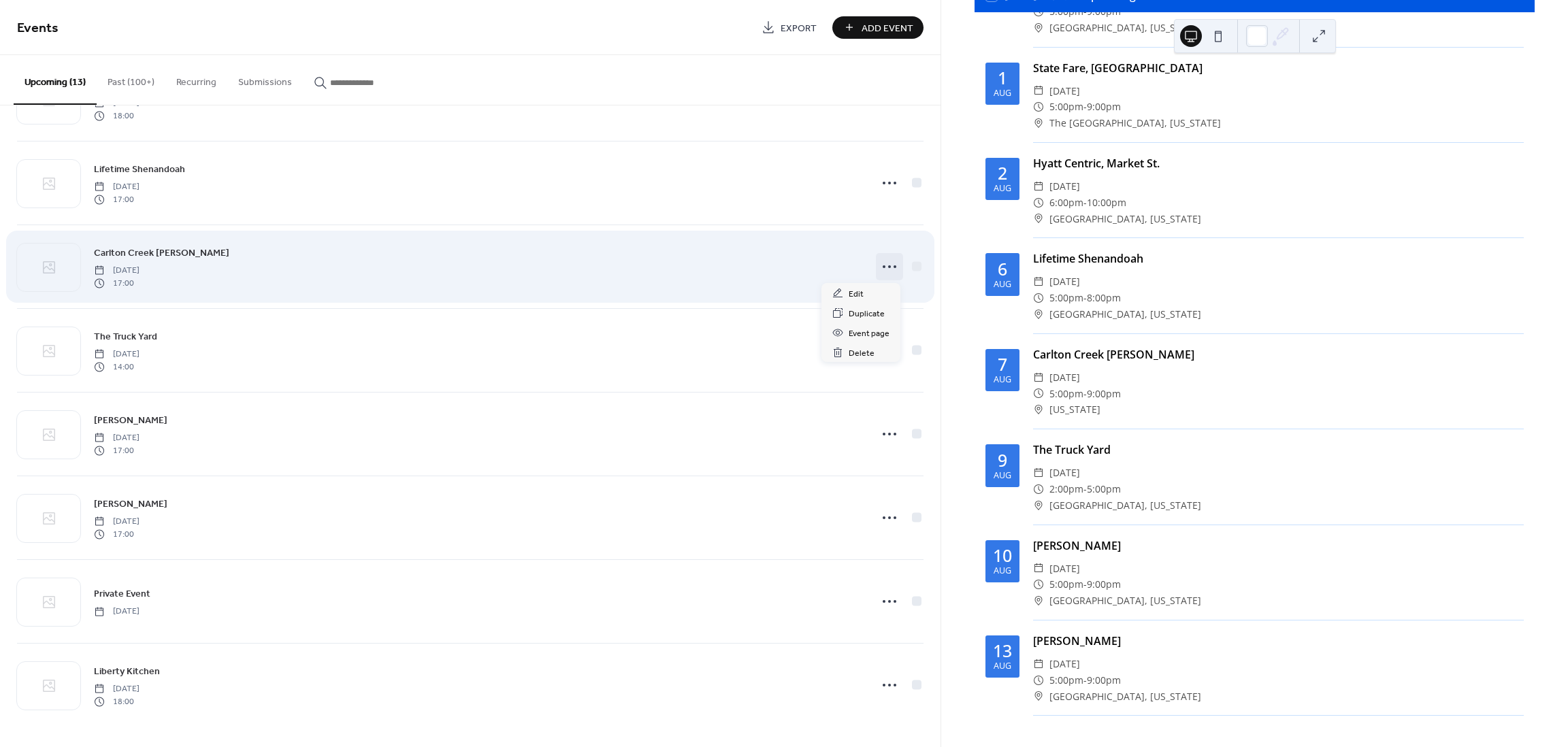 click 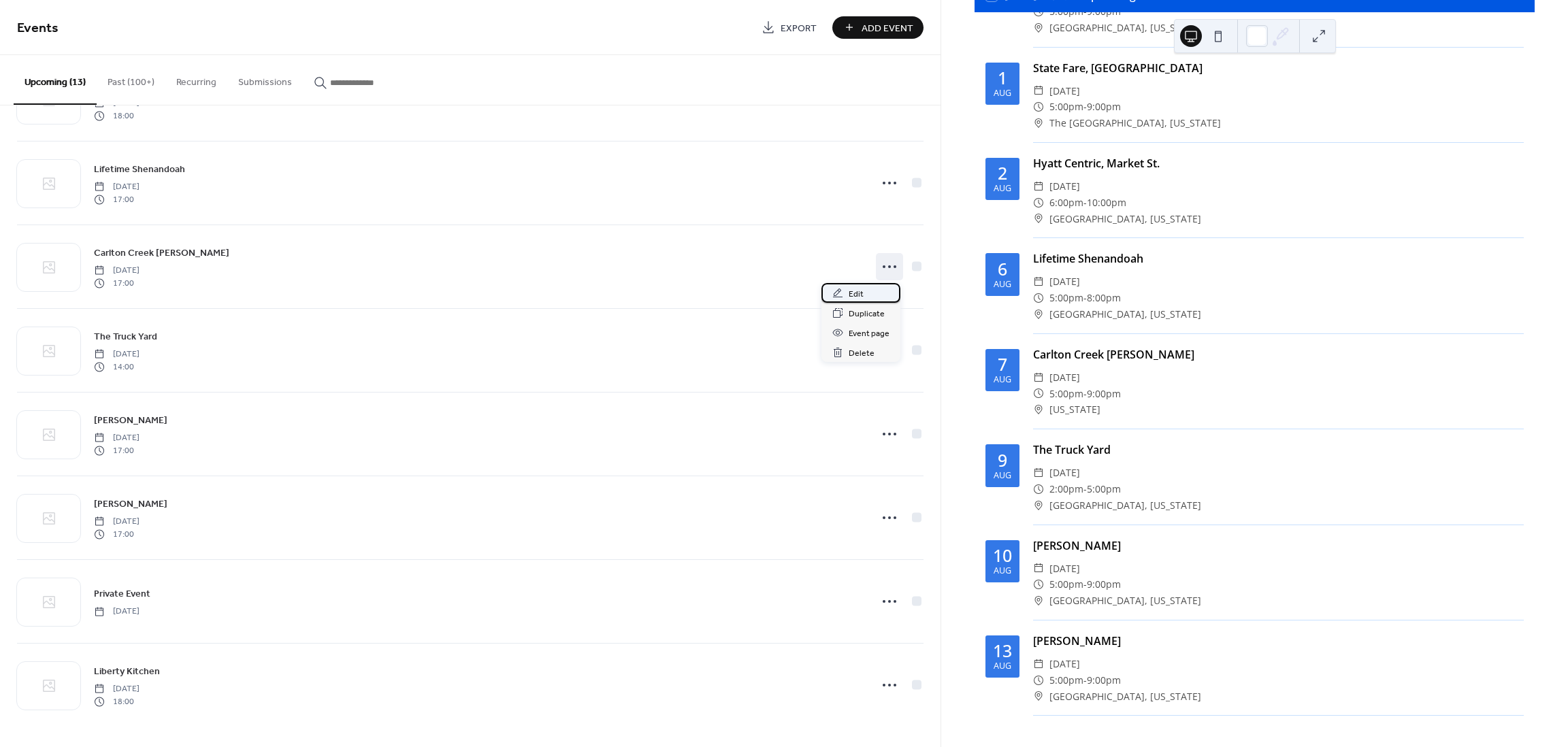 click on "Edit" at bounding box center (856, 294) 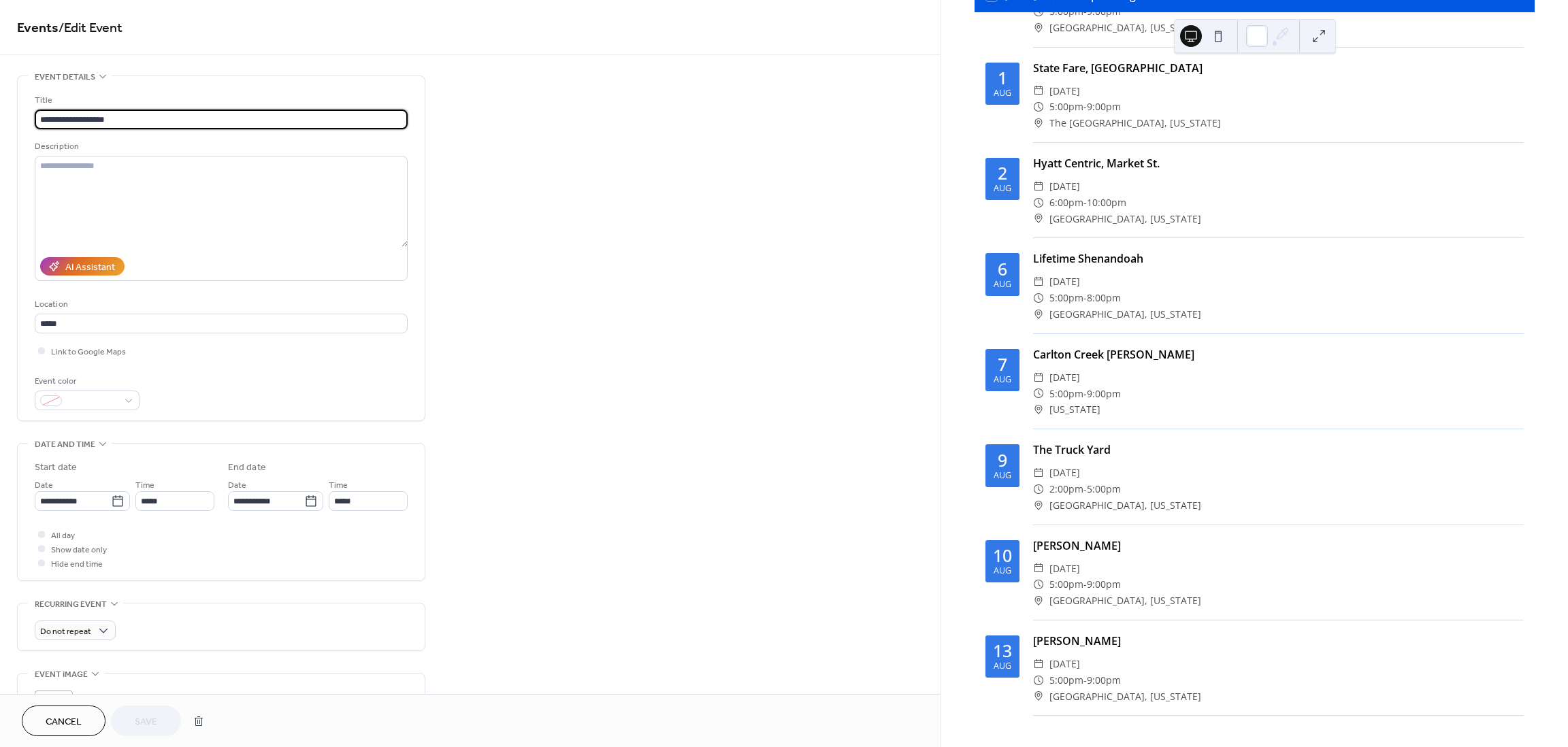 drag, startPoint x: 165, startPoint y: 117, endPoint x: 2, endPoint y: 133, distance: 163.78339 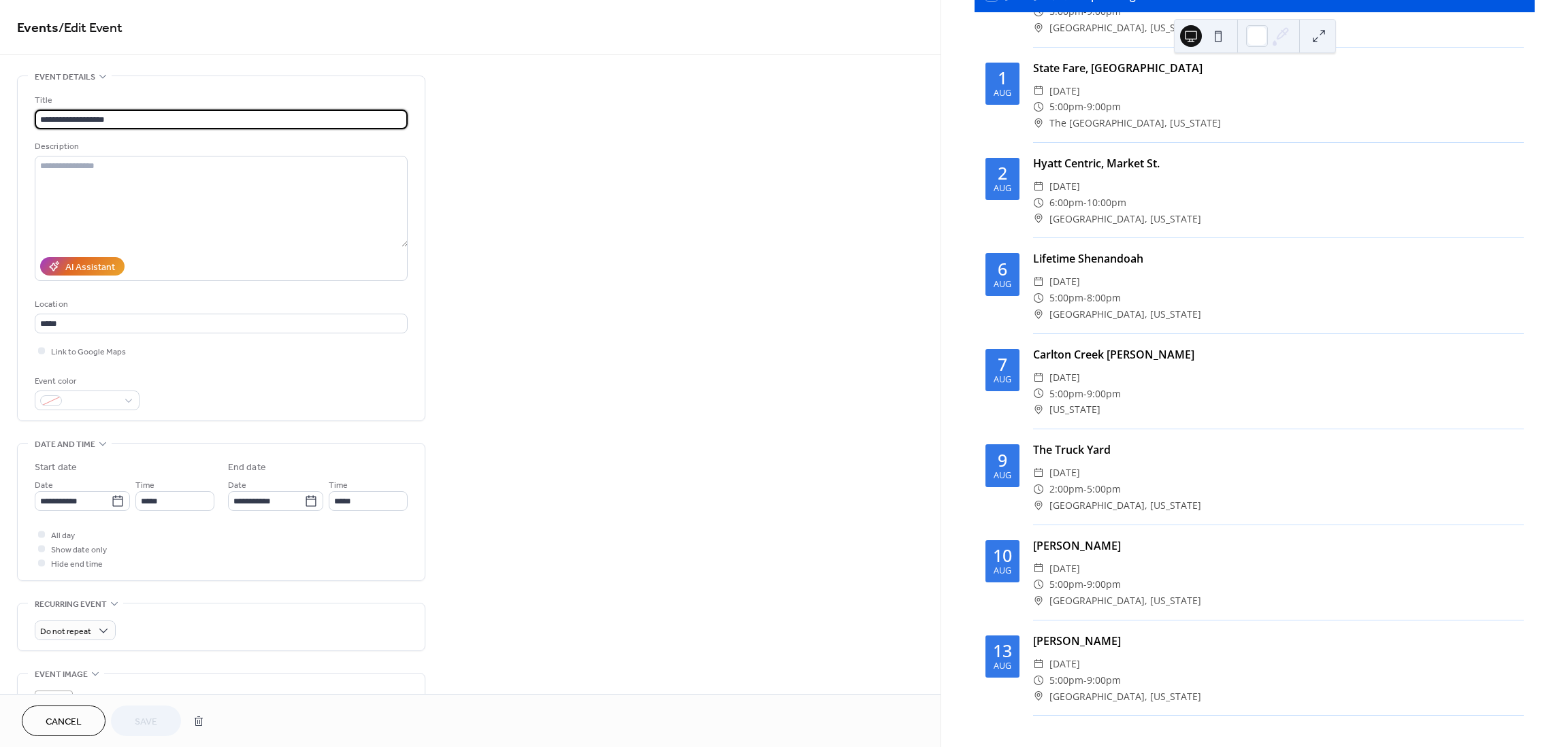 scroll, scrollTop: 0, scrollLeft: 0, axis: both 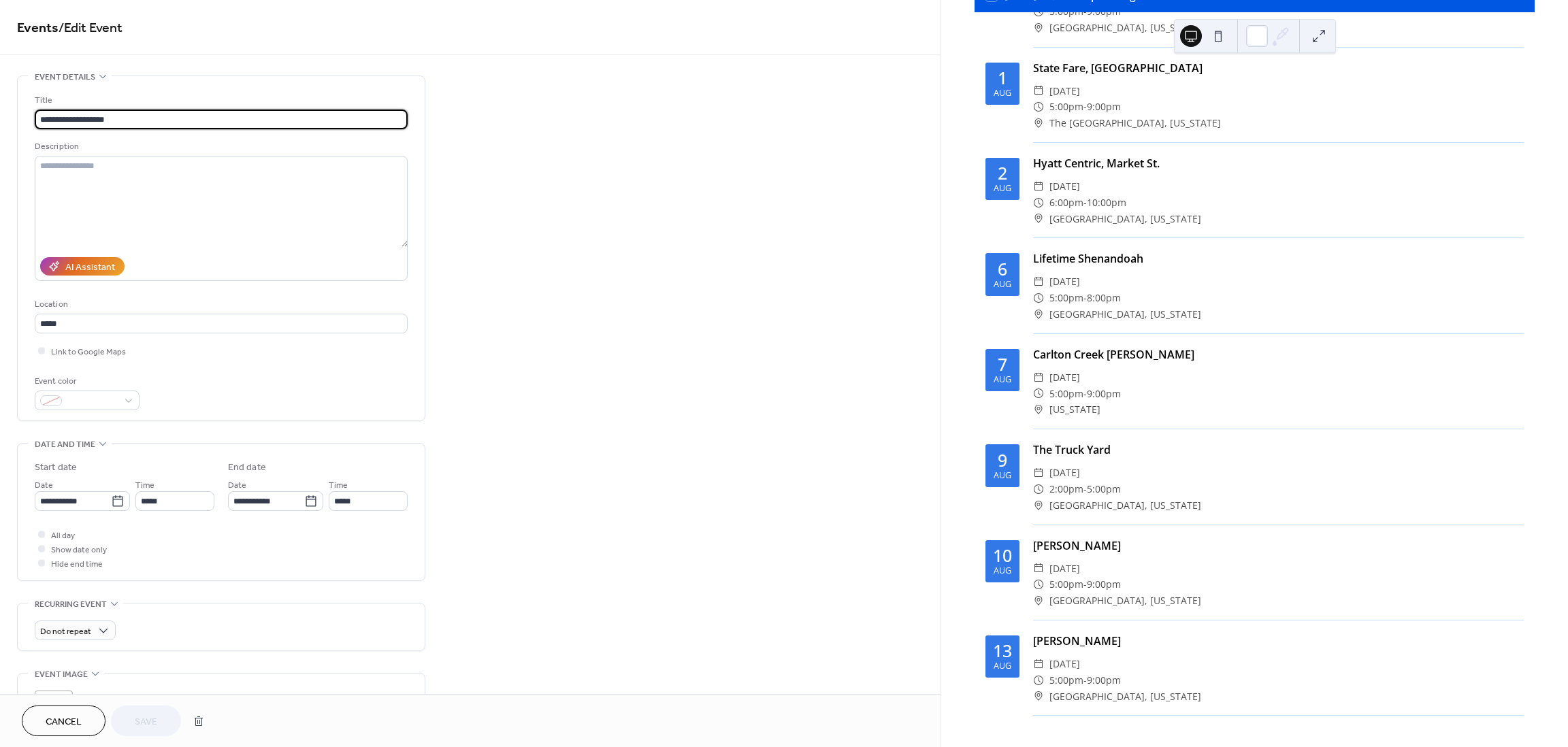 drag, startPoint x: 117, startPoint y: 113, endPoint x: 35, endPoint y: 114, distance: 82.0061 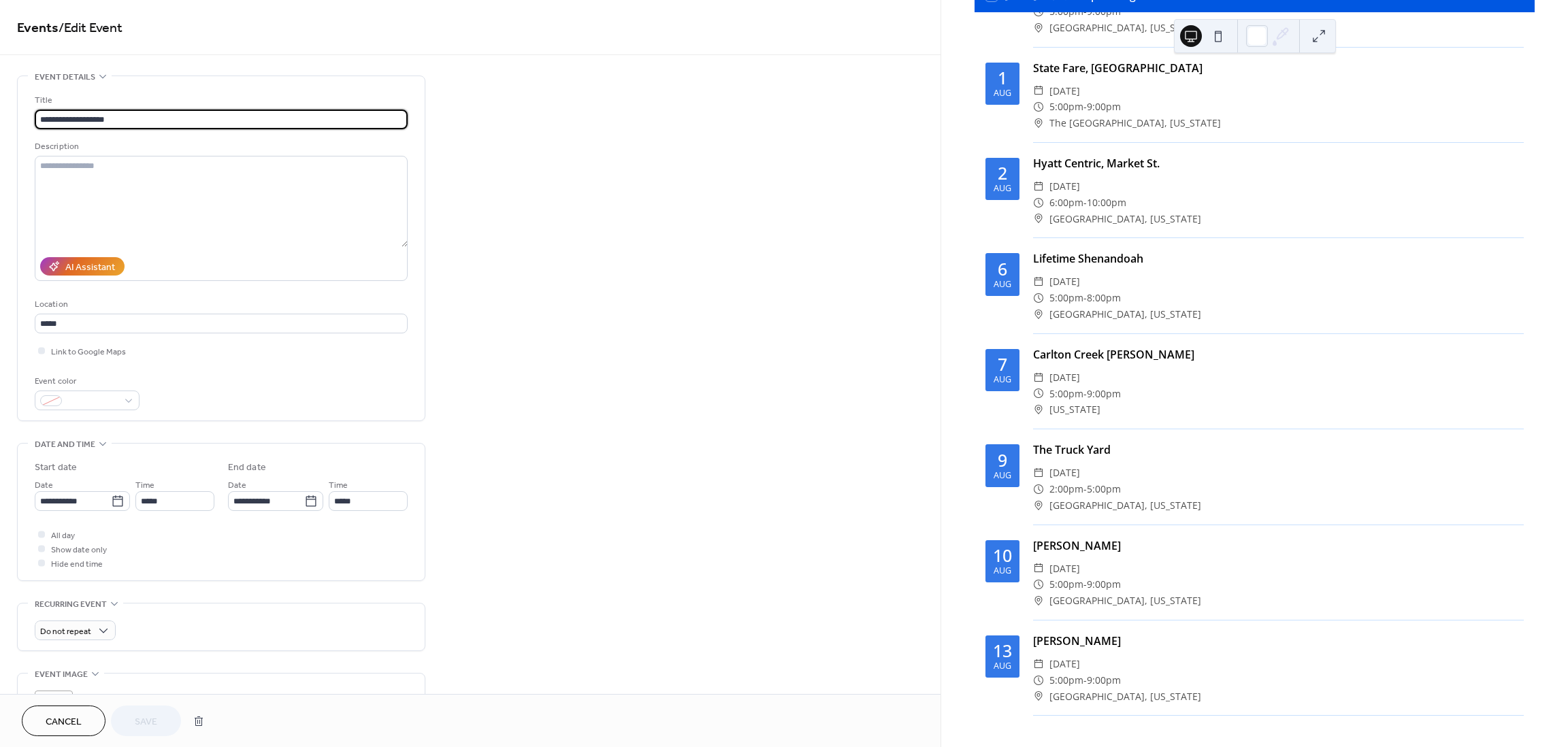 type on "*" 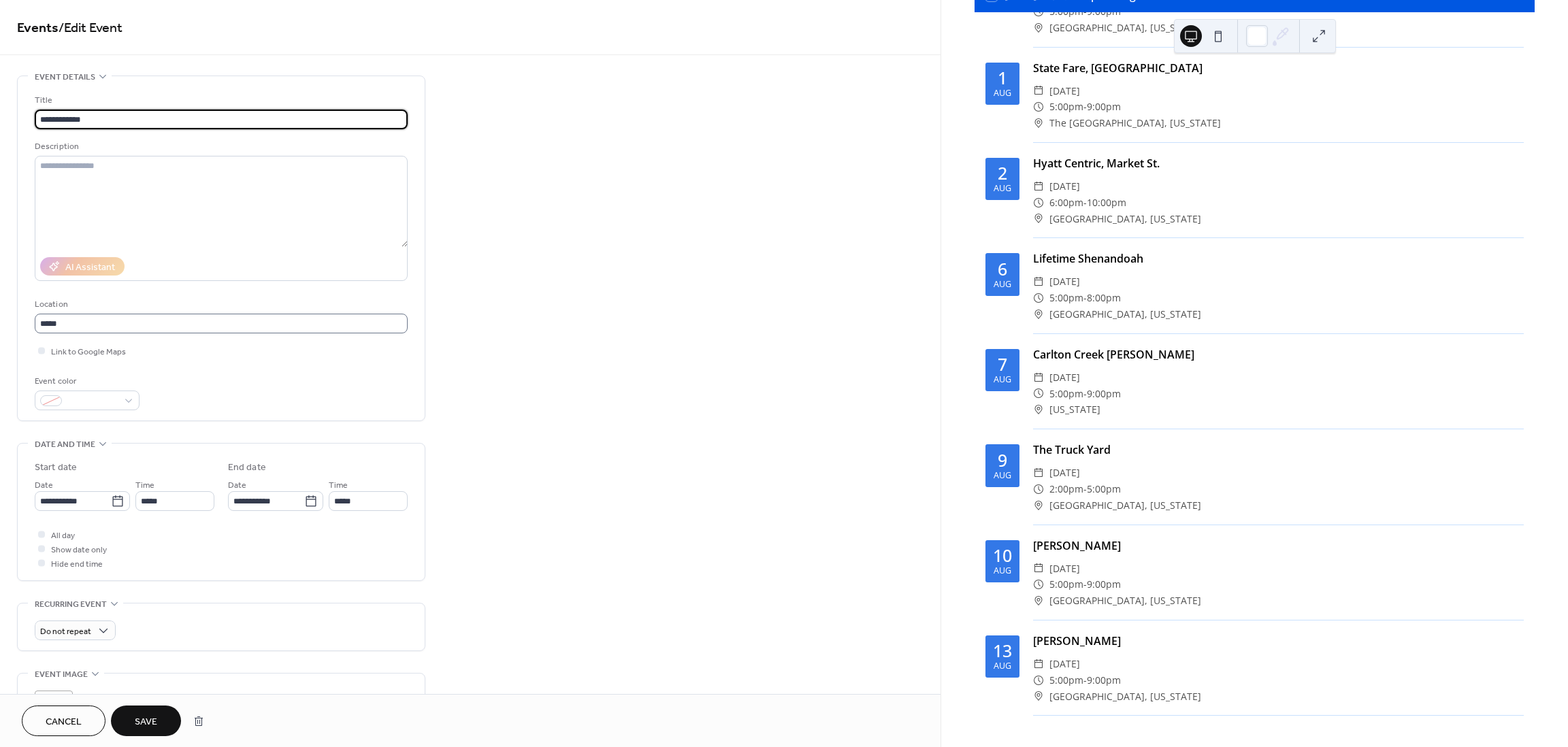 type on "**********" 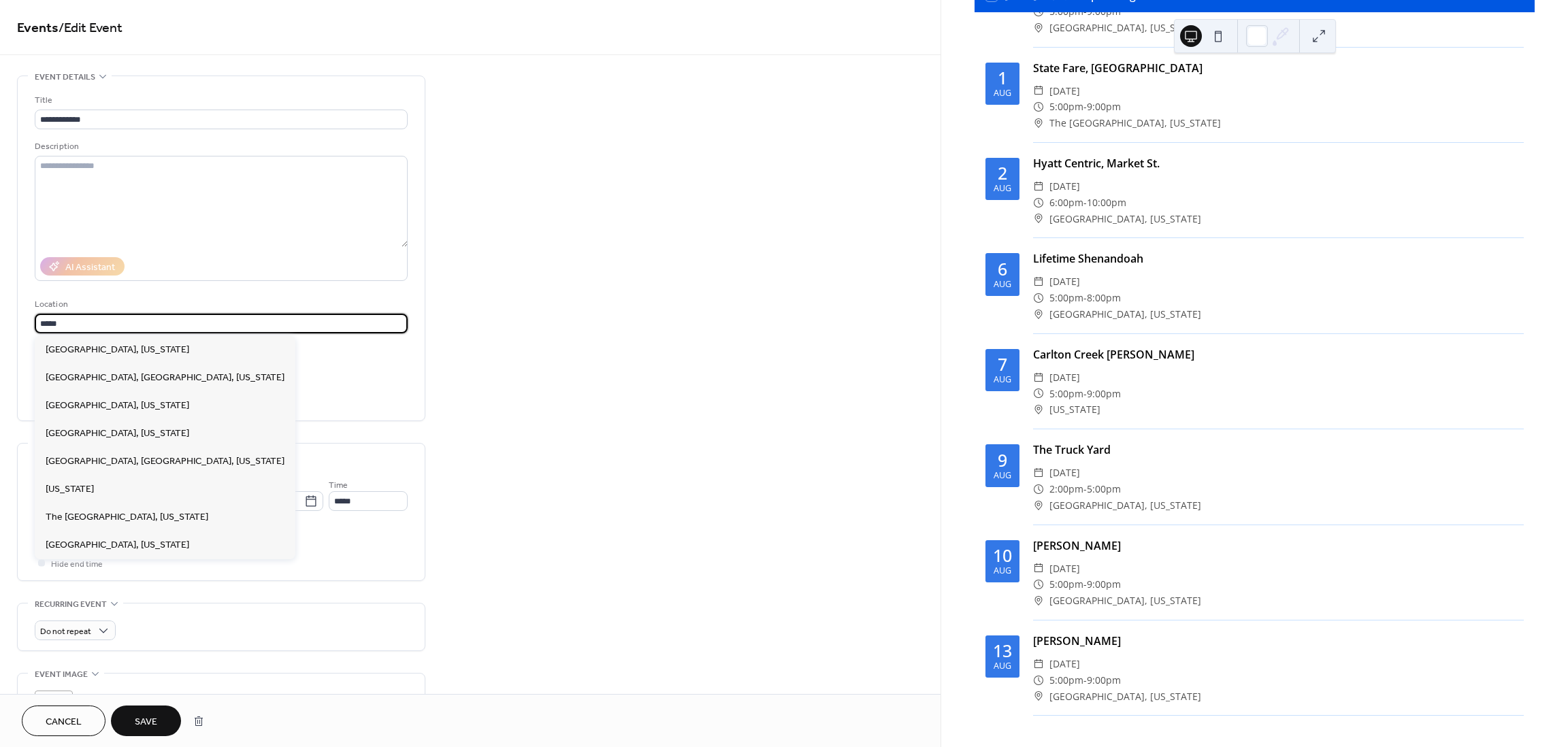 drag, startPoint x: 106, startPoint y: 323, endPoint x: 26, endPoint y: 329, distance: 80.22468 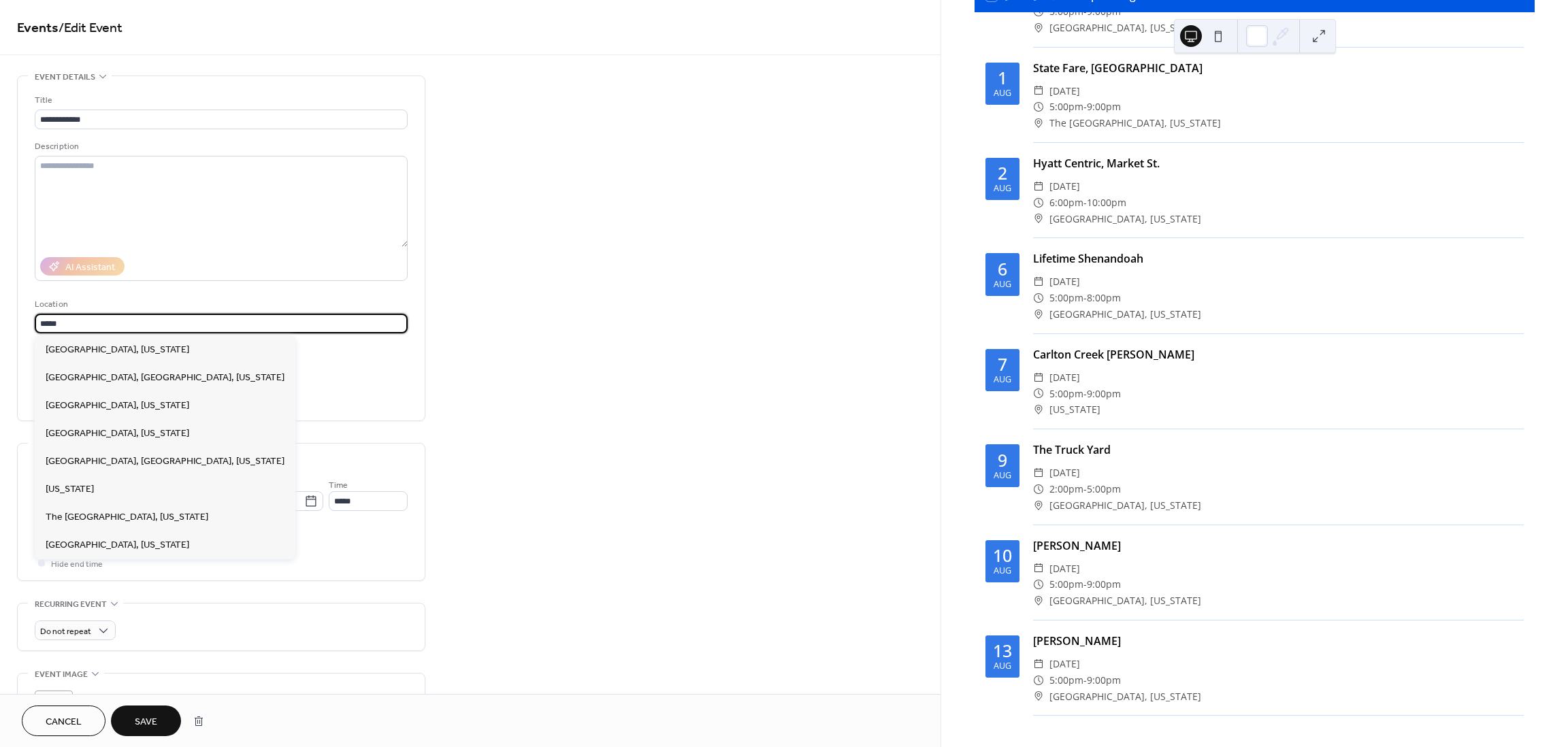 click on "**********" at bounding box center (470, 518) 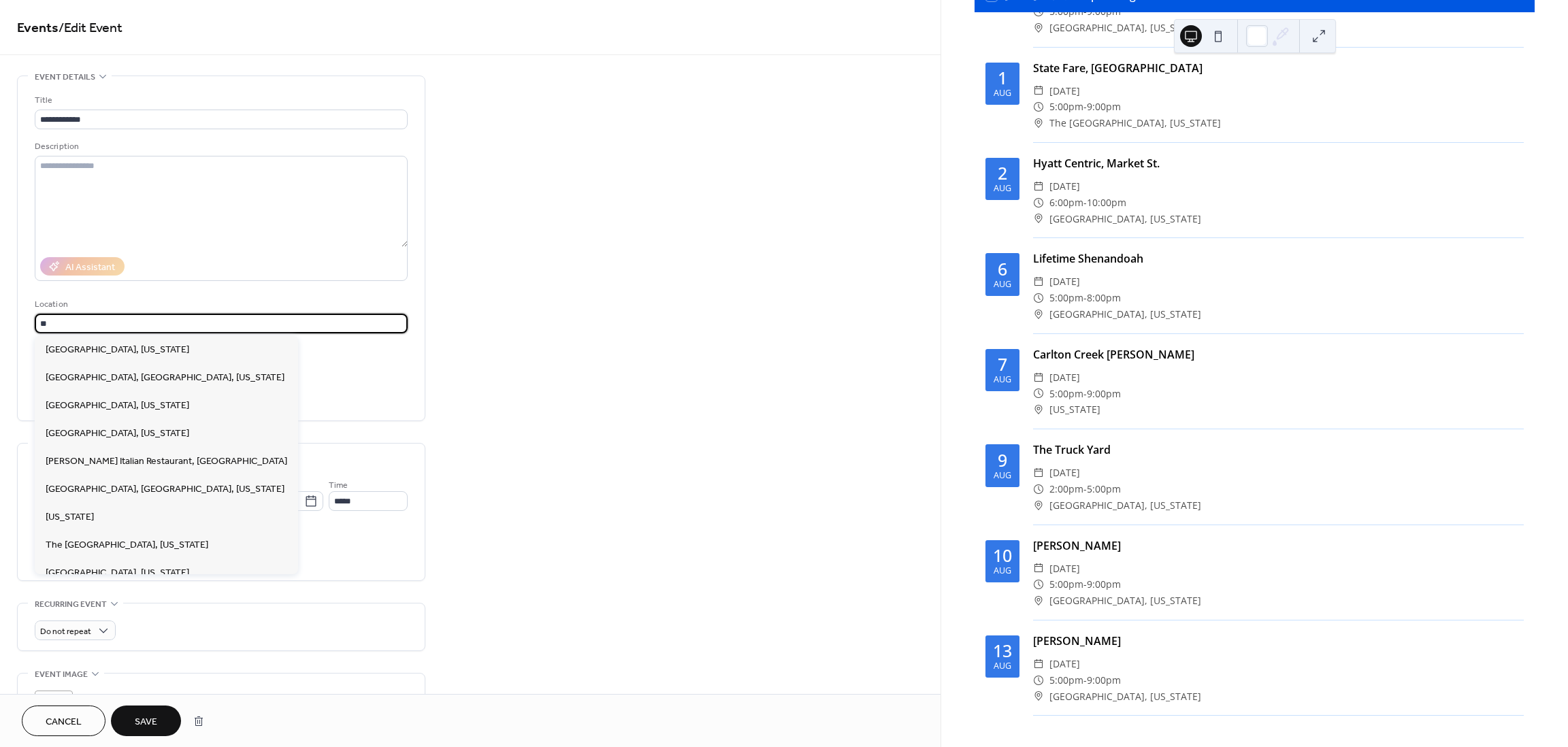 type on "*" 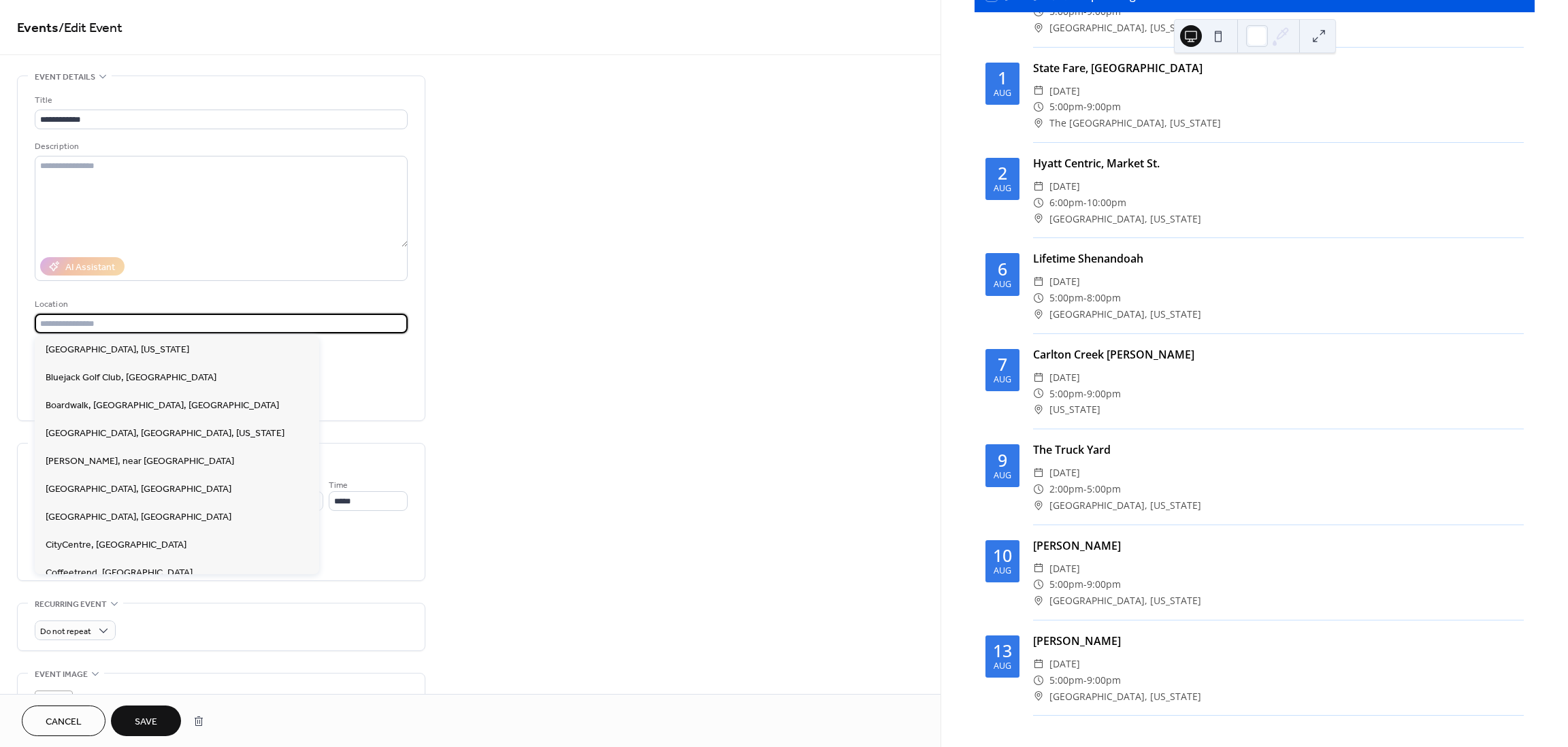 type 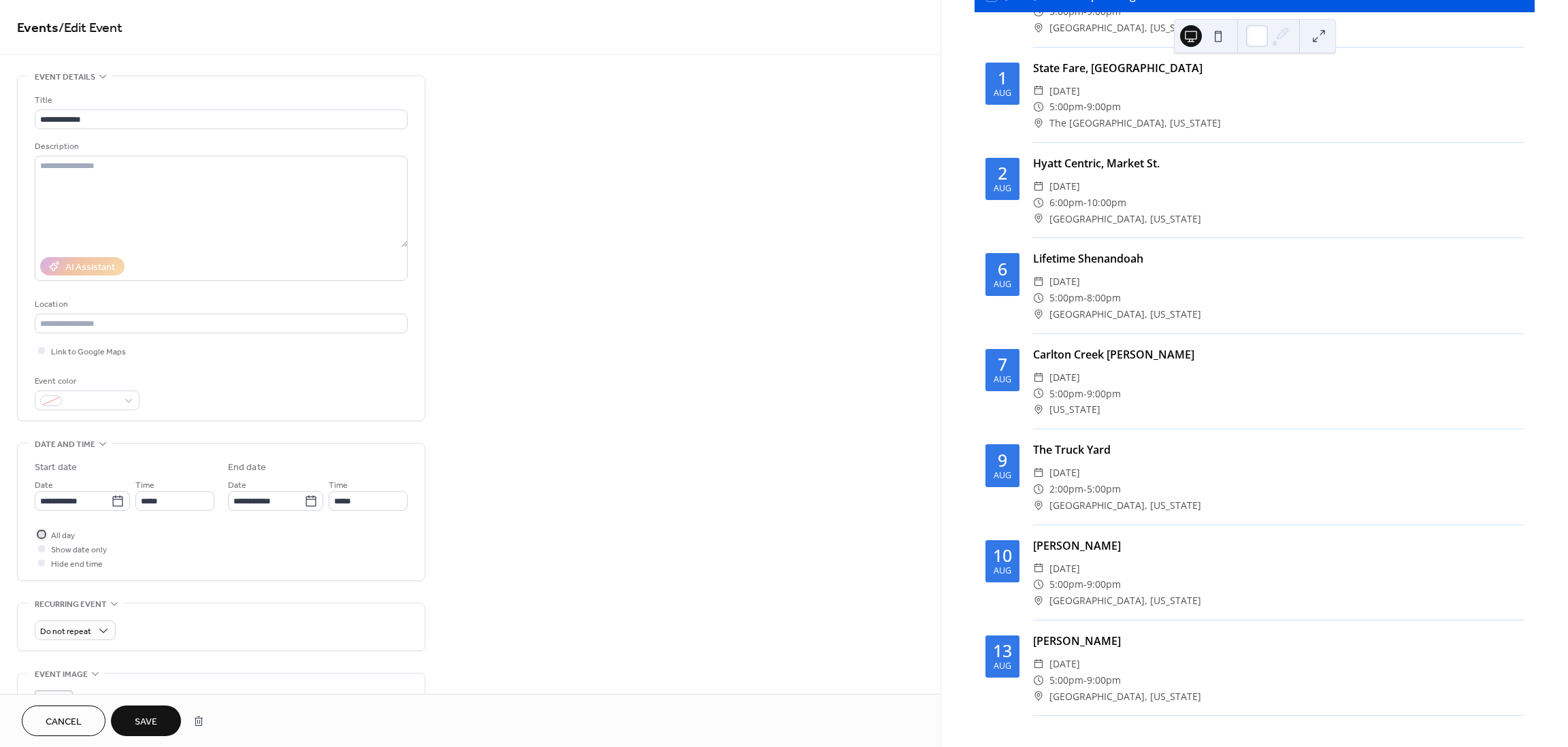click on "All day" at bounding box center (63, 535) 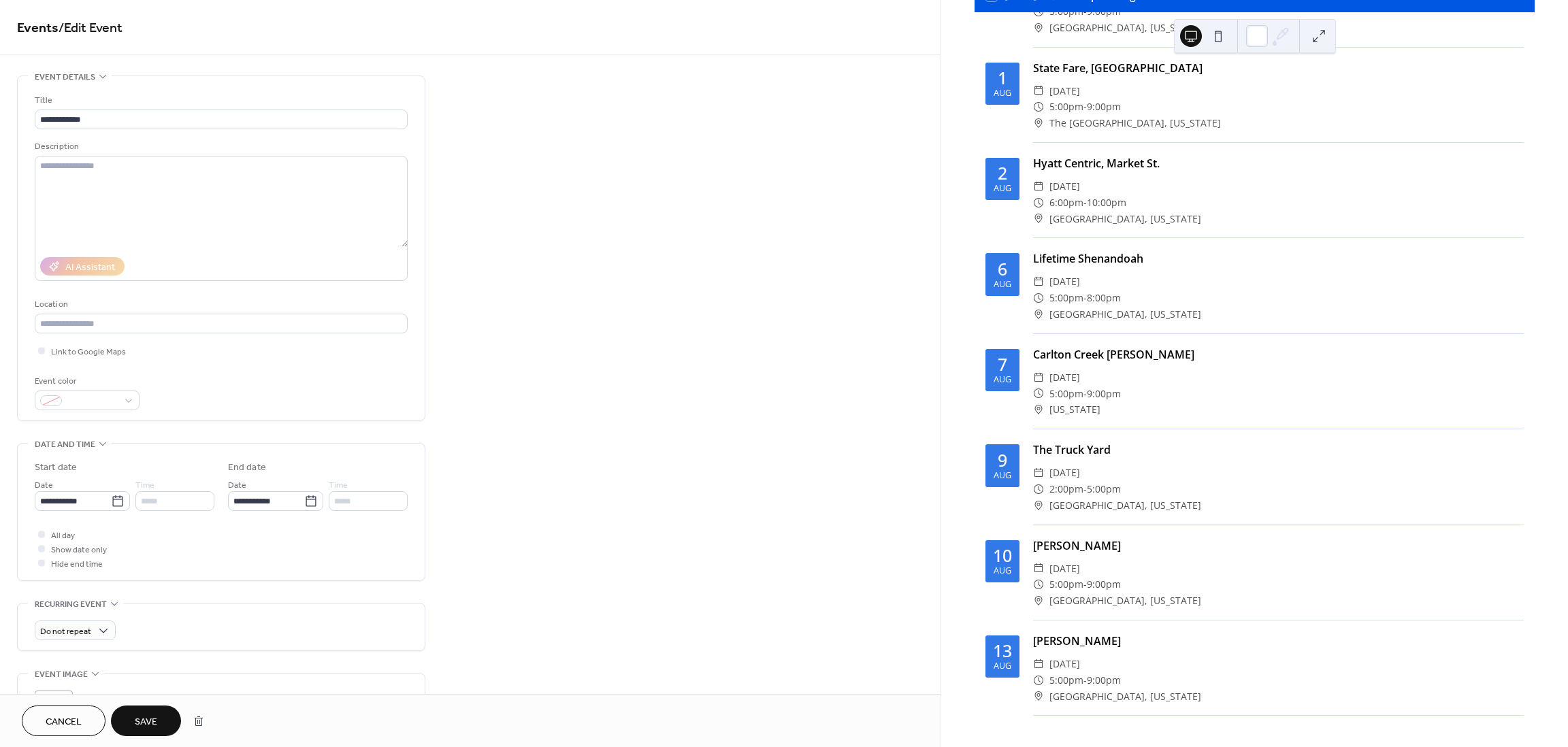 click on "Save" at bounding box center (146, 722) 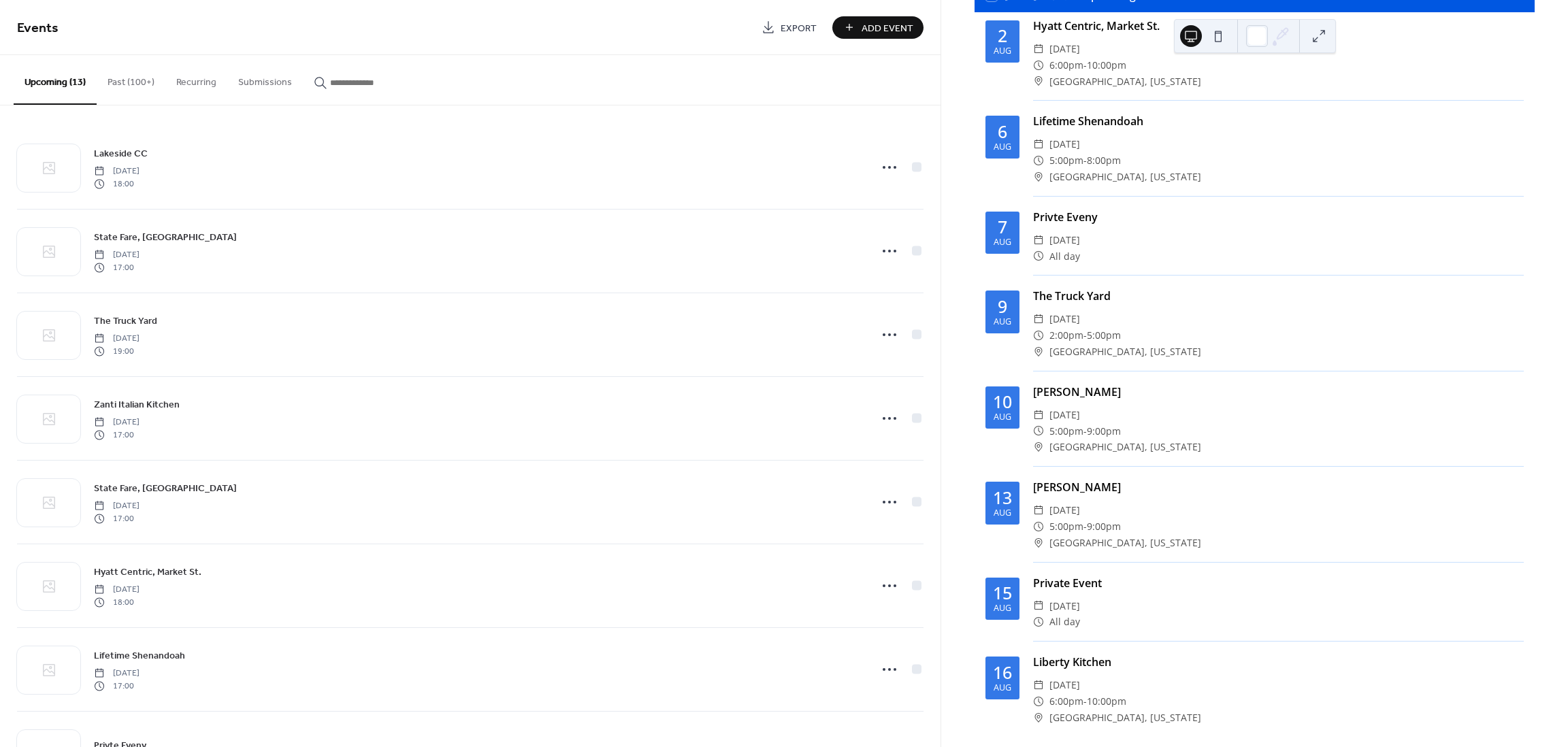 scroll, scrollTop: 501, scrollLeft: 0, axis: vertical 